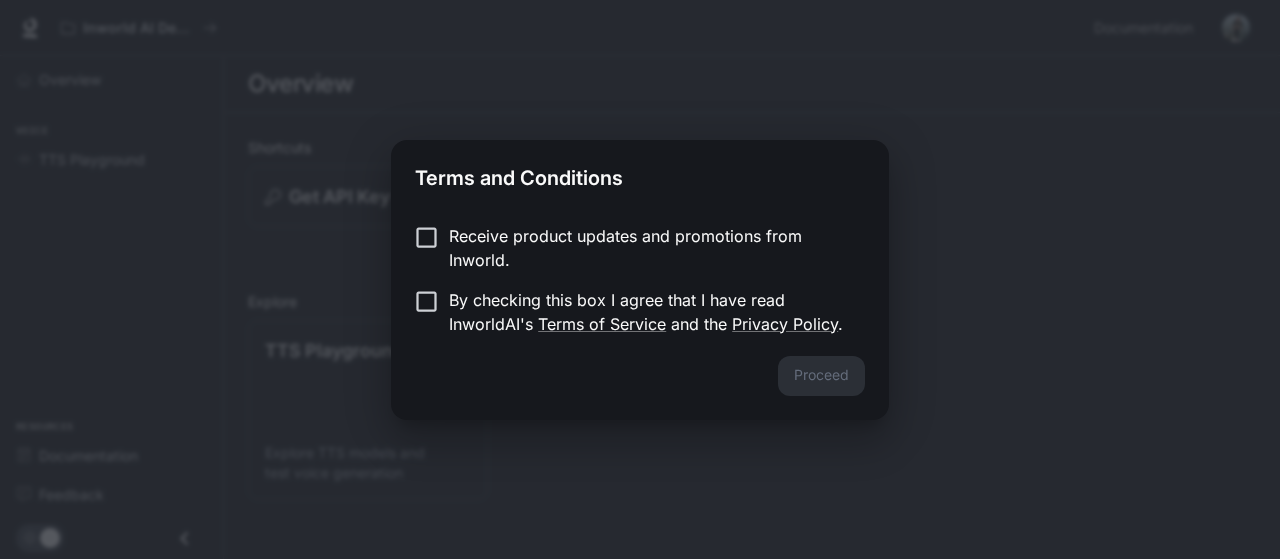 scroll, scrollTop: 0, scrollLeft: 0, axis: both 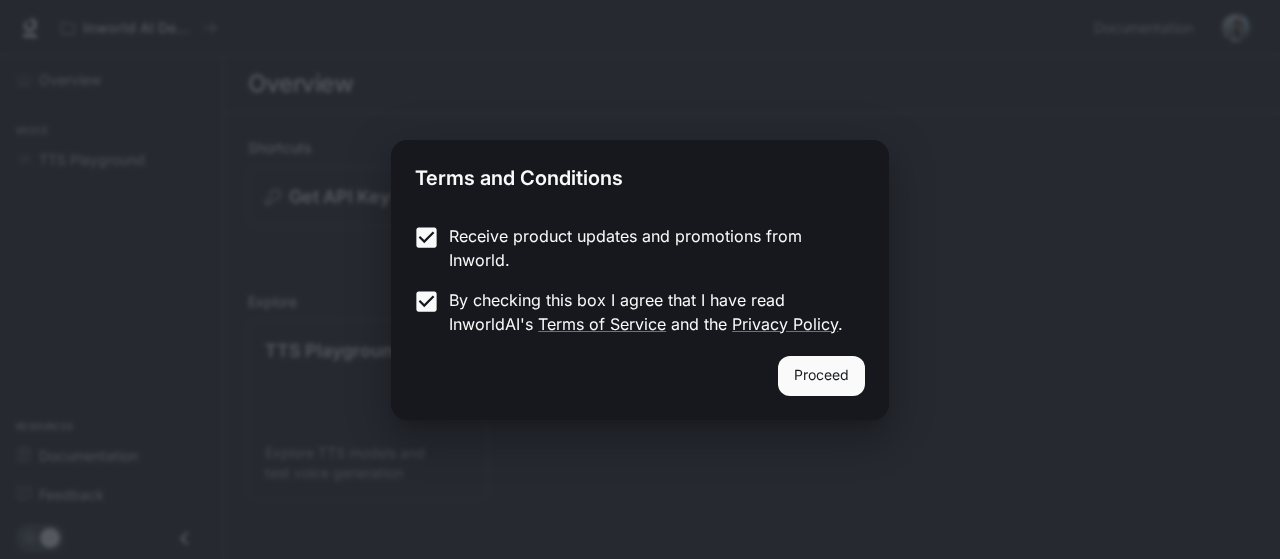 click on "Proceed" at bounding box center (821, 376) 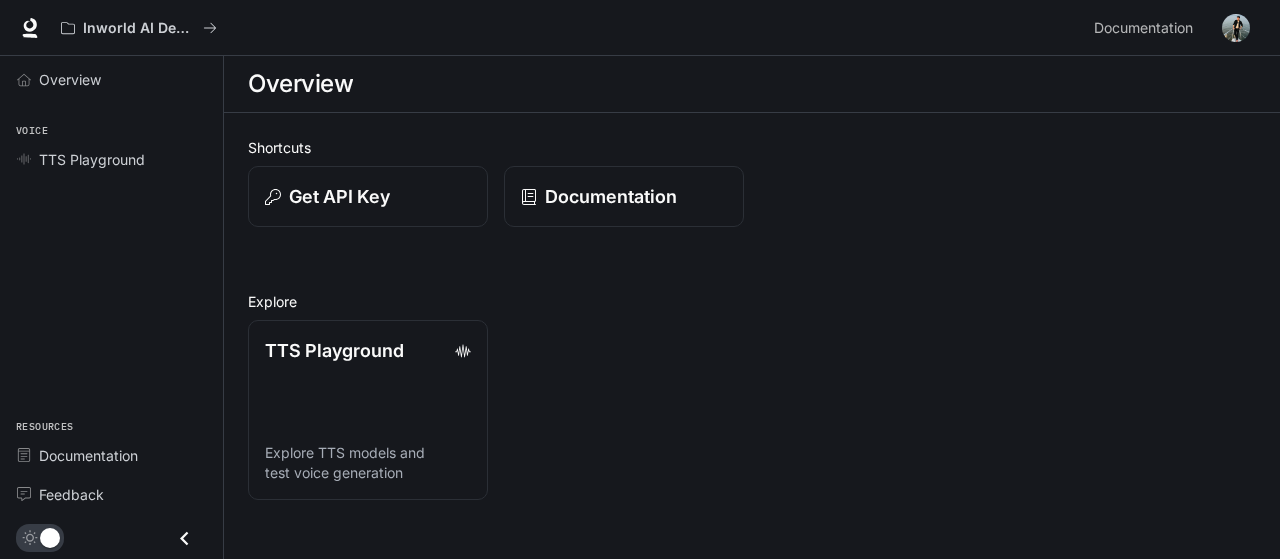 click on "TTS Playground Explore TTS models and test voice generation" at bounding box center (744, 402) 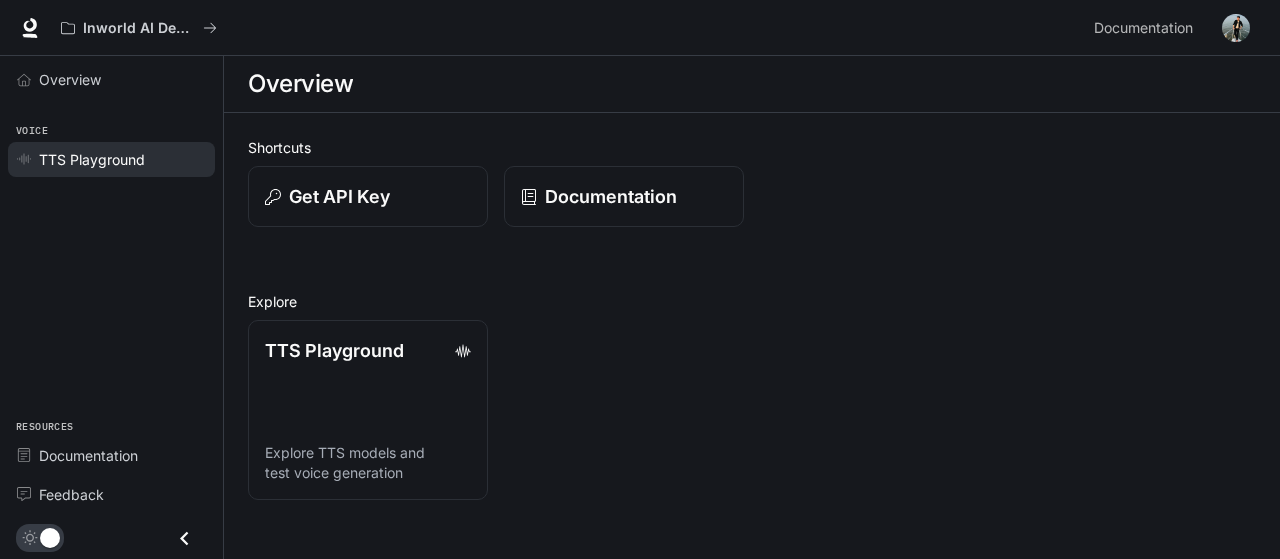 click on "TTS Playground" at bounding box center [92, 159] 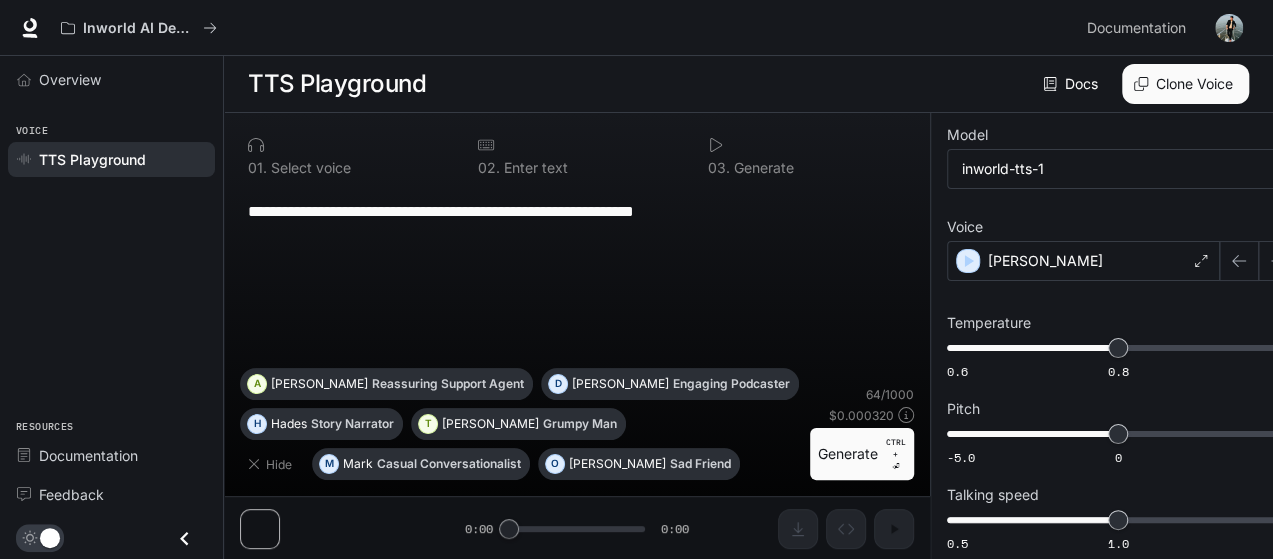 click on "Clone Voice" at bounding box center [1185, 84] 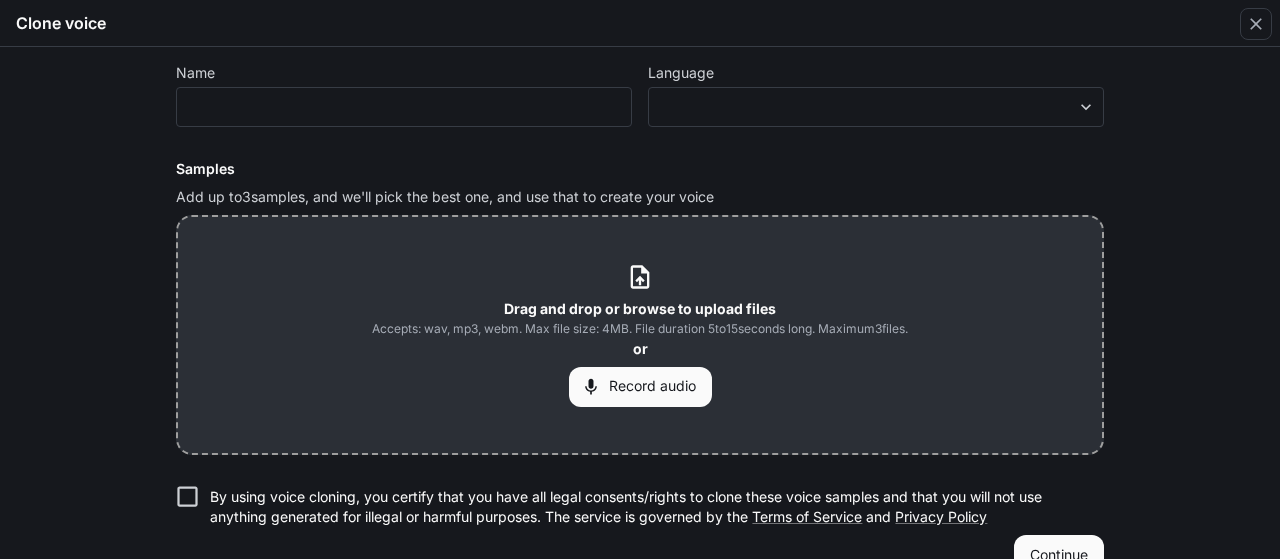 scroll, scrollTop: 130, scrollLeft: 0, axis: vertical 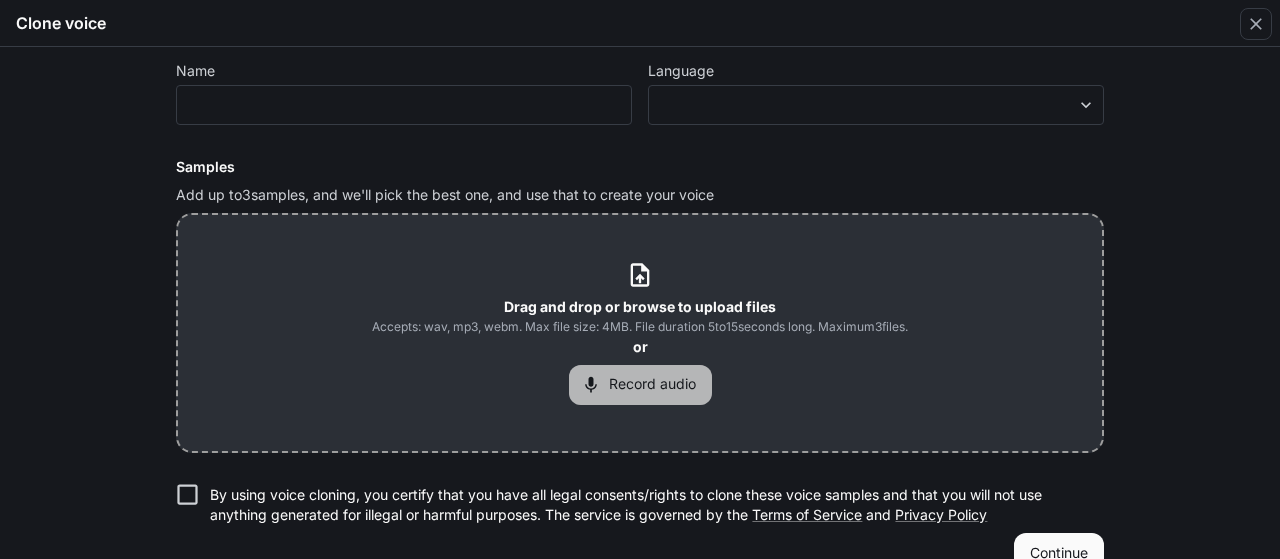click on "Record audio" at bounding box center (640, 385) 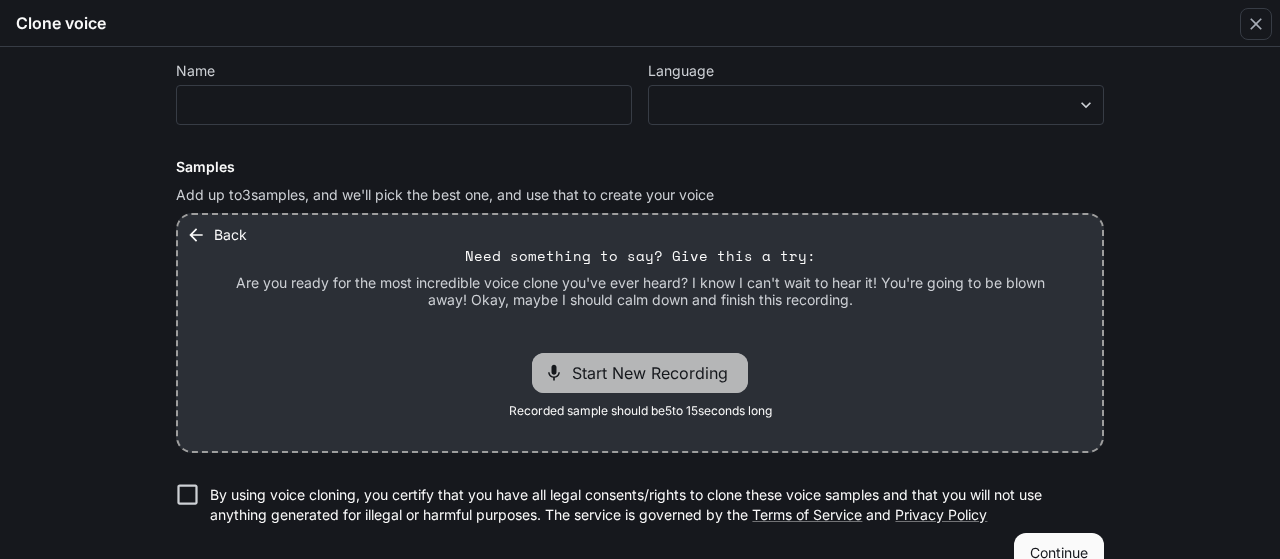 click on "Start New Recording" at bounding box center (640, 373) 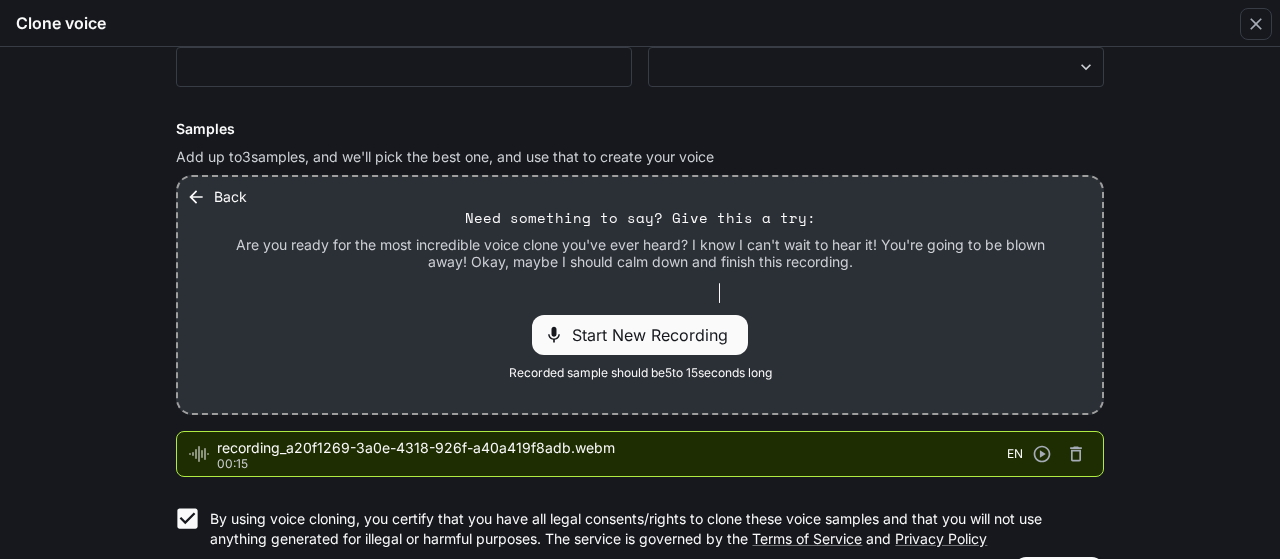 scroll, scrollTop: 189, scrollLeft: 0, axis: vertical 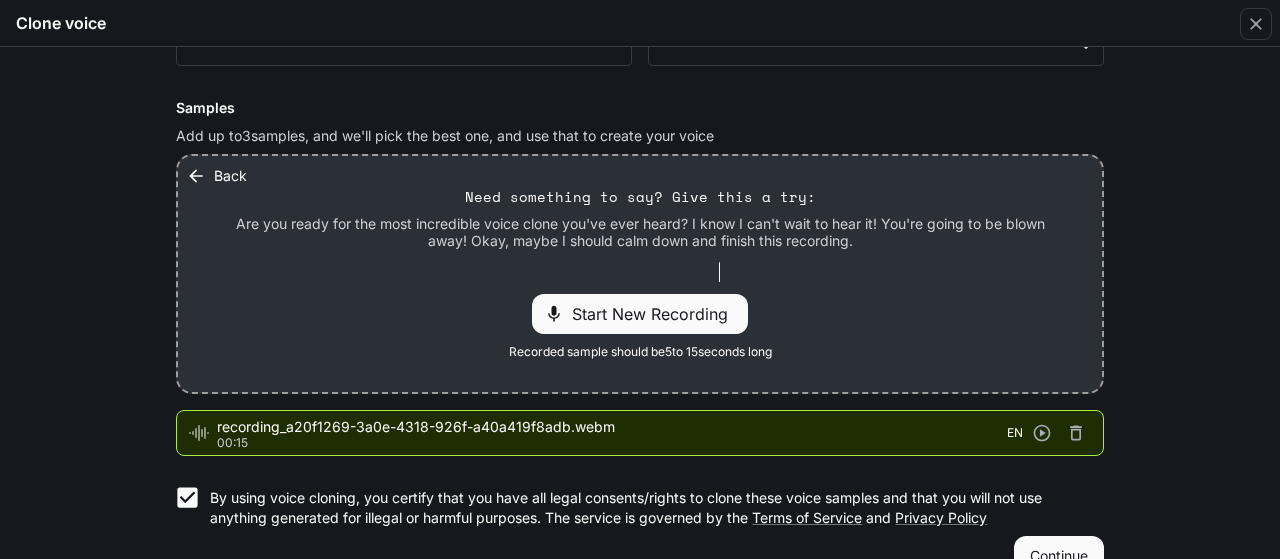 click on "Continue" at bounding box center [1059, 556] 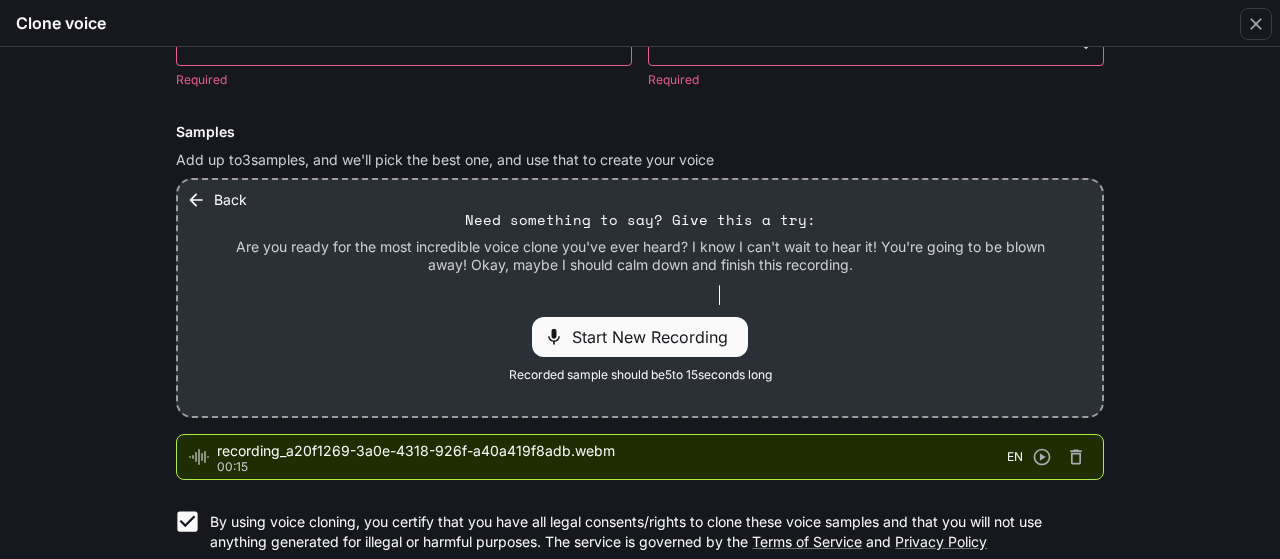 scroll, scrollTop: 0, scrollLeft: 0, axis: both 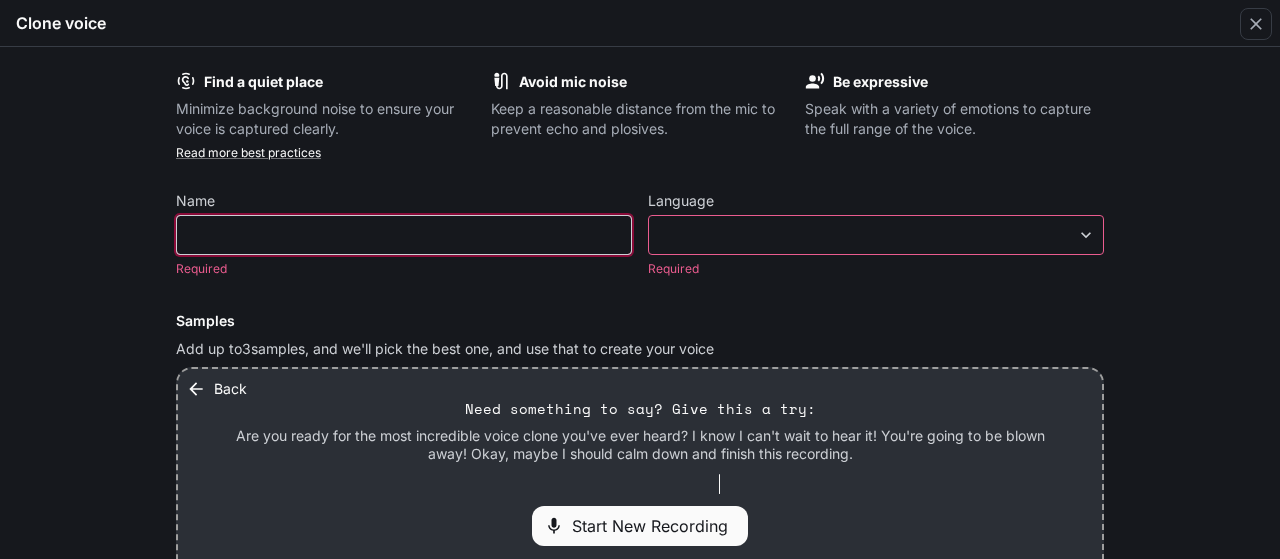 click at bounding box center (404, 235) 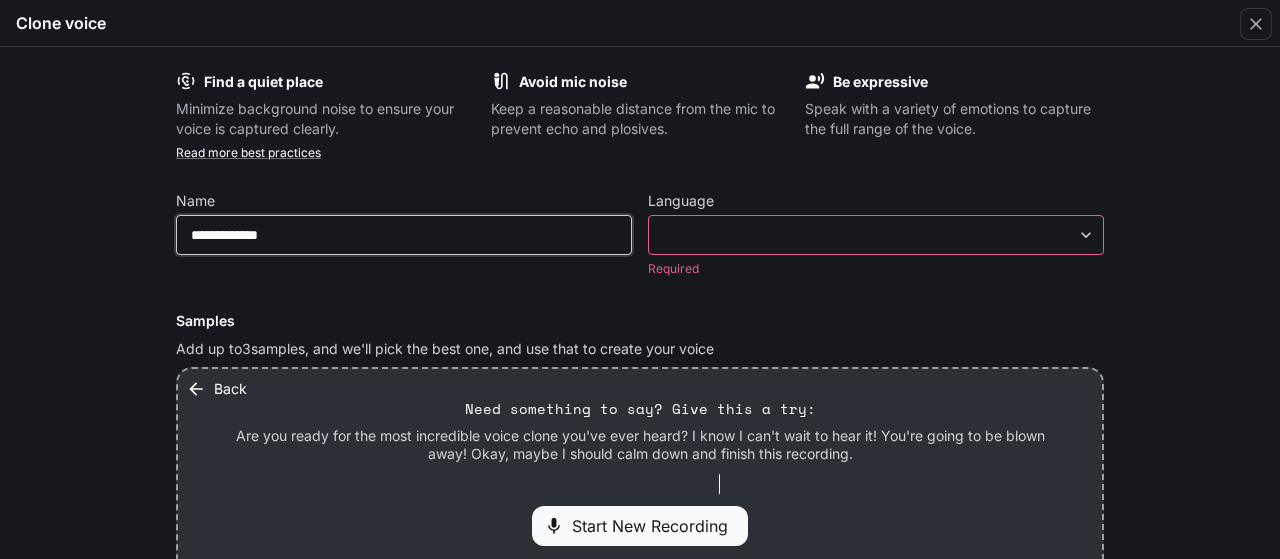 type on "**********" 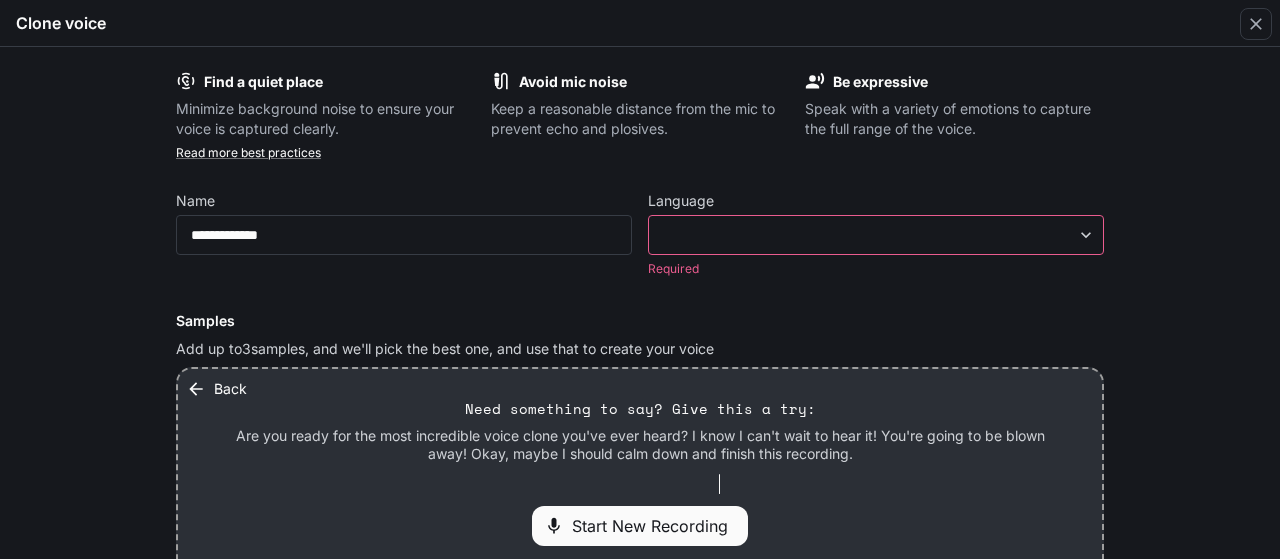 click on "**********" at bounding box center [640, 280] 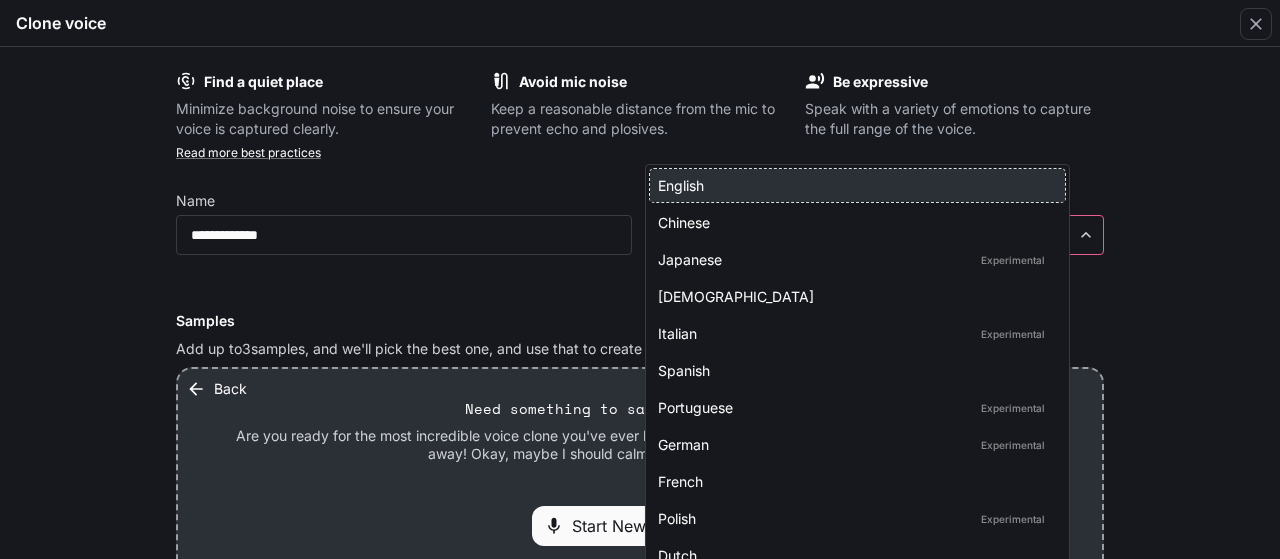 click on "English" at bounding box center (853, 185) 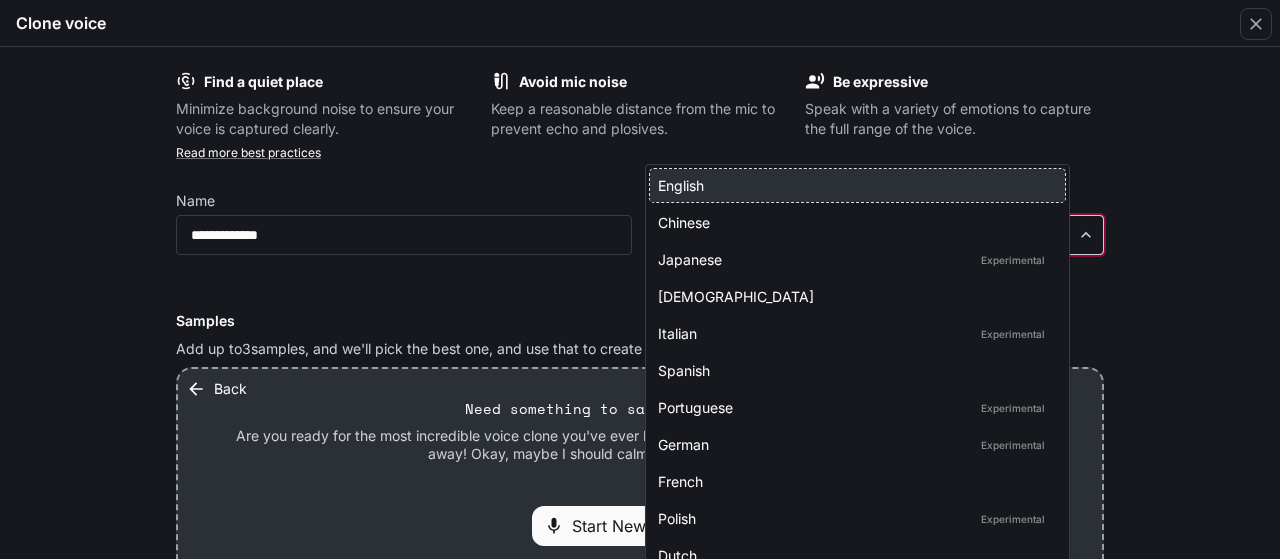 type on "*****" 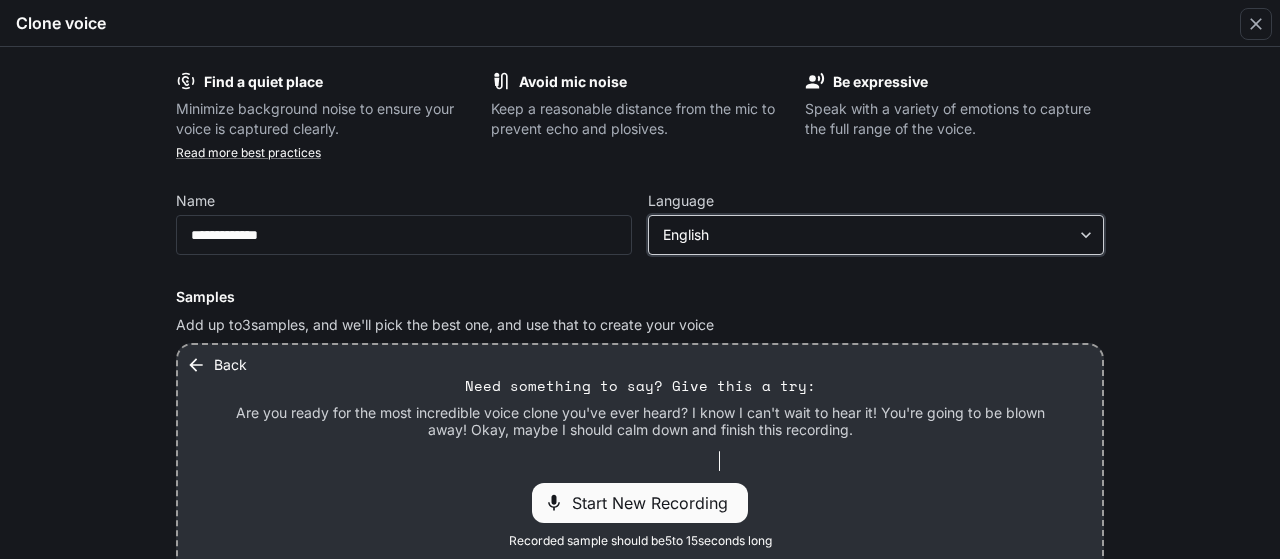 scroll, scrollTop: 189, scrollLeft: 0, axis: vertical 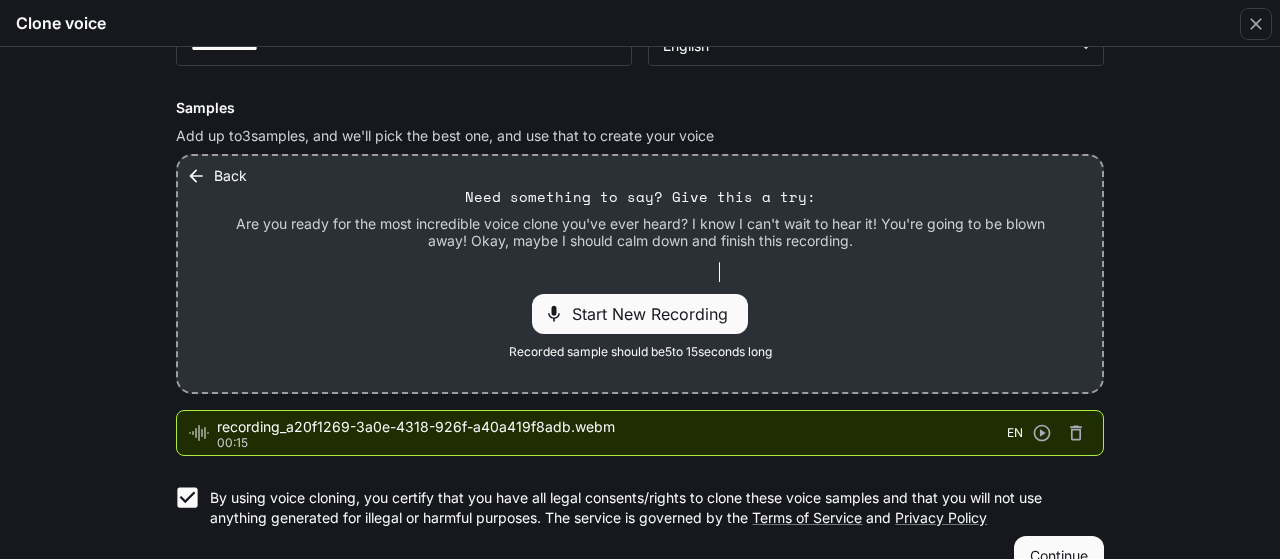 click on "Continue" at bounding box center [1059, 556] 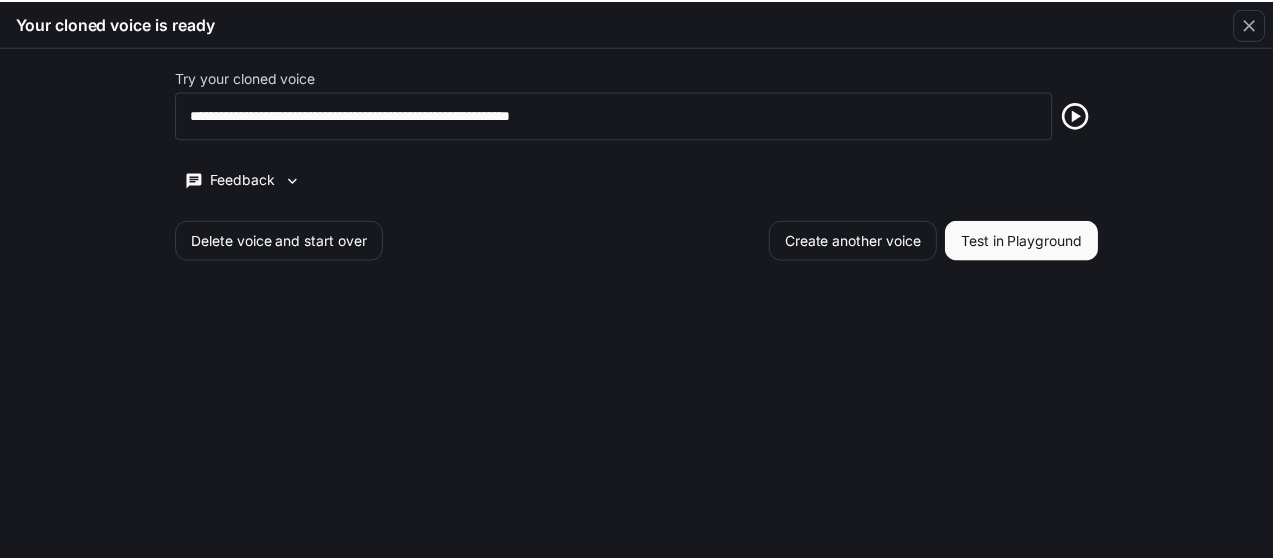 scroll, scrollTop: 0, scrollLeft: 0, axis: both 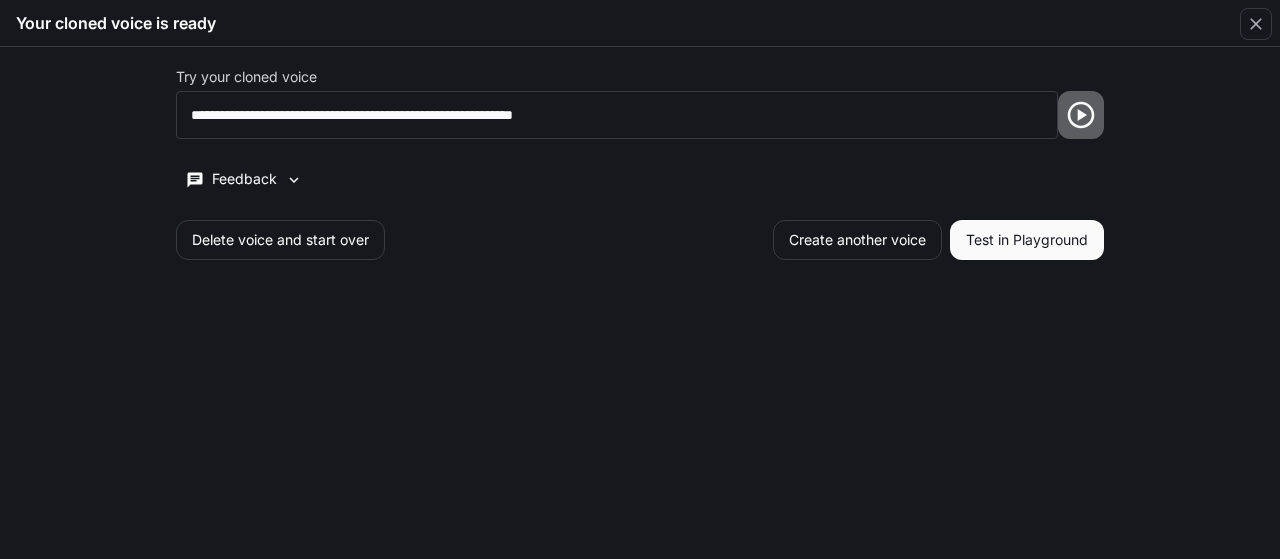 click 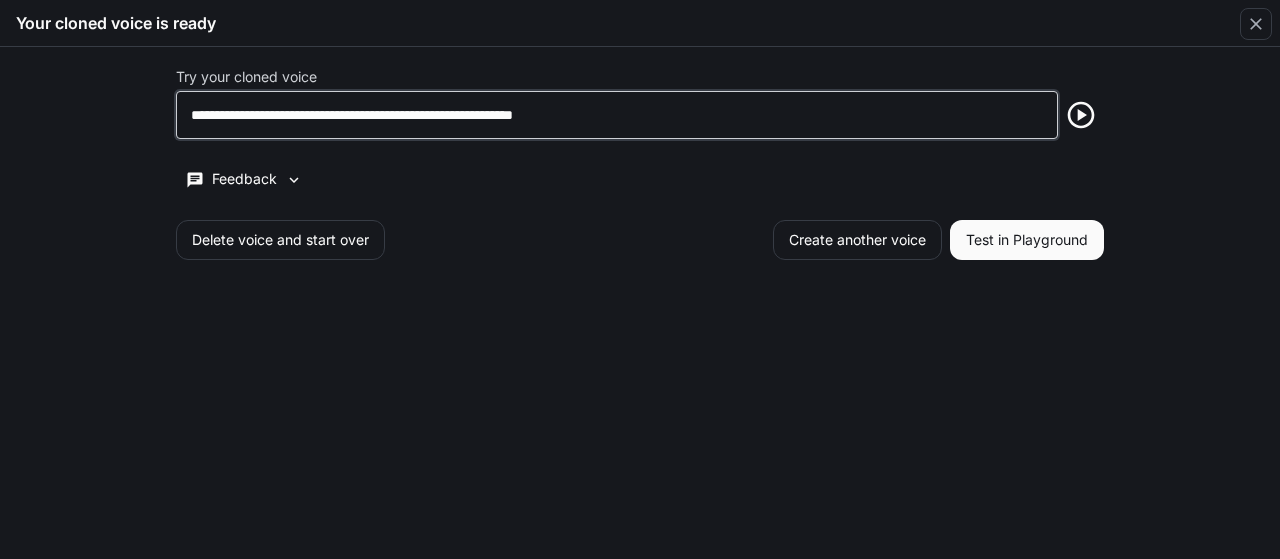 drag, startPoint x: 709, startPoint y: 117, endPoint x: 204, endPoint y: 113, distance: 505.01584 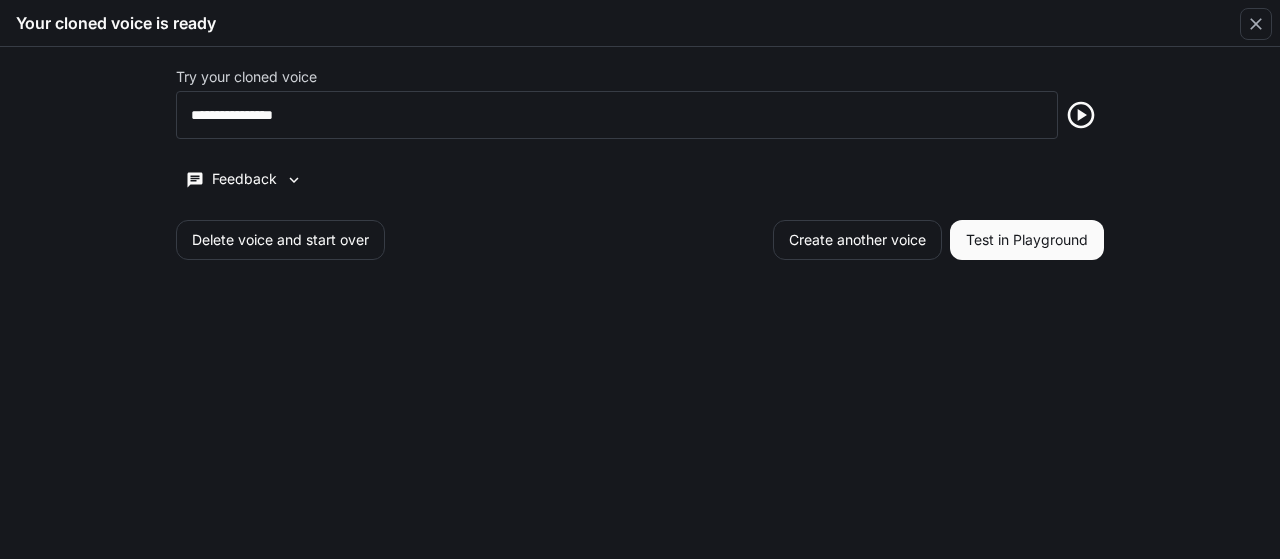 click 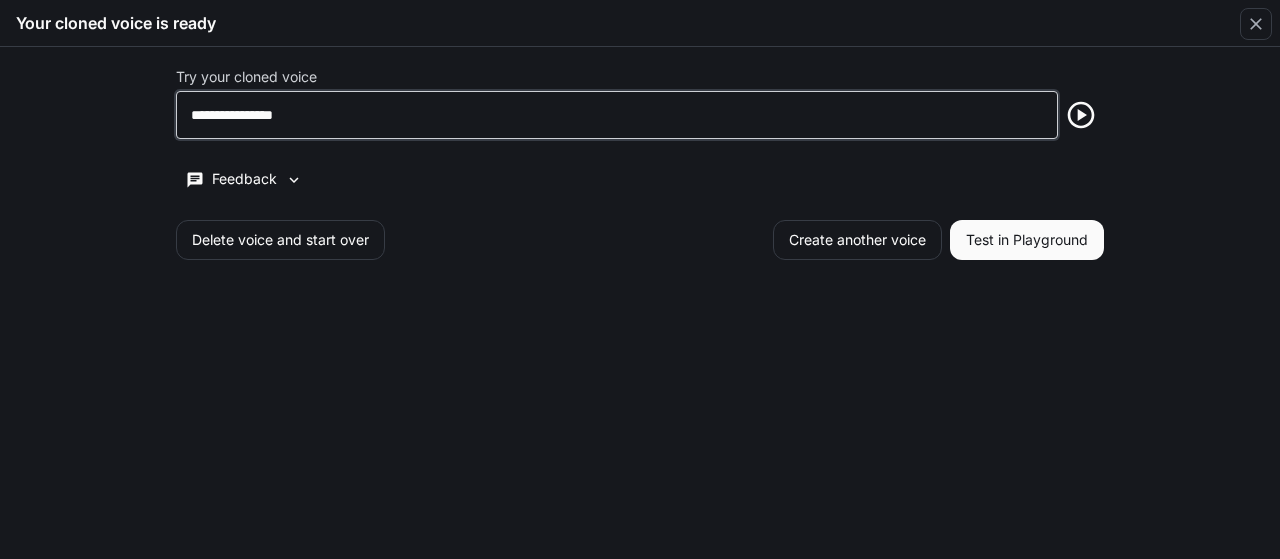 drag, startPoint x: 379, startPoint y: 107, endPoint x: 40, endPoint y: 92, distance: 339.3317 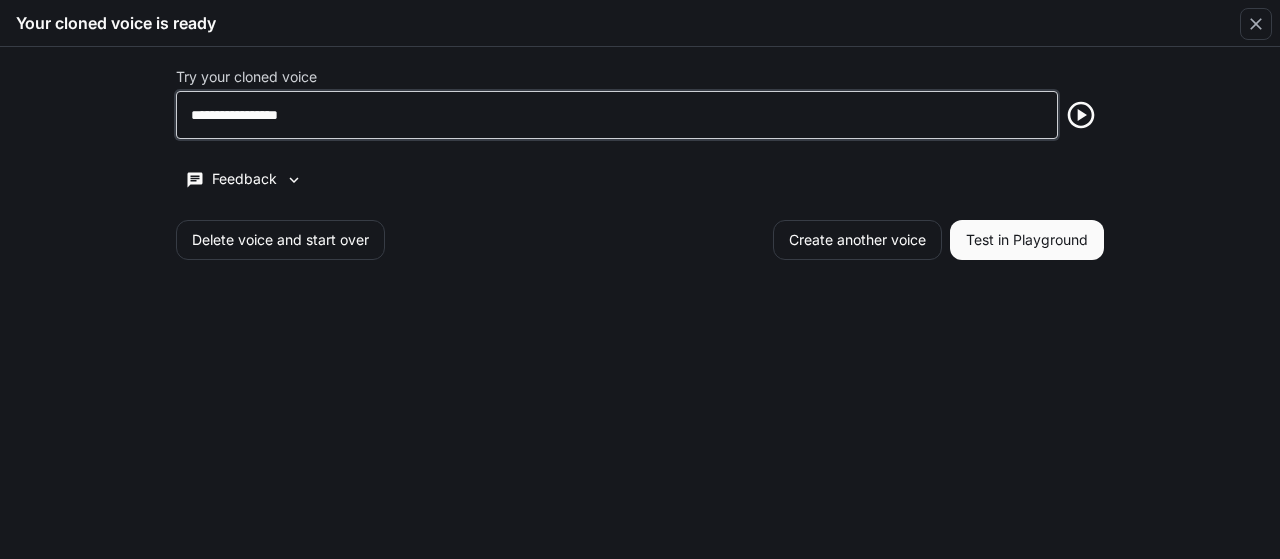 type on "**********" 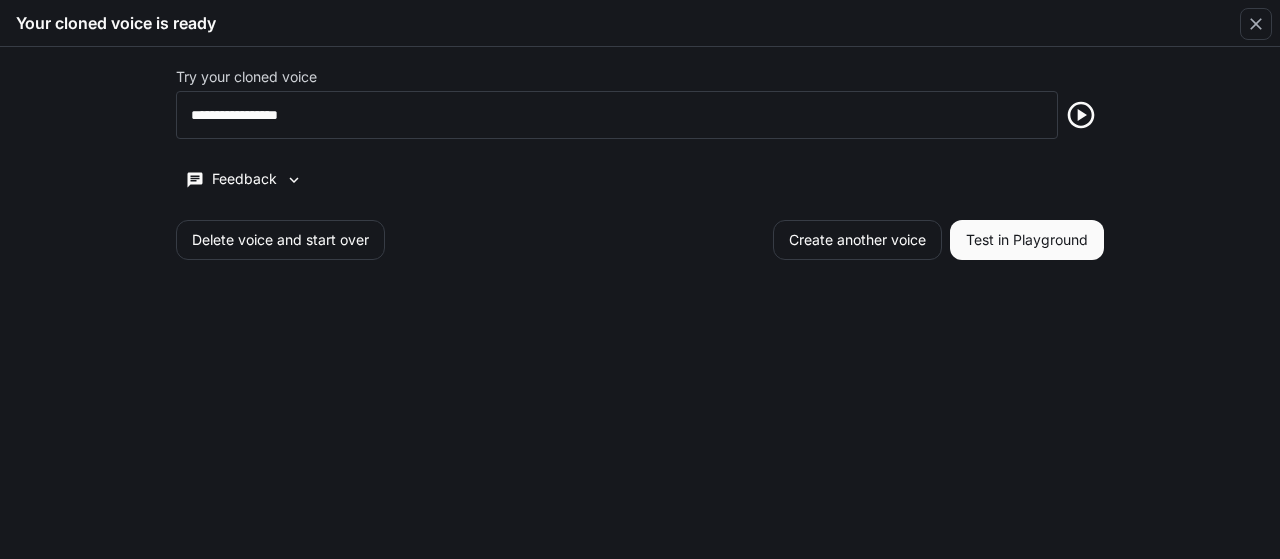 click 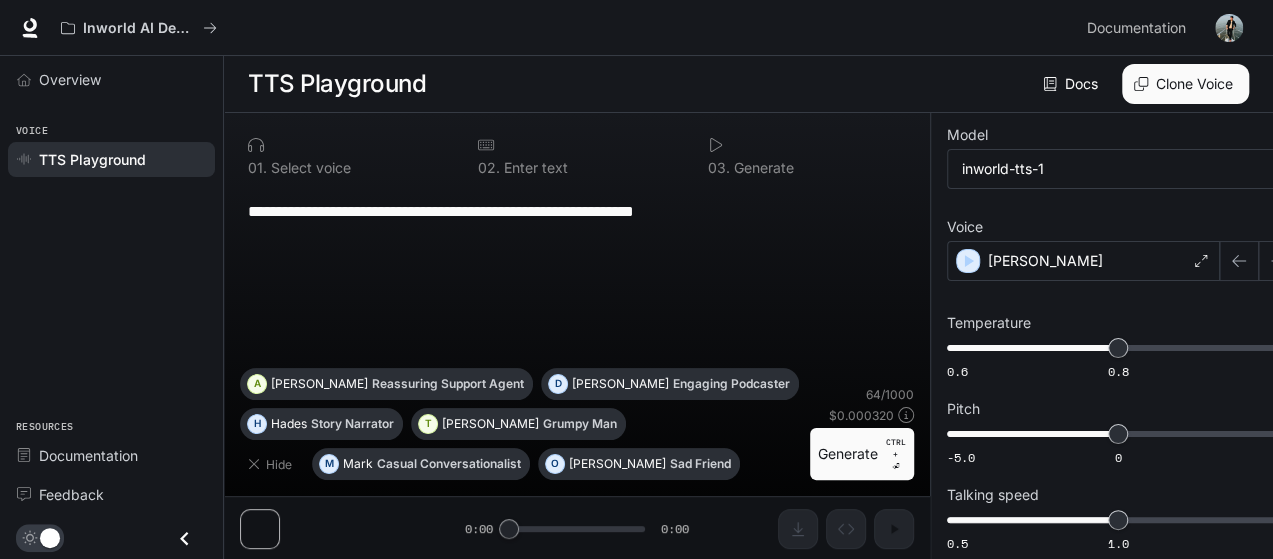 scroll, scrollTop: 0, scrollLeft: 0, axis: both 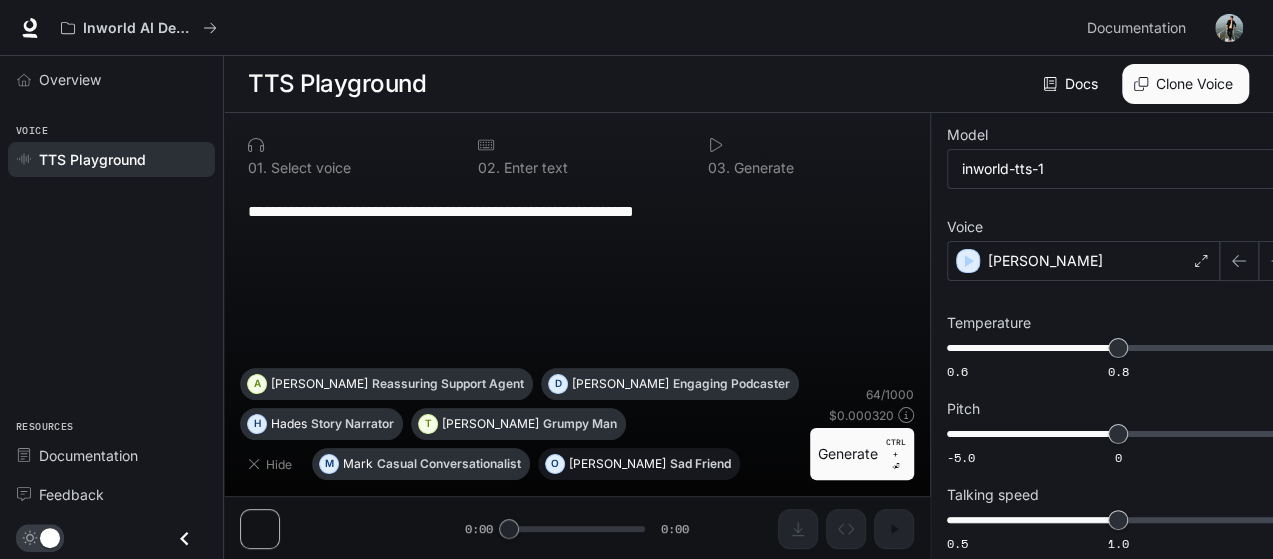 click on "Sad Friend" at bounding box center [700, 464] 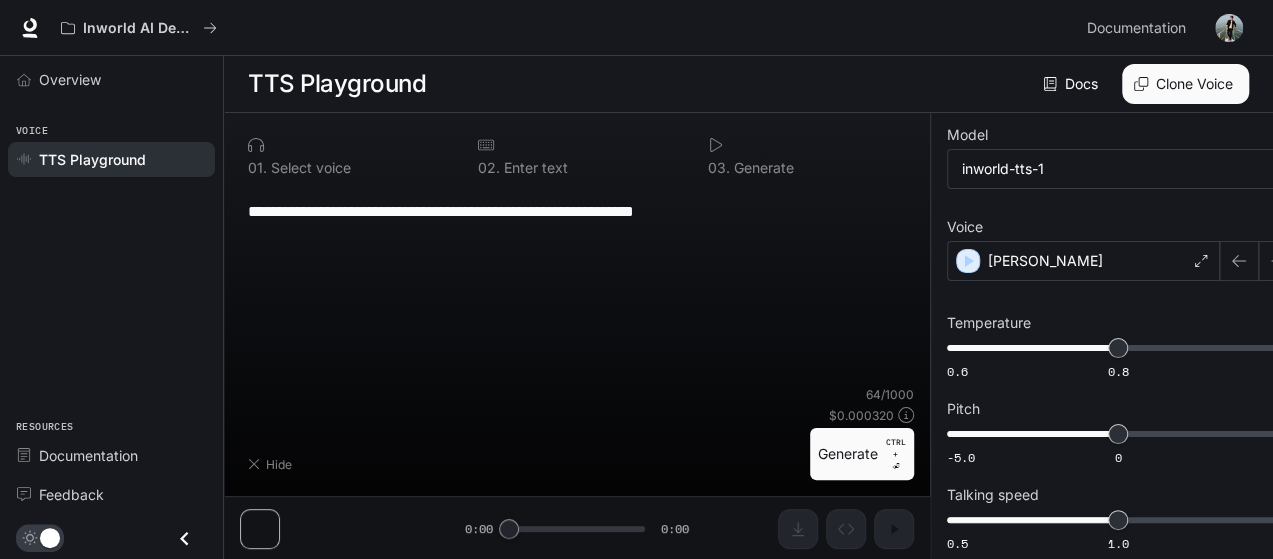 type on "**********" 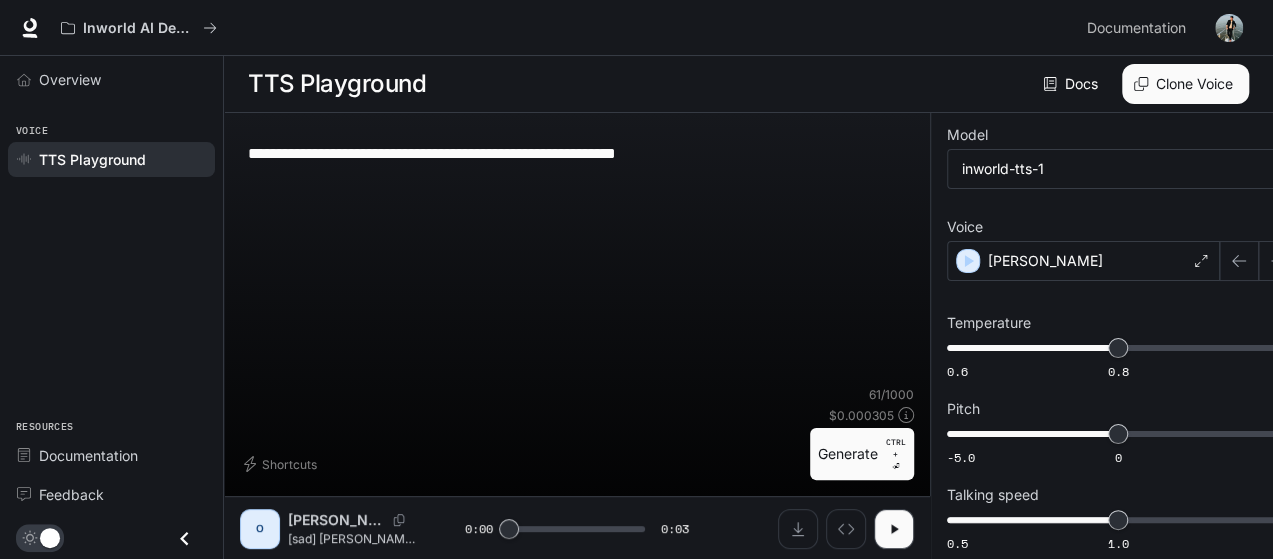 click on "Generate CTRL +  ⏎" at bounding box center [862, 454] 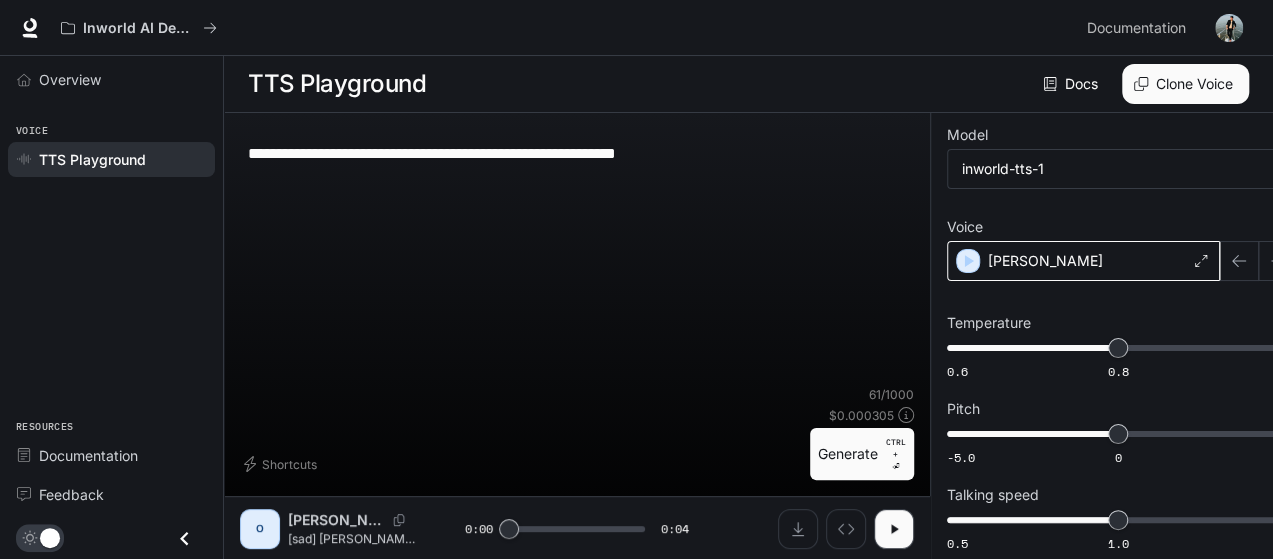 click 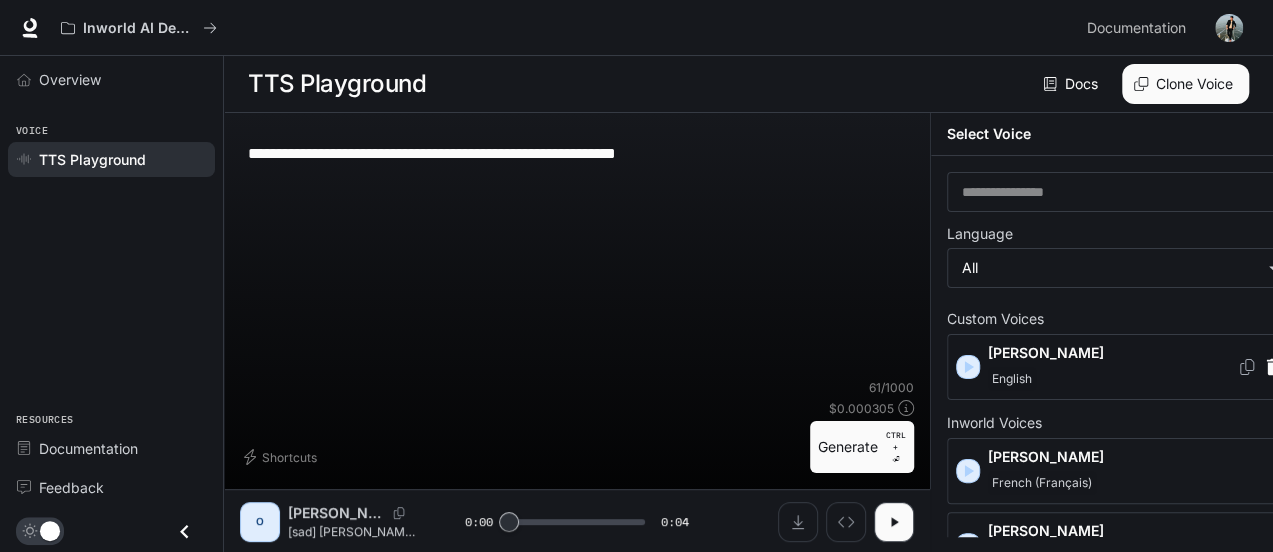click on "English" at bounding box center (1112, 379) 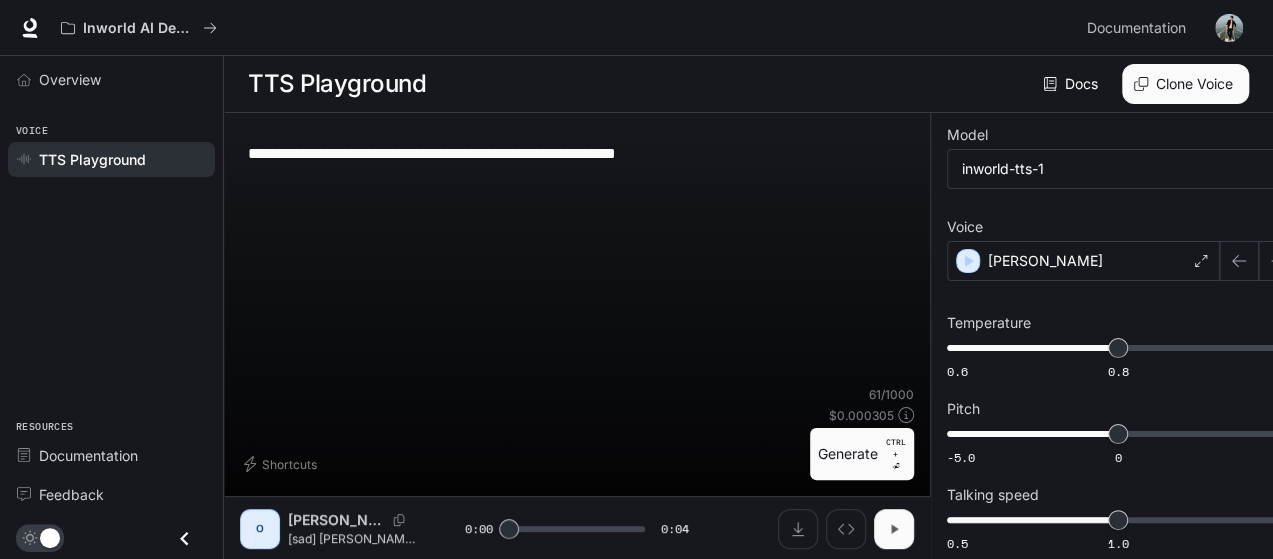 click 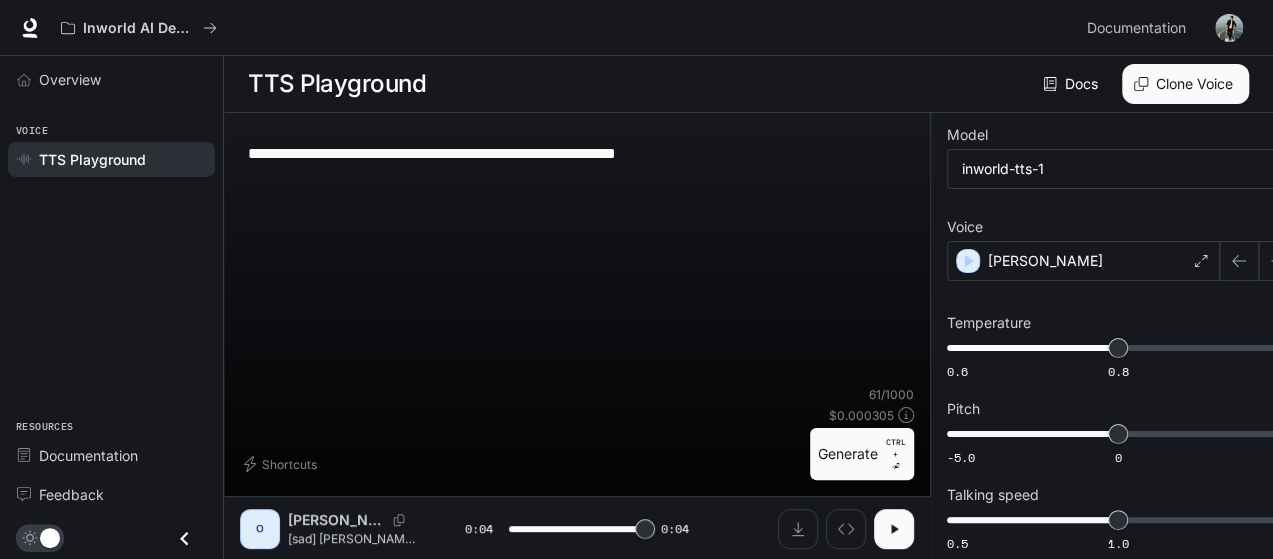 type on "*" 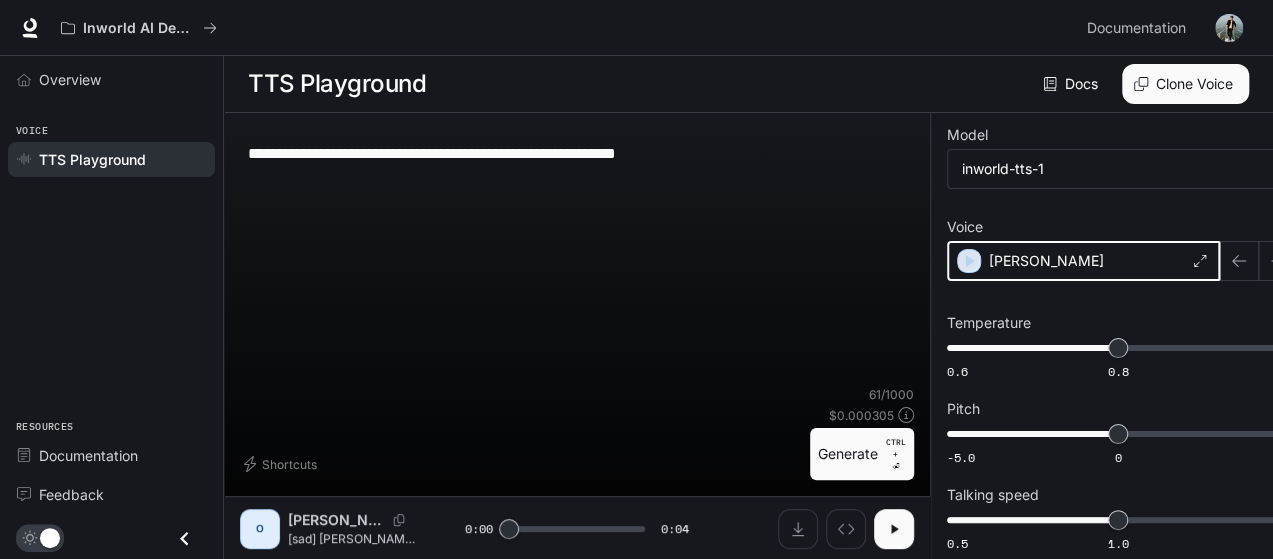 click 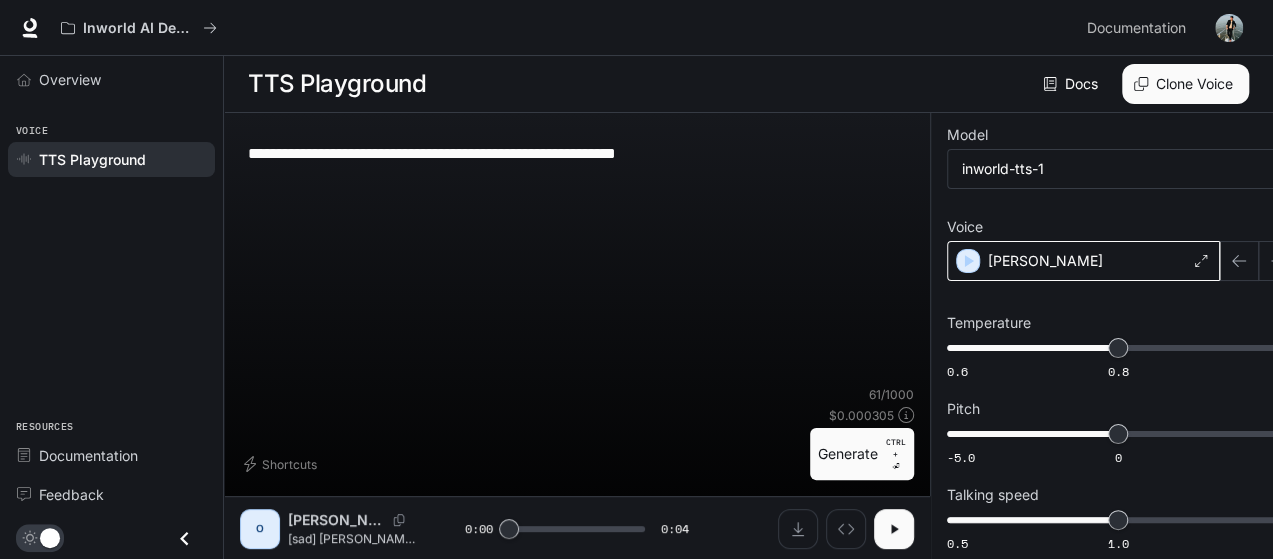 scroll, scrollTop: 0, scrollLeft: 0, axis: both 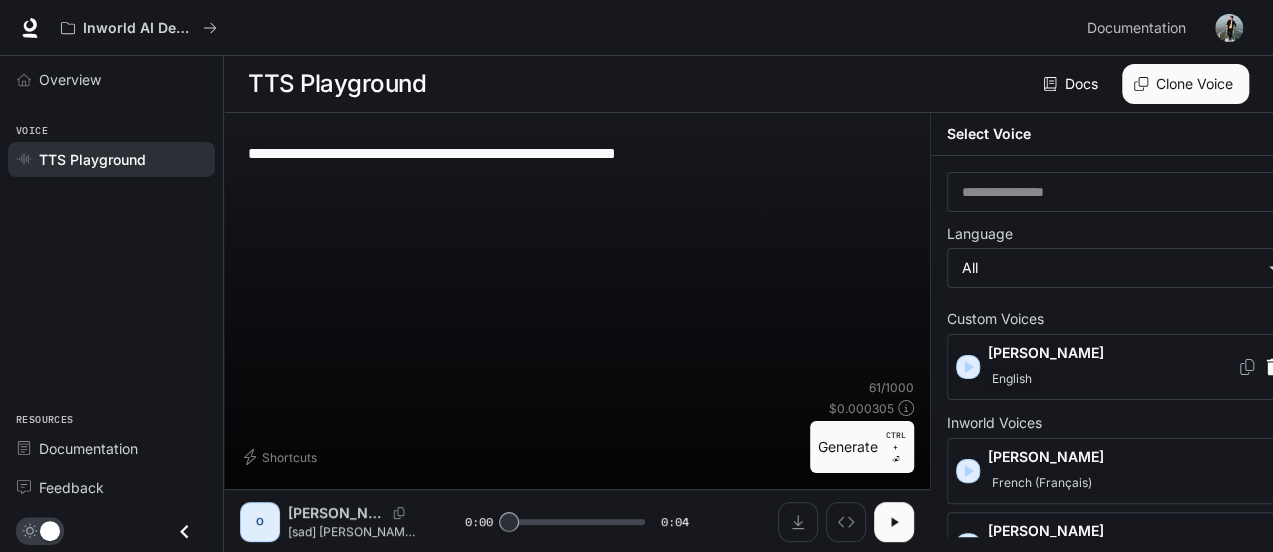 click on "English" at bounding box center (1012, 379) 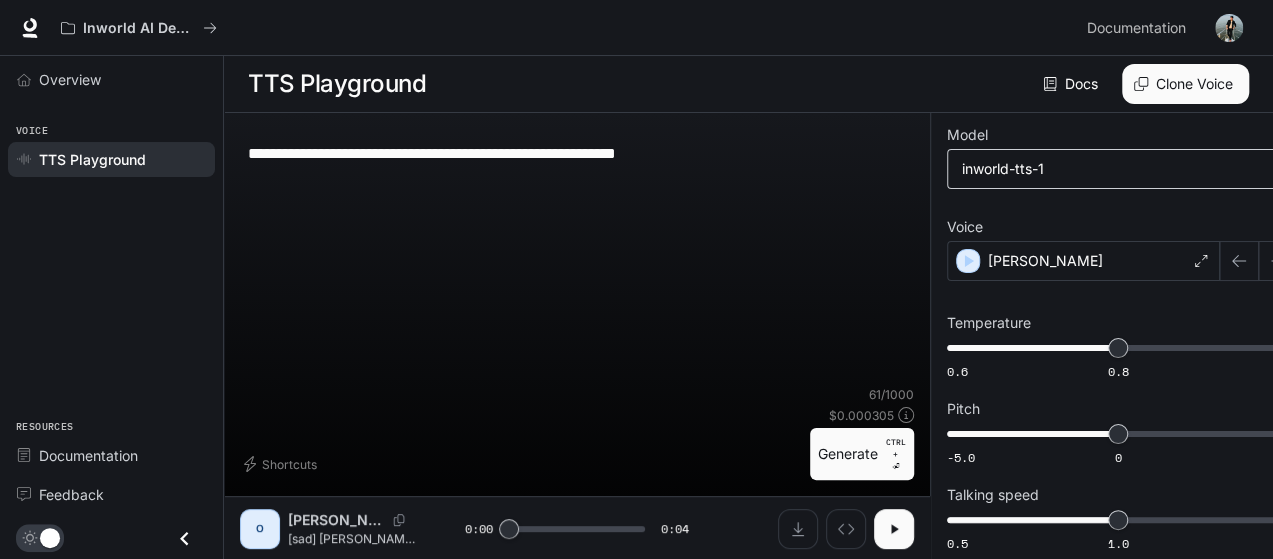 click on "**********" at bounding box center [636, 280] 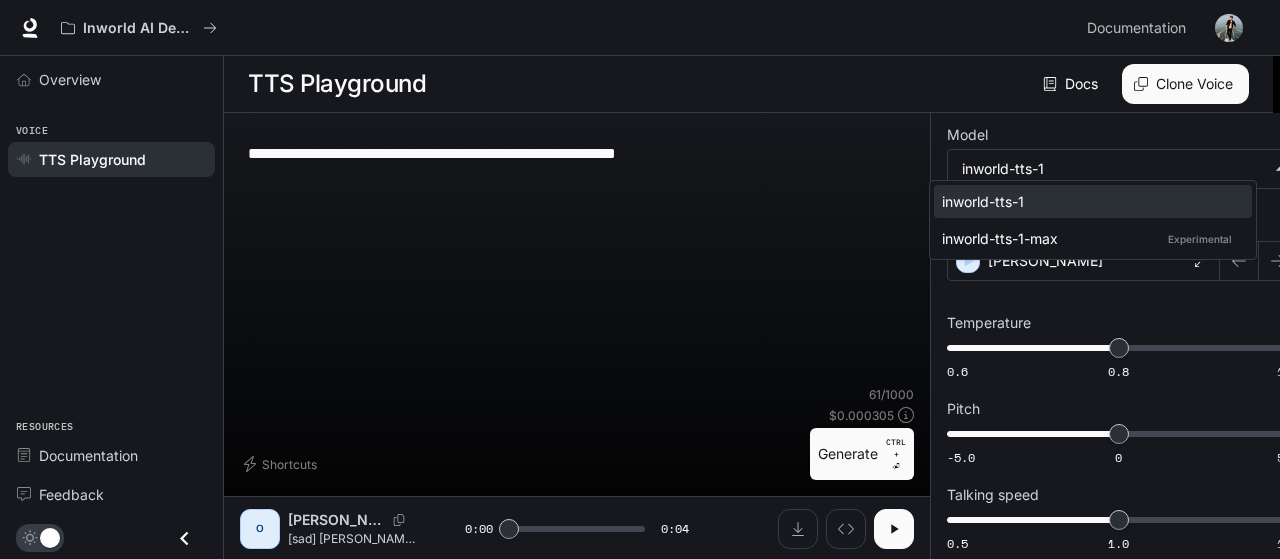 click on "inworld-tts-1" at bounding box center [1089, 201] 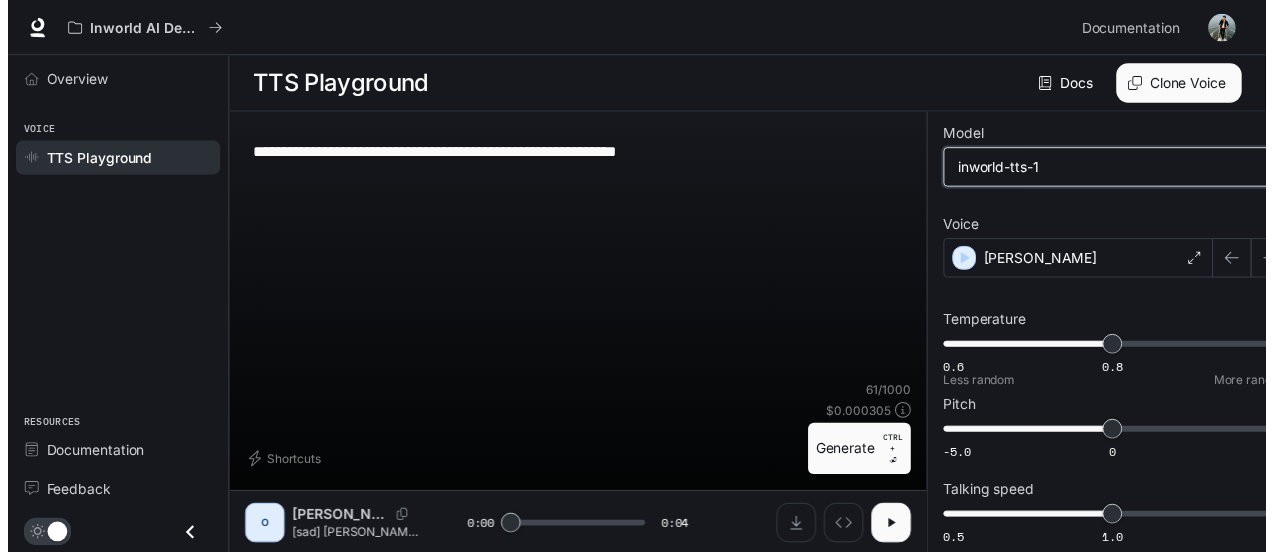 scroll, scrollTop: 0, scrollLeft: 0, axis: both 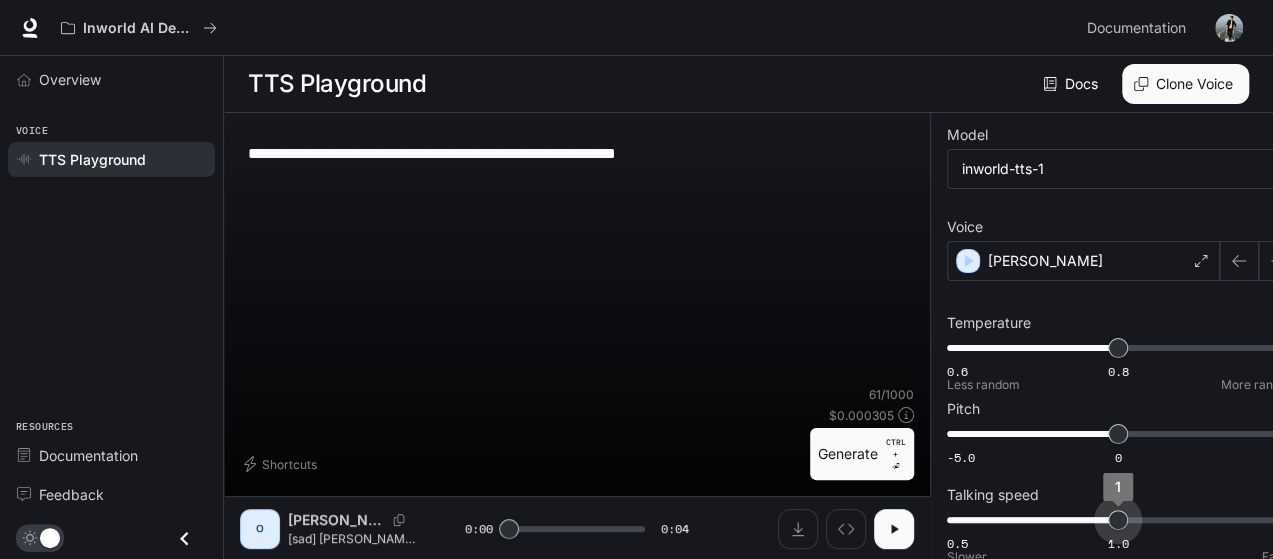 type on "***" 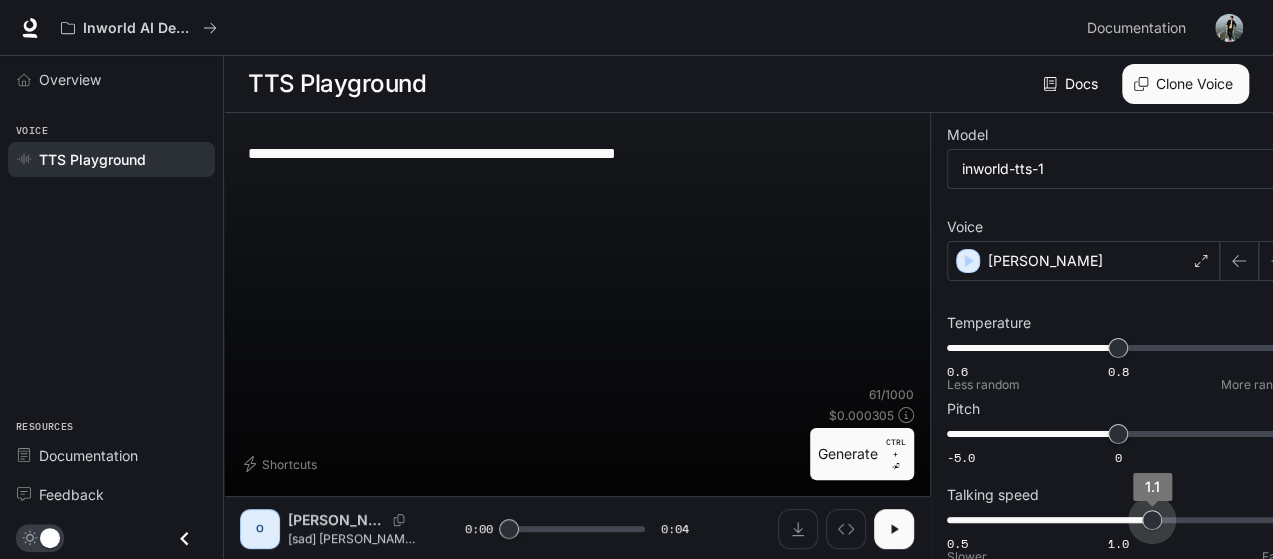 drag, startPoint x: 1088, startPoint y: 491, endPoint x: 1136, endPoint y: 491, distance: 48 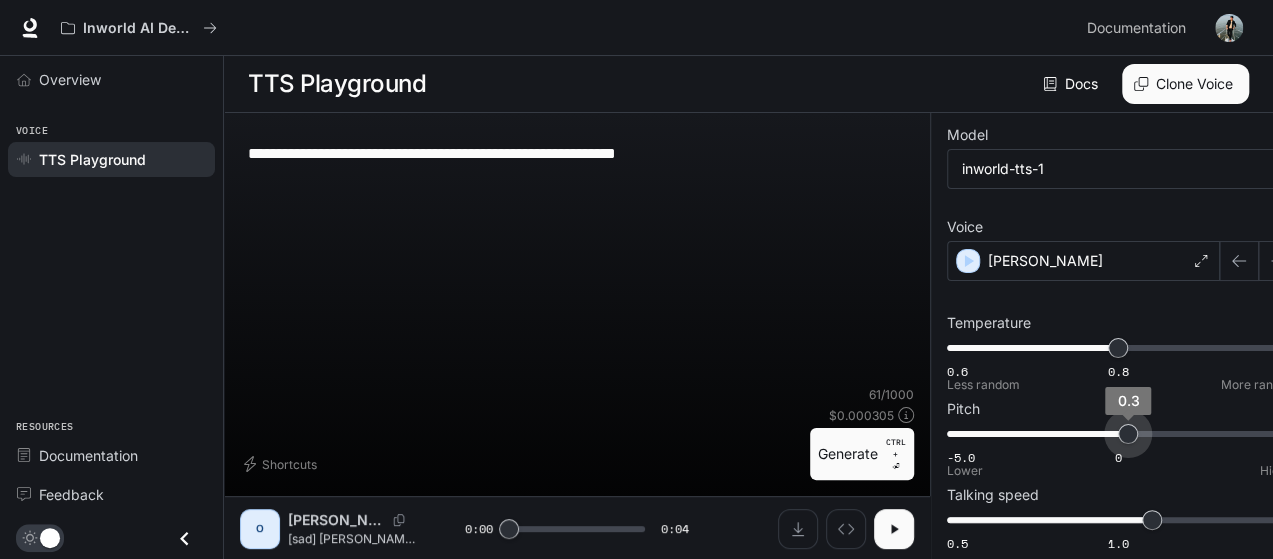 type on "***" 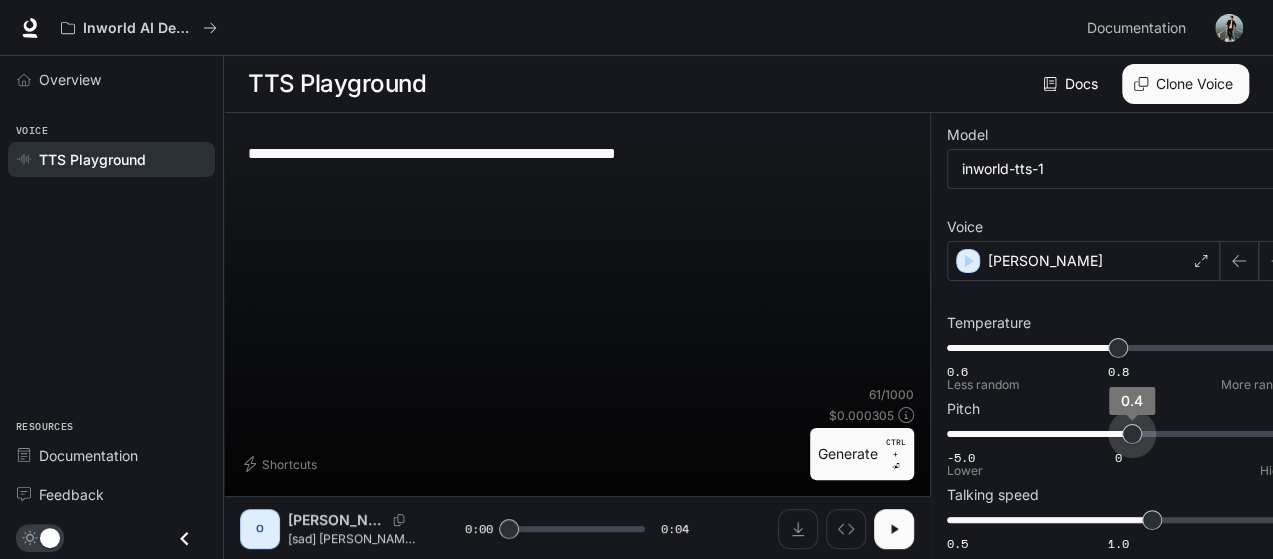 drag, startPoint x: 1089, startPoint y: 416, endPoint x: 1102, endPoint y: 416, distance: 13 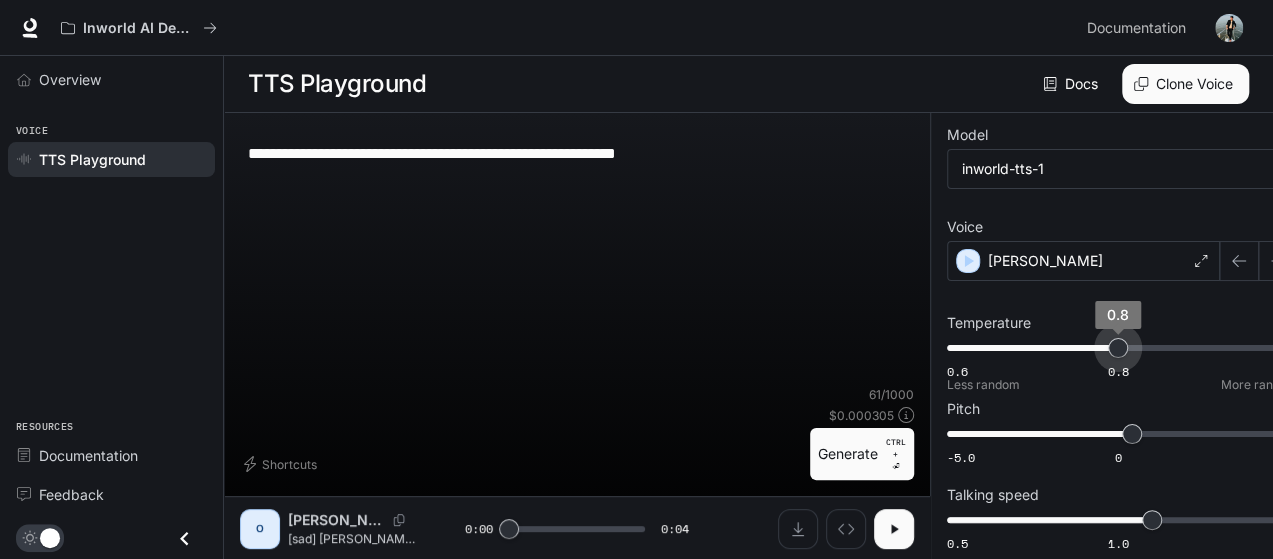 type on "****" 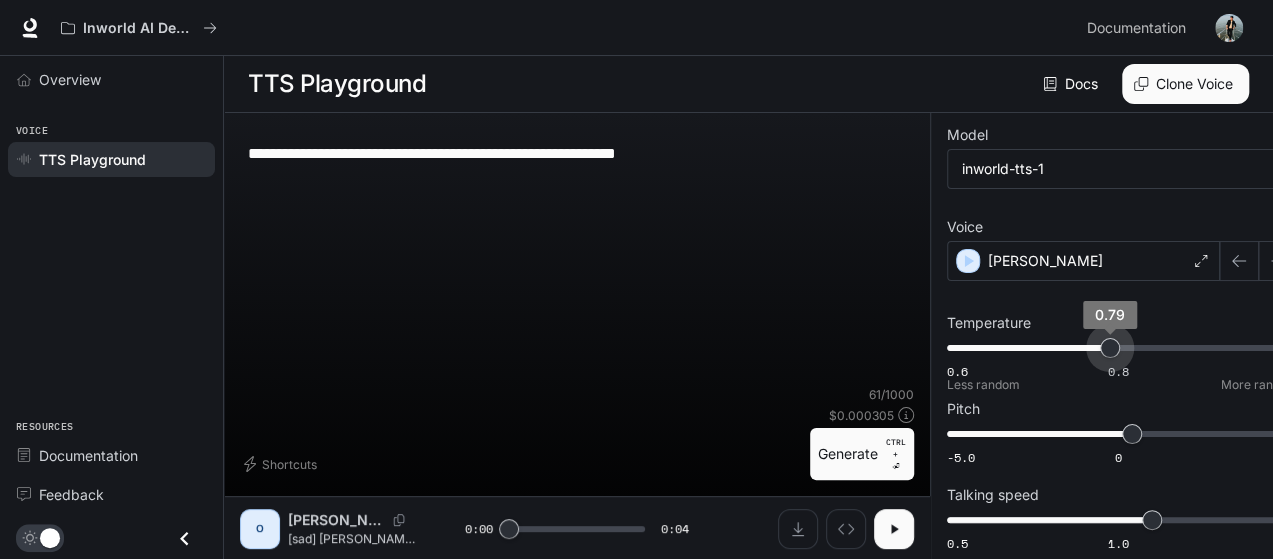 drag, startPoint x: 1094, startPoint y: 335, endPoint x: 1081, endPoint y: 333, distance: 13.152946 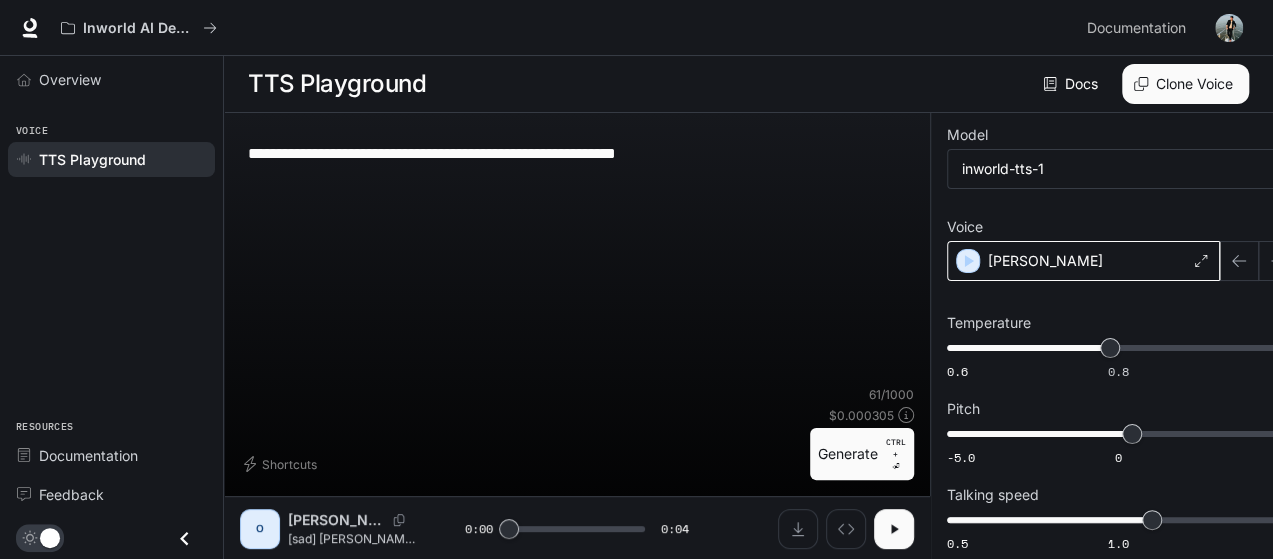click on "Apoorv Pareek" at bounding box center [1083, 261] 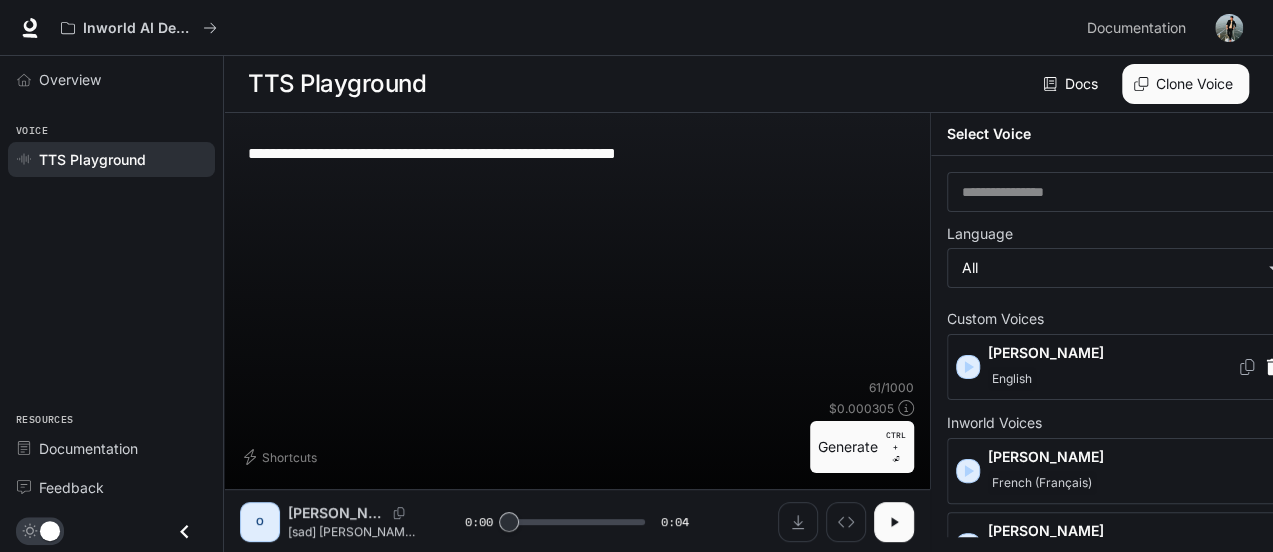 click 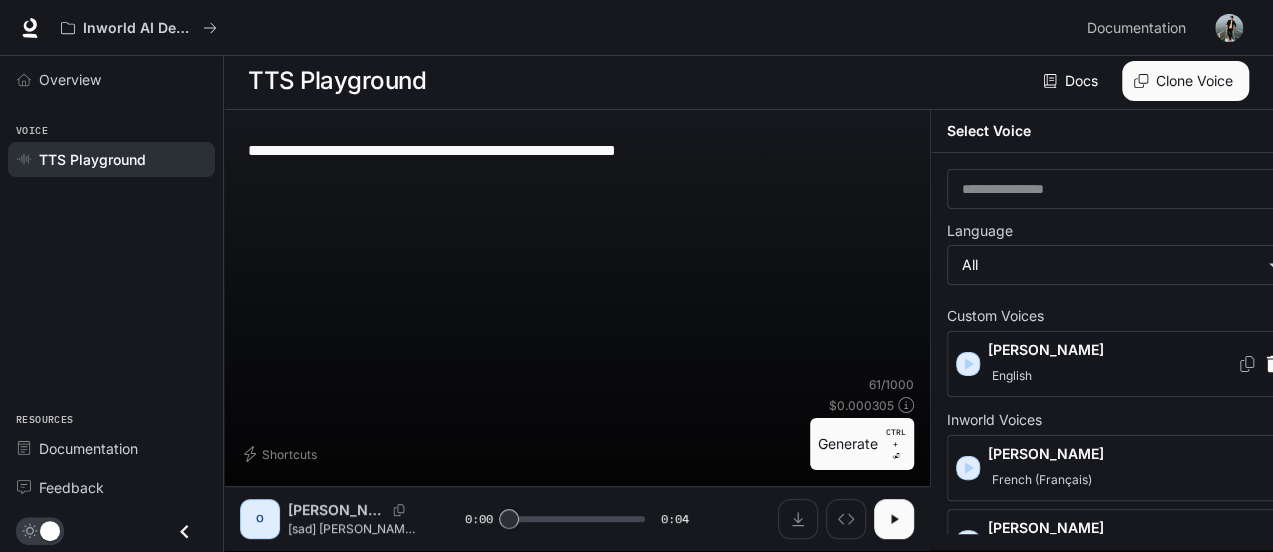 scroll, scrollTop: 8, scrollLeft: 0, axis: vertical 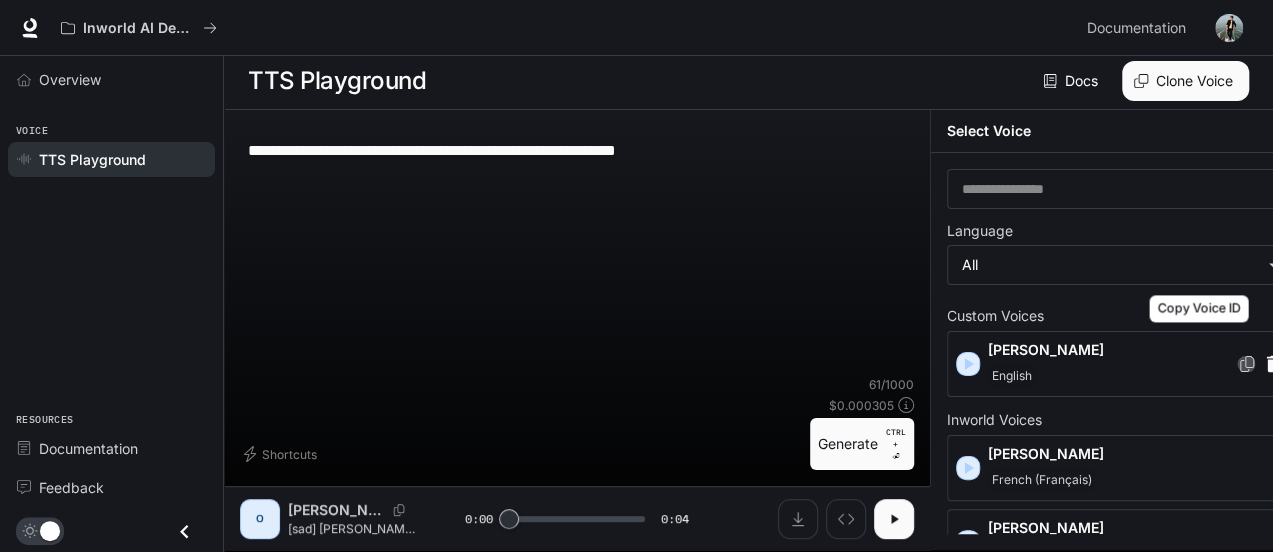 click 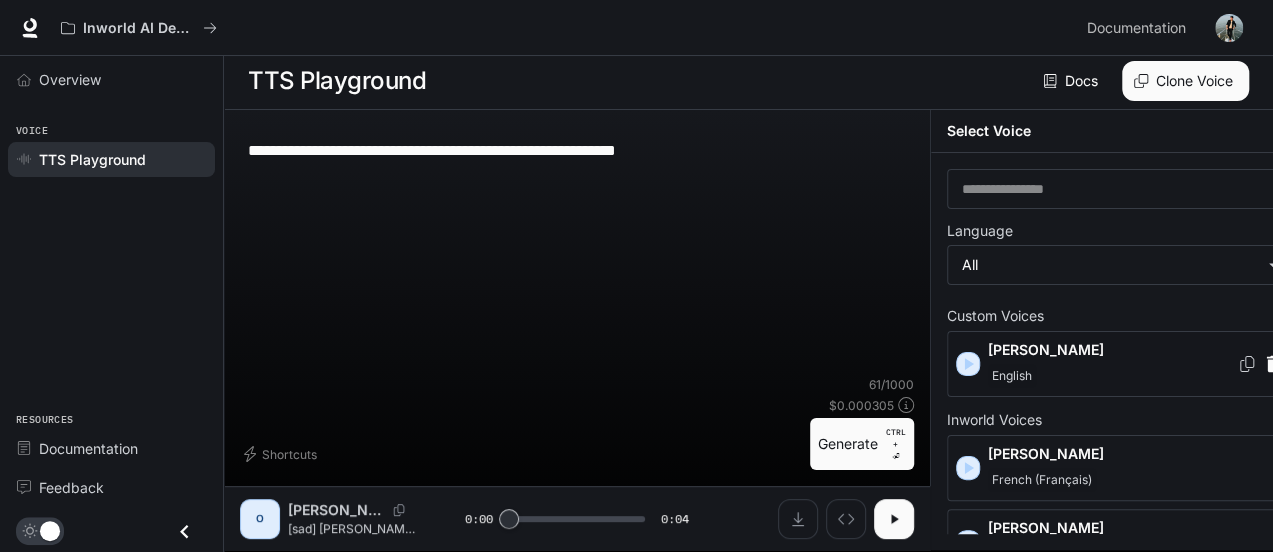 click on "Generate CTRL +  ⏎" at bounding box center [862, 444] 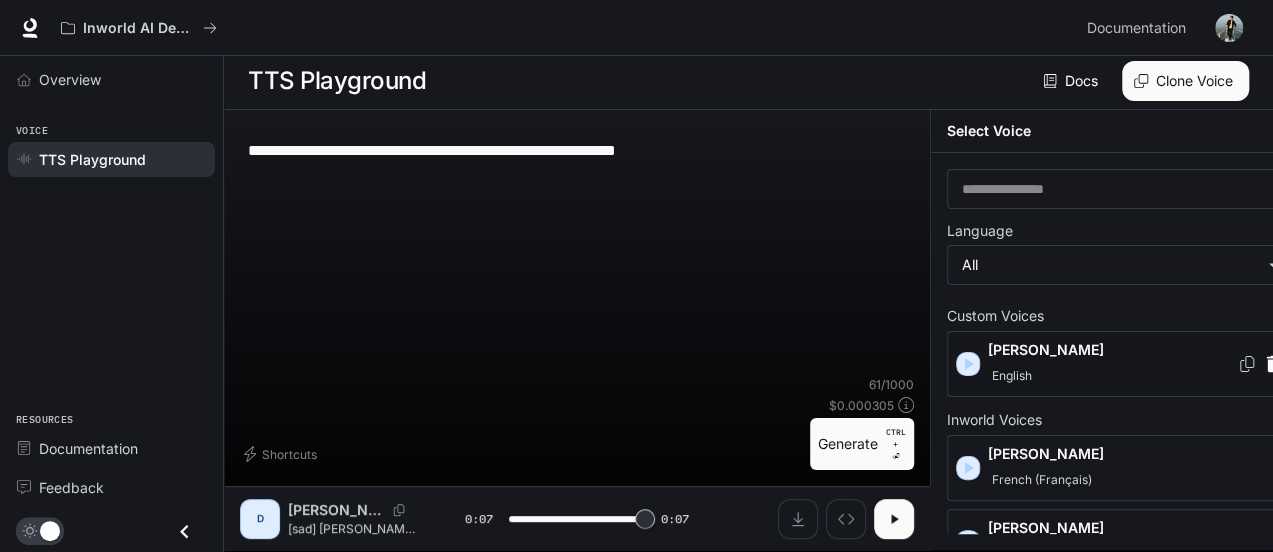 type on "*" 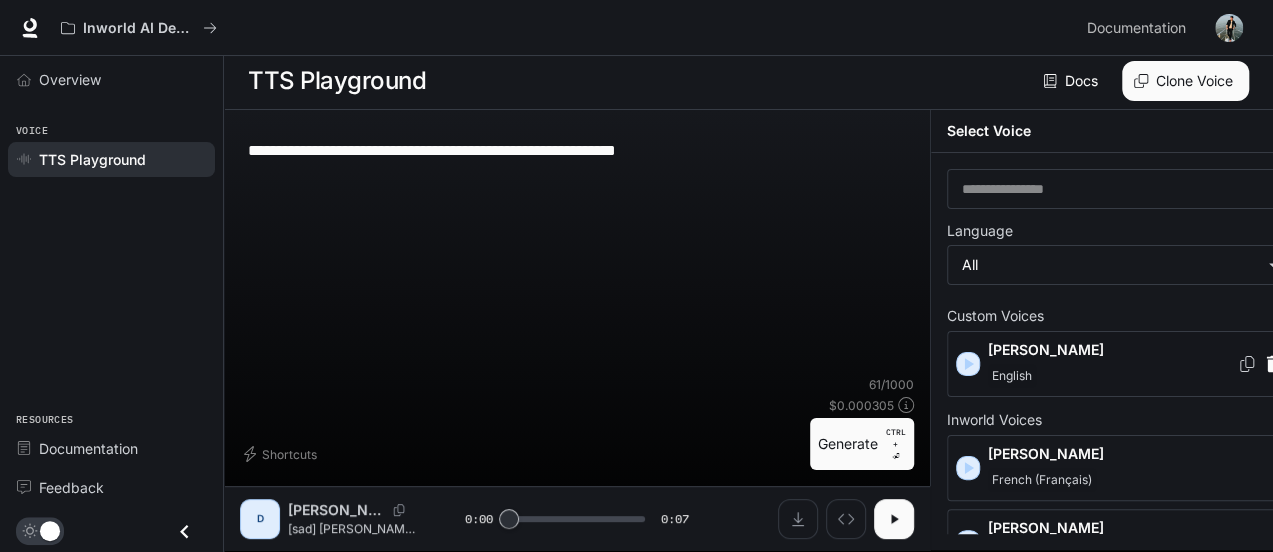 click at bounding box center (577, 390) 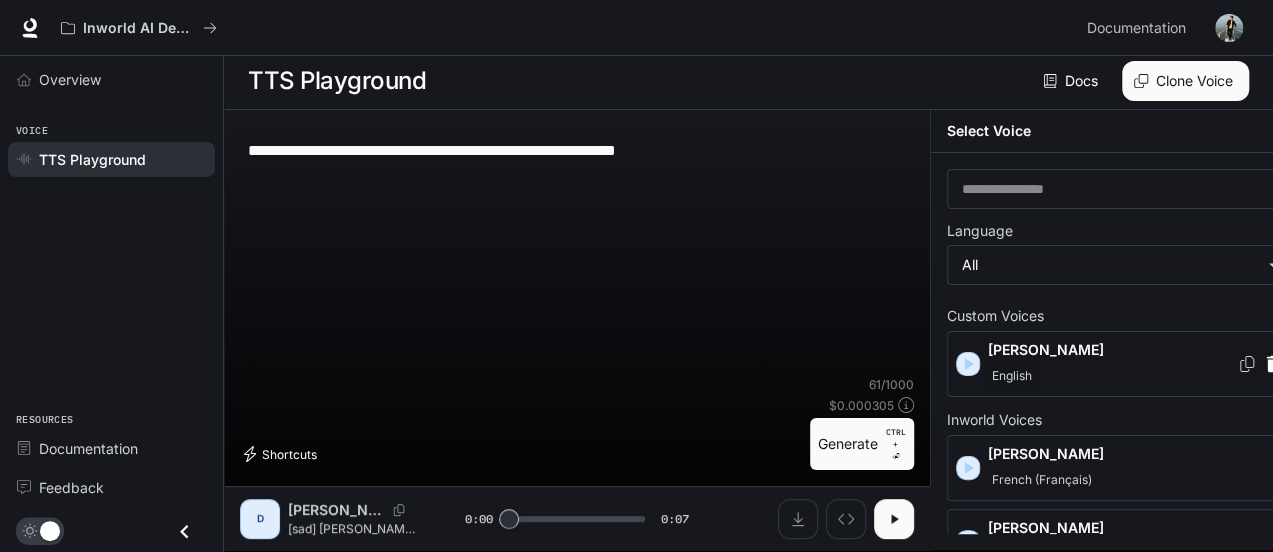 click on "Shortcuts" at bounding box center (282, 454) 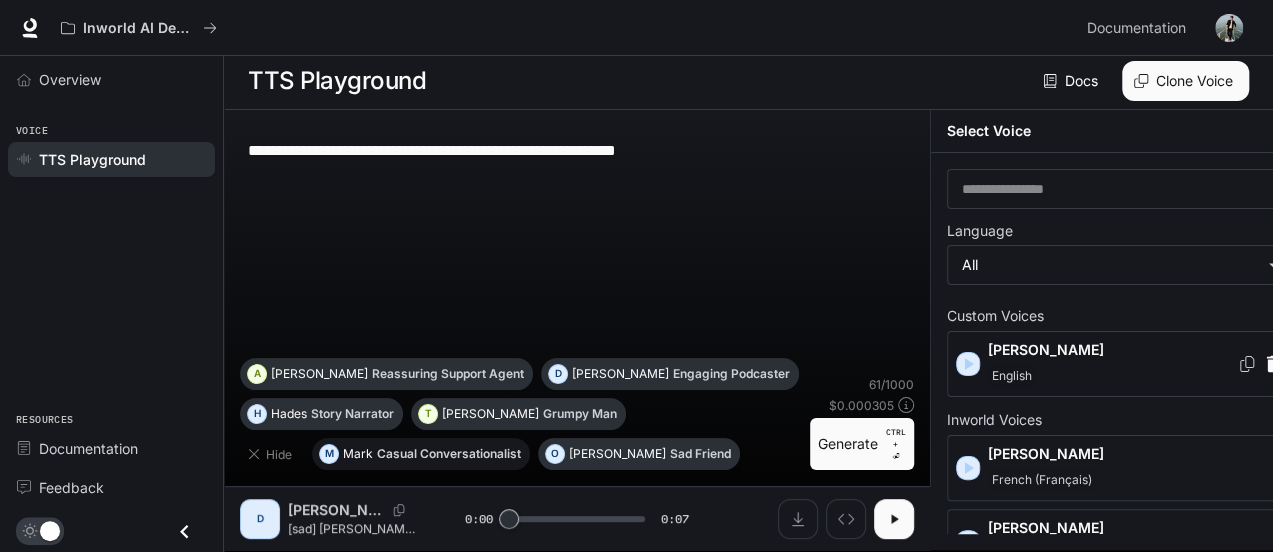 click on "Mark Casual Conversationalist" at bounding box center [432, 454] 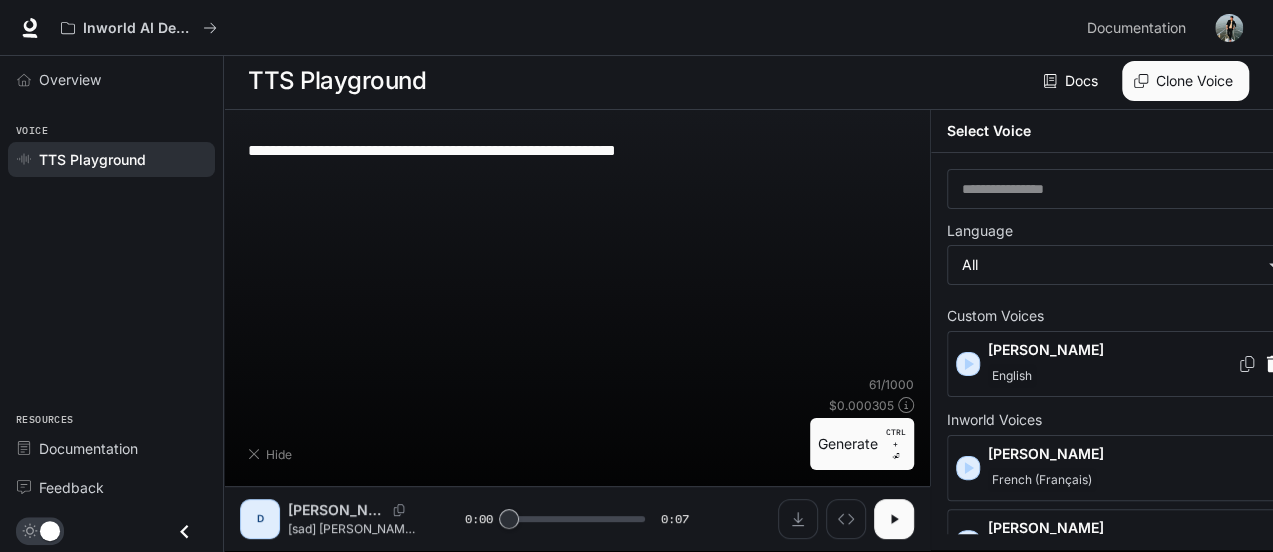 type on "**********" 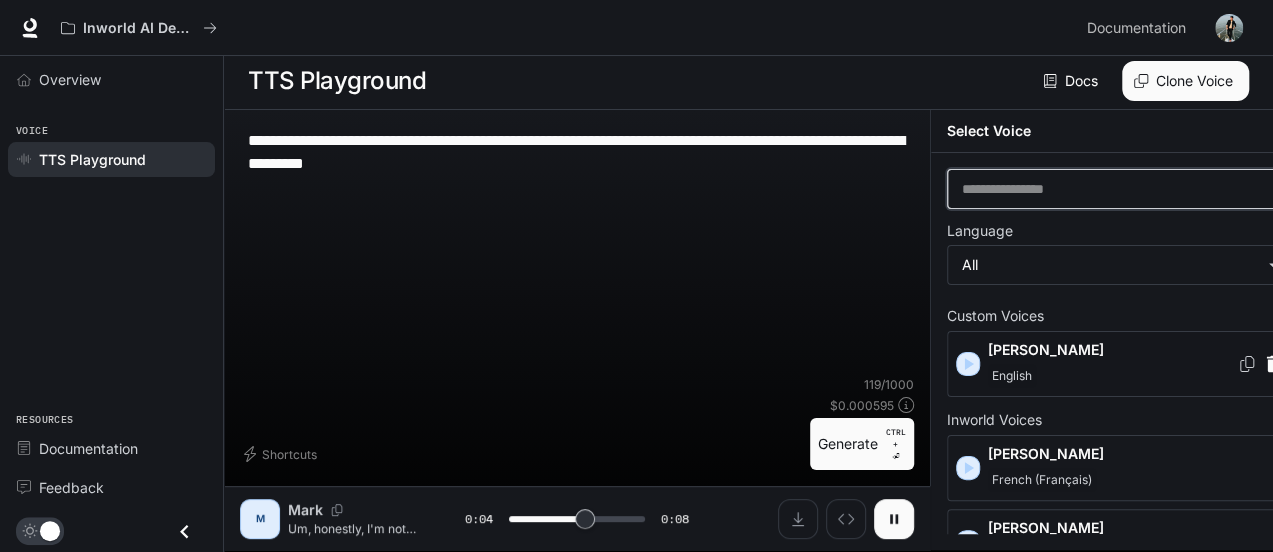 click at bounding box center (1123, 189) 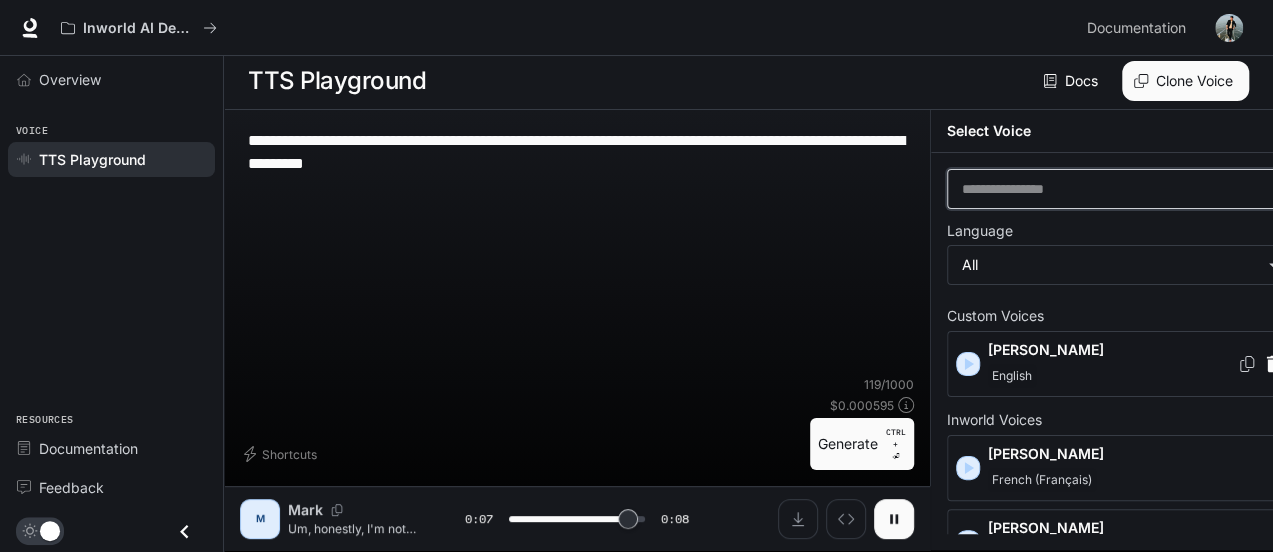 scroll, scrollTop: 400, scrollLeft: 0, axis: vertical 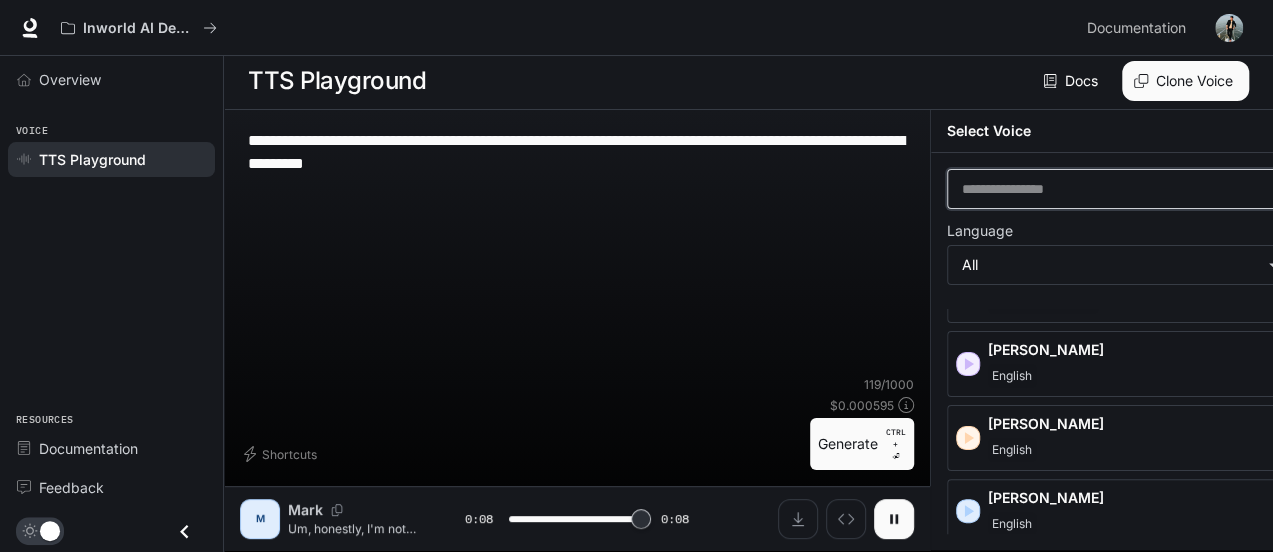 type on "*" 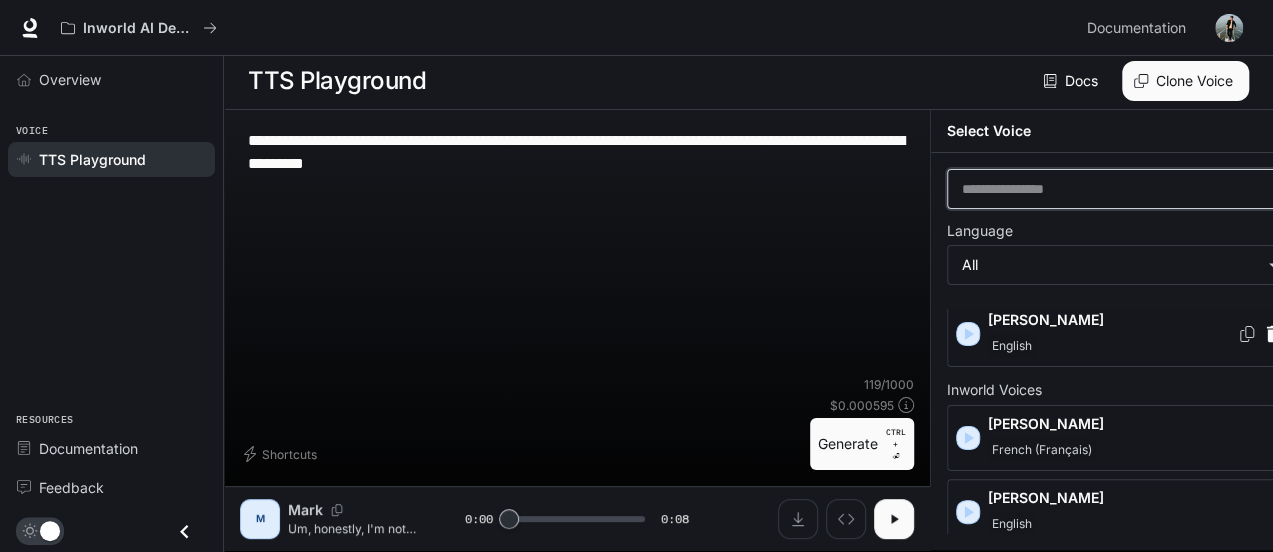 scroll, scrollTop: 0, scrollLeft: 0, axis: both 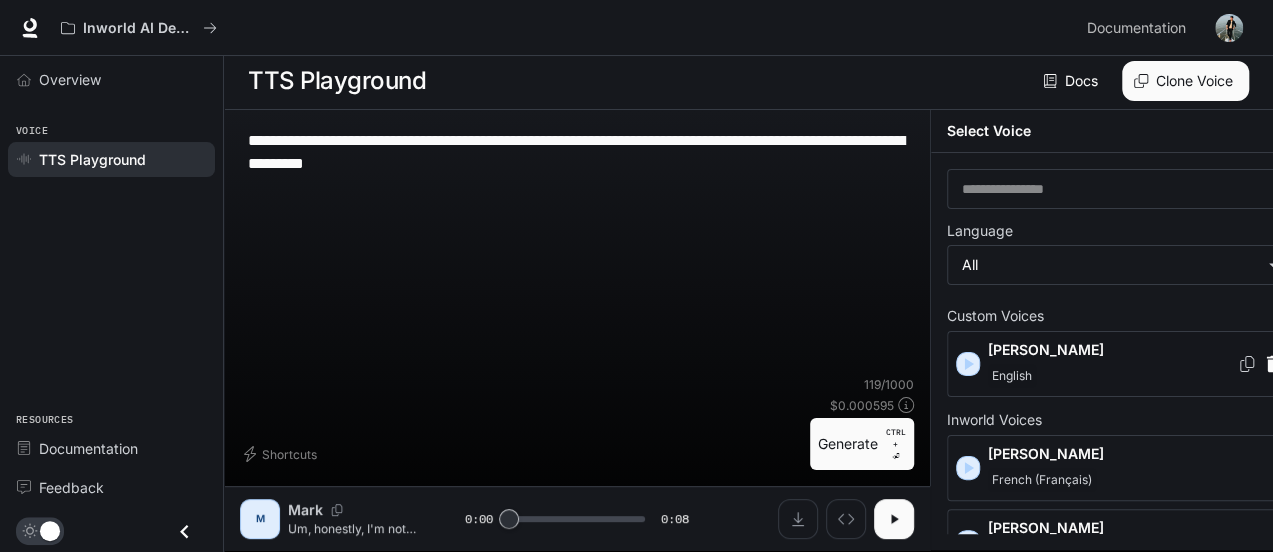 click on "Apoorv Pareek English" at bounding box center [1123, 364] 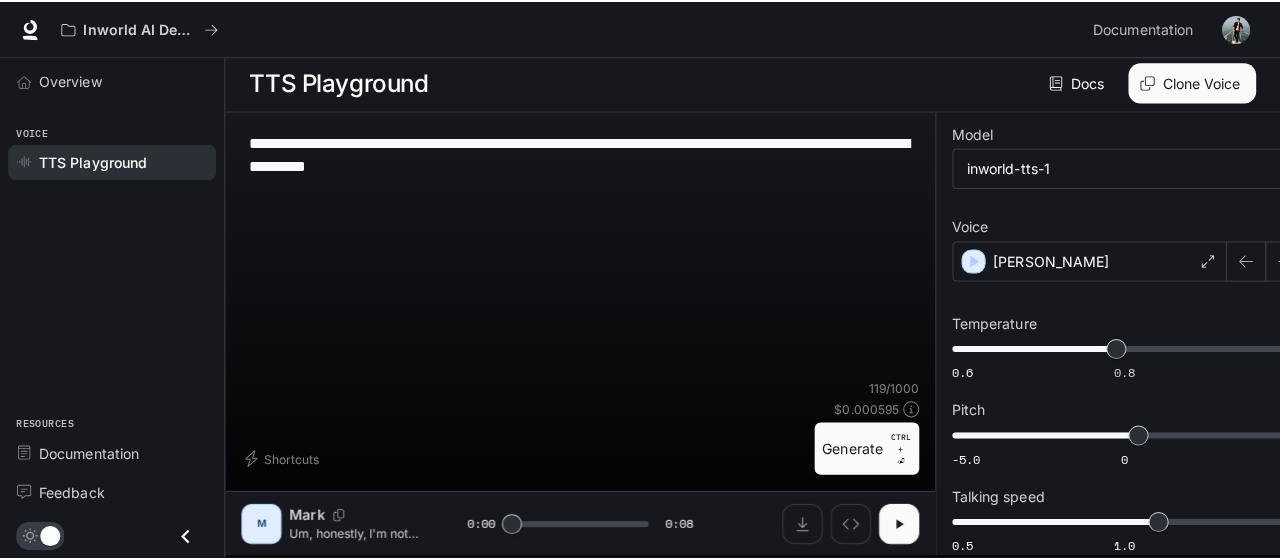 scroll, scrollTop: 0, scrollLeft: 0, axis: both 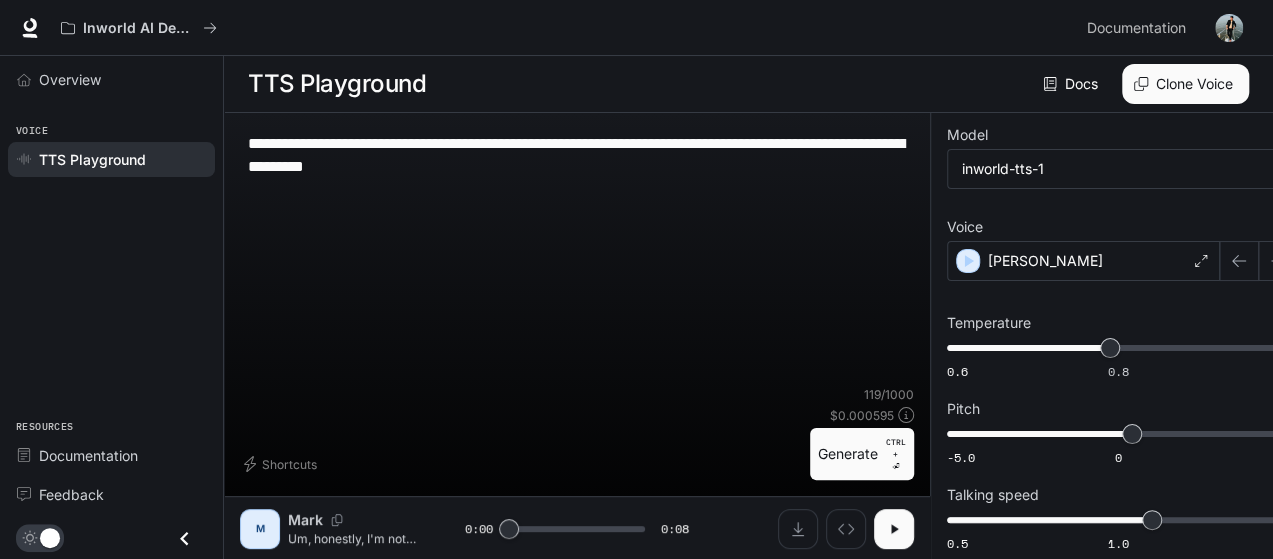 click on "Clone Voice" at bounding box center [1185, 84] 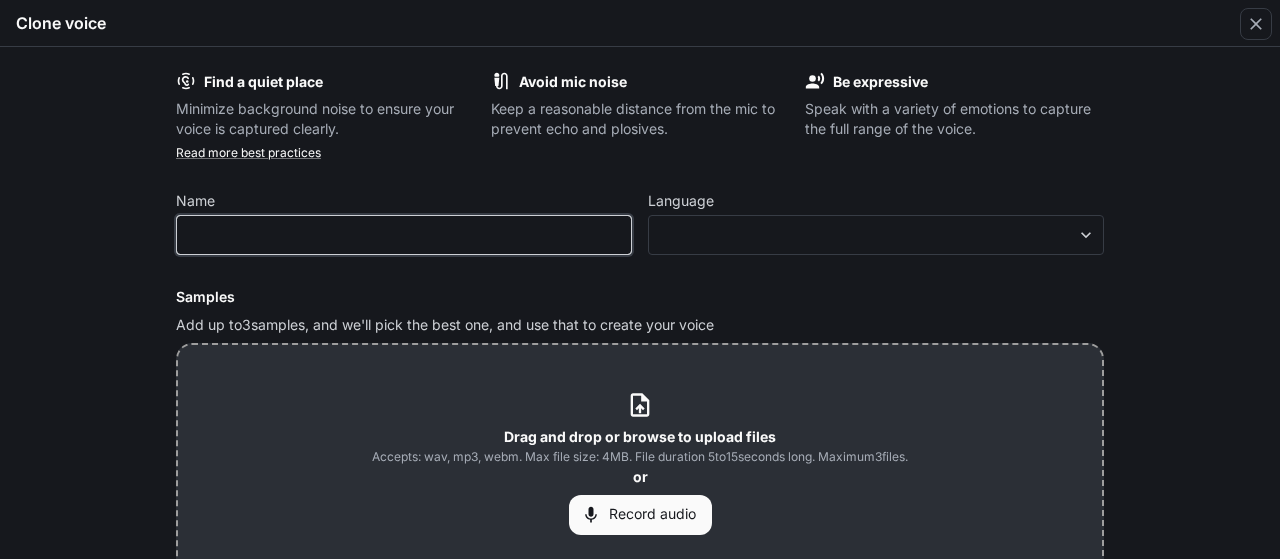 click at bounding box center [404, 235] 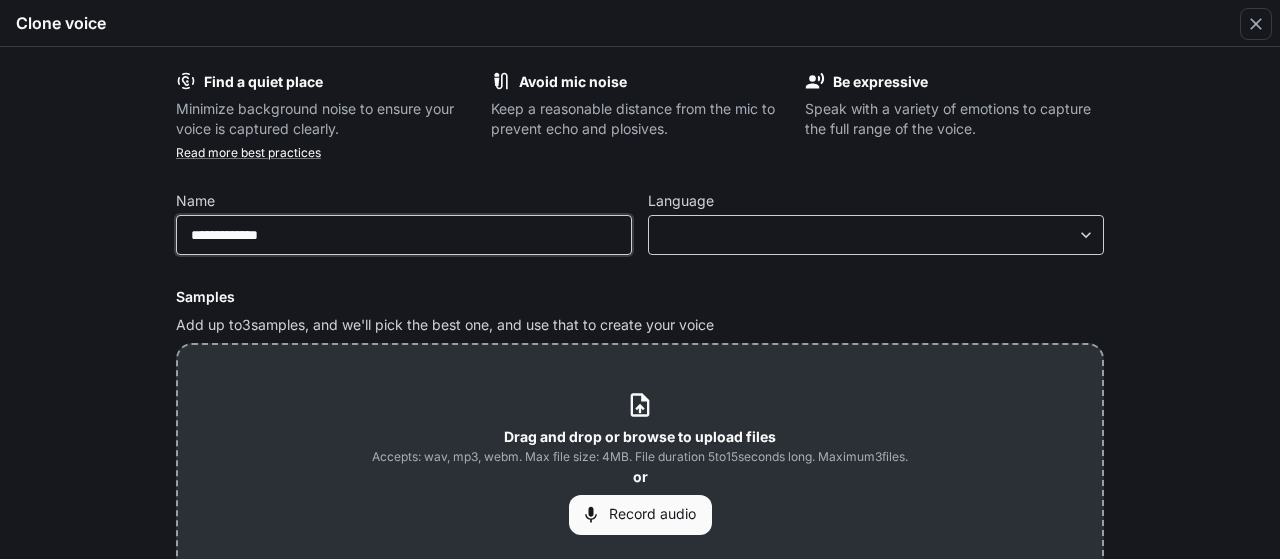type on "**********" 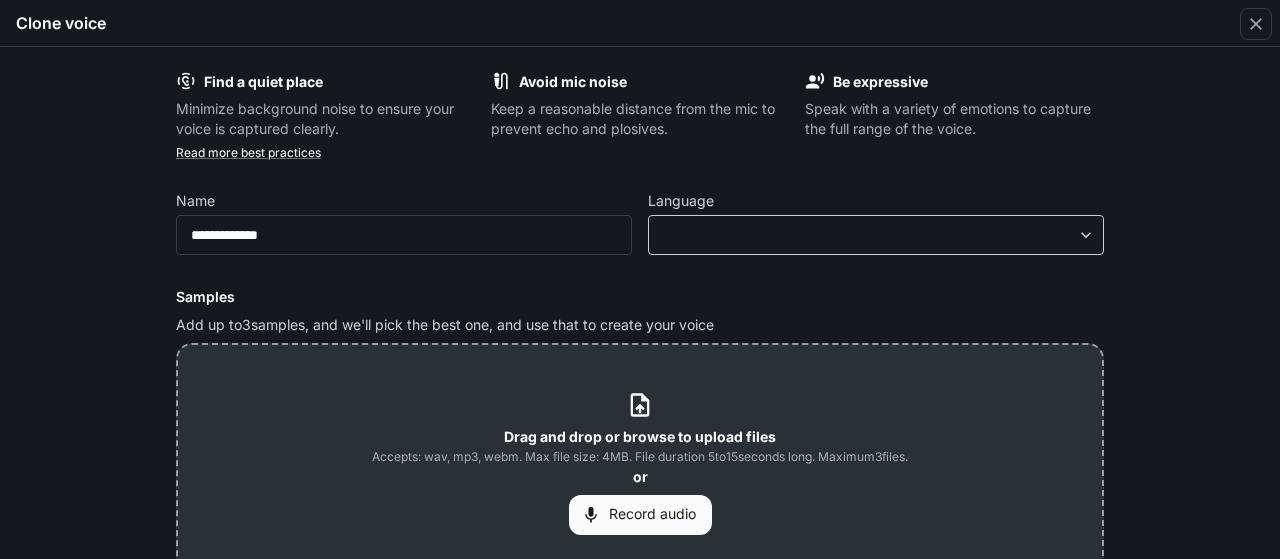 click on "​ ​" at bounding box center (876, 235) 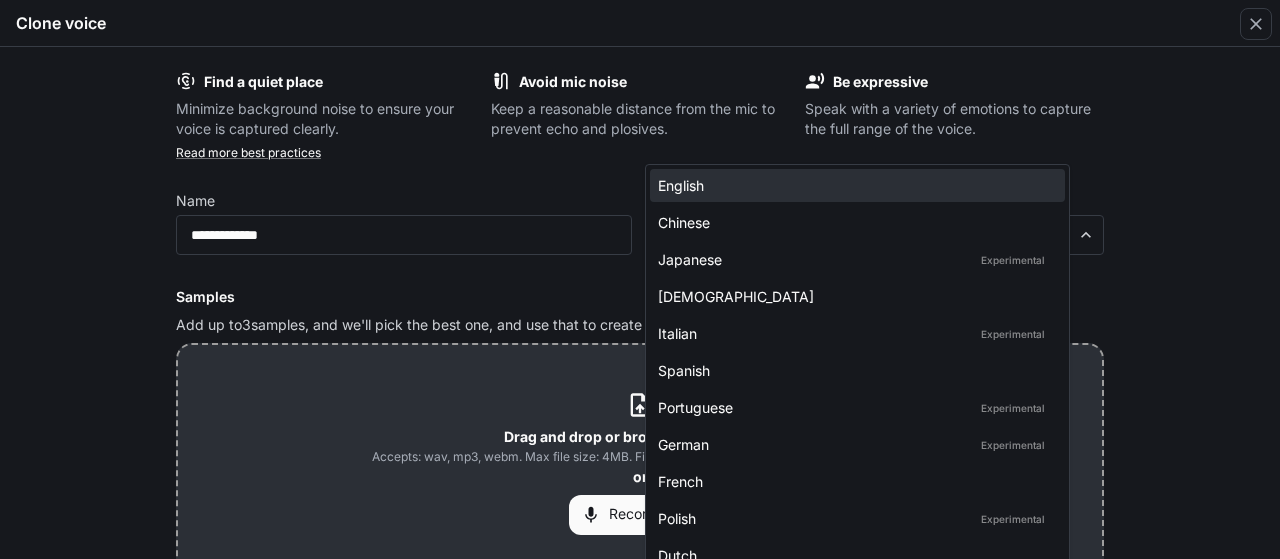 click on "English" at bounding box center (857, 185) 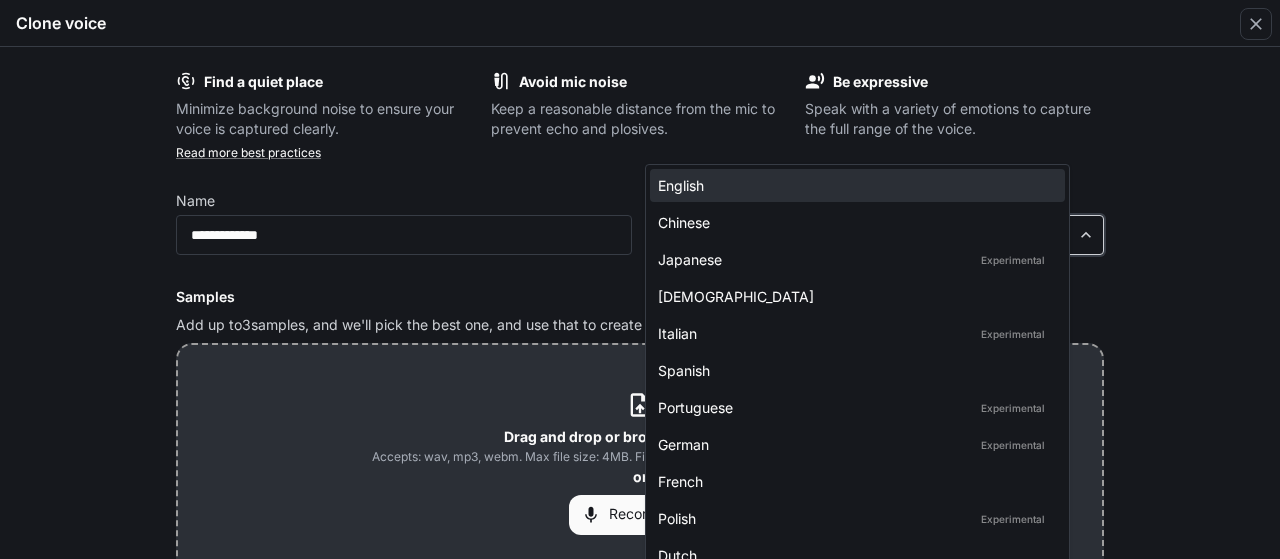 type on "*****" 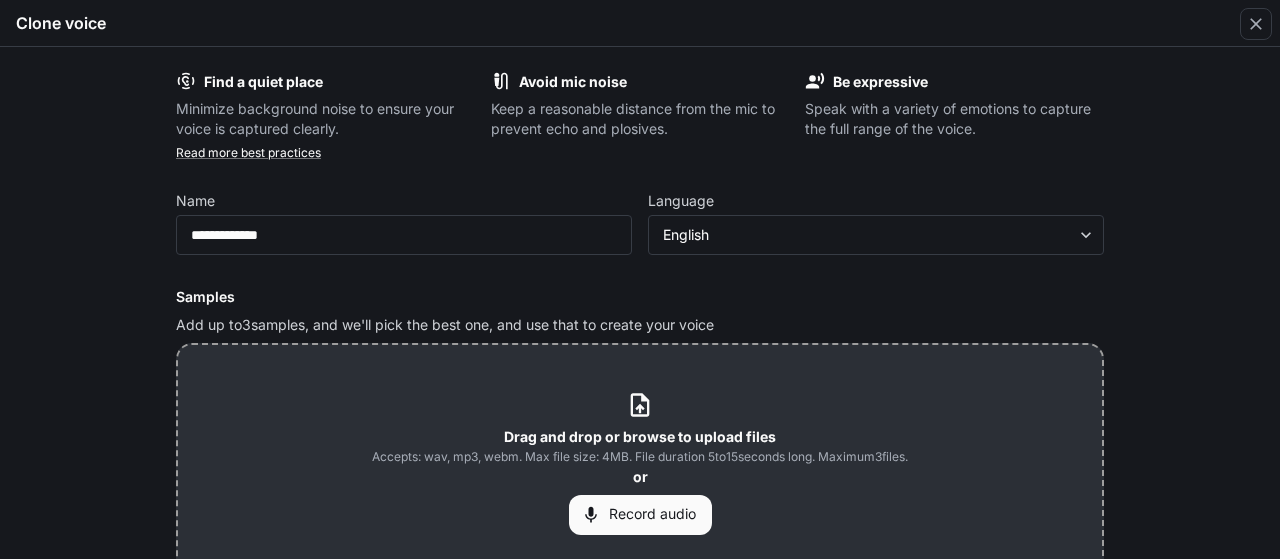 click on "Record audio" at bounding box center [640, 515] 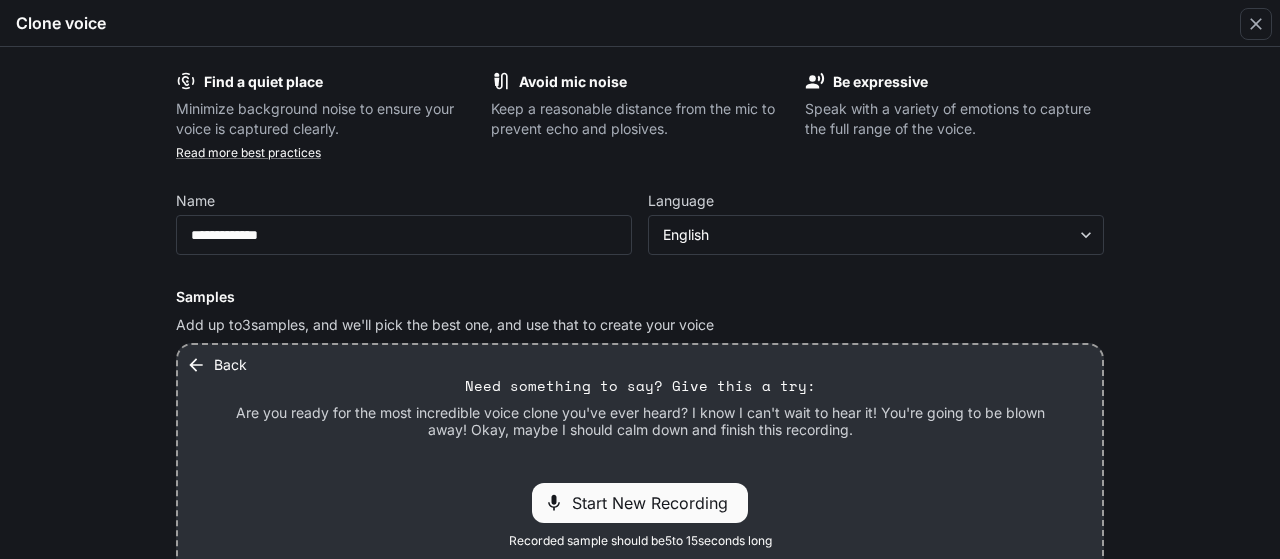 click on "Start New Recording" at bounding box center [656, 503] 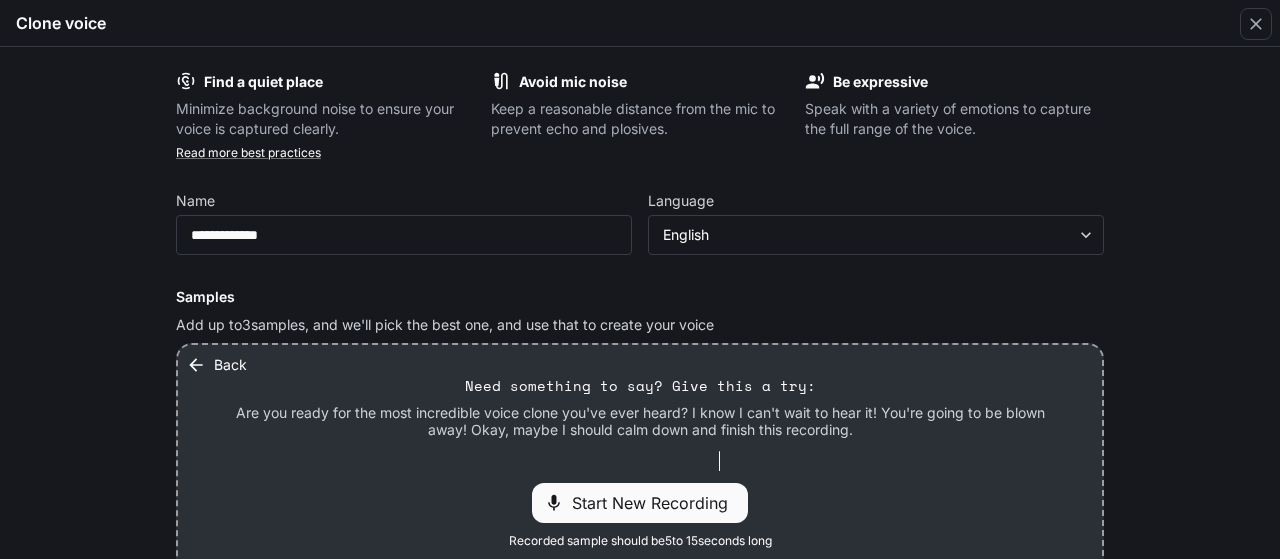 scroll, scrollTop: 189, scrollLeft: 0, axis: vertical 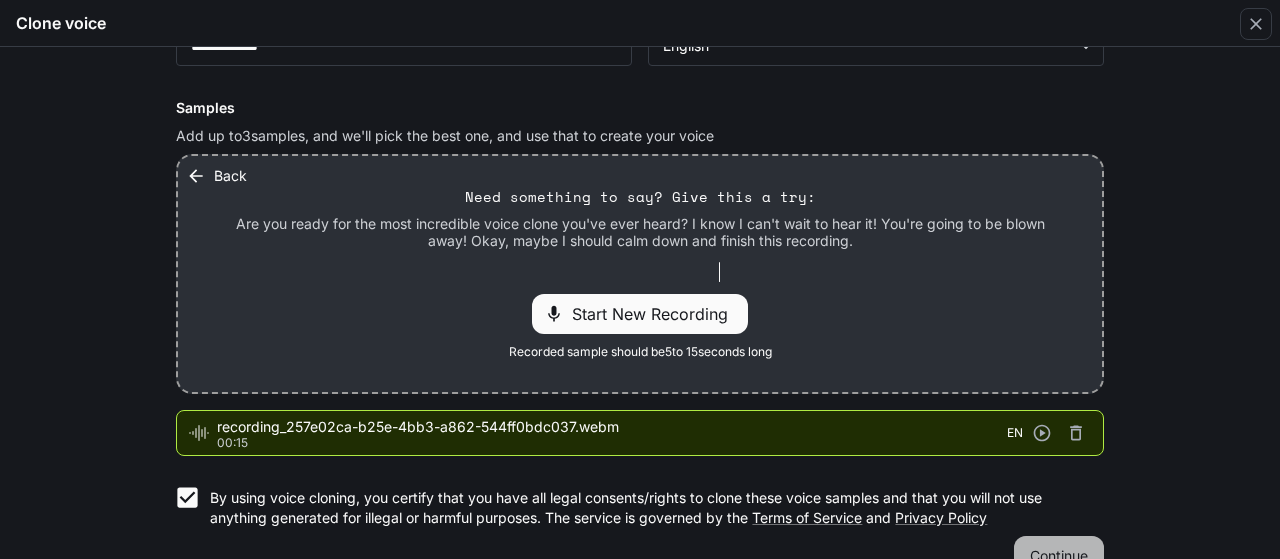 click on "Continue" at bounding box center [1059, 556] 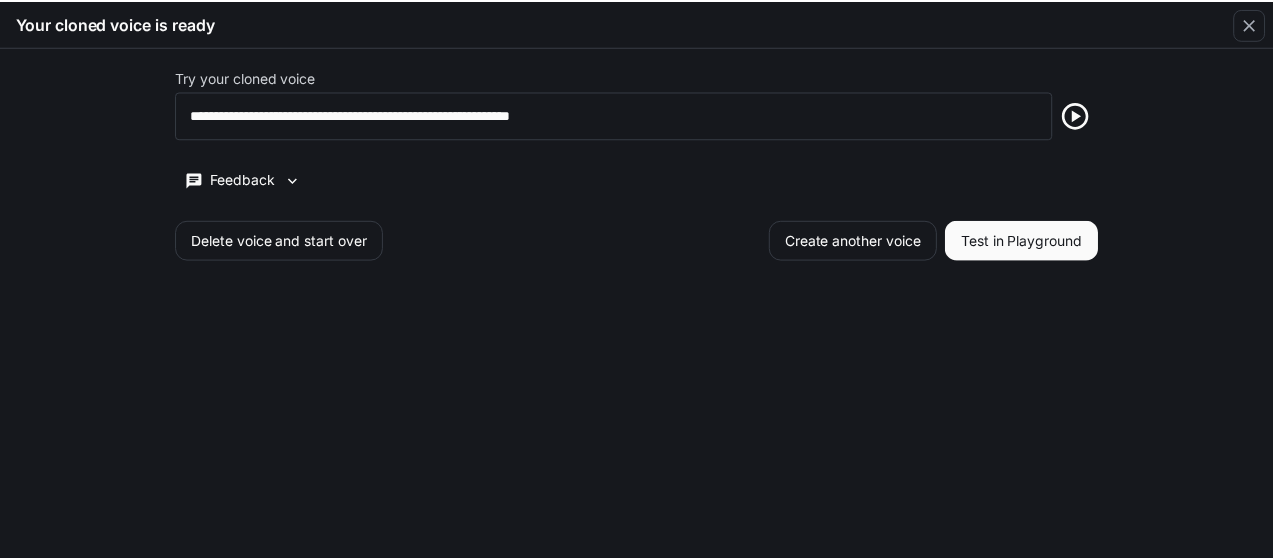 scroll, scrollTop: 0, scrollLeft: 0, axis: both 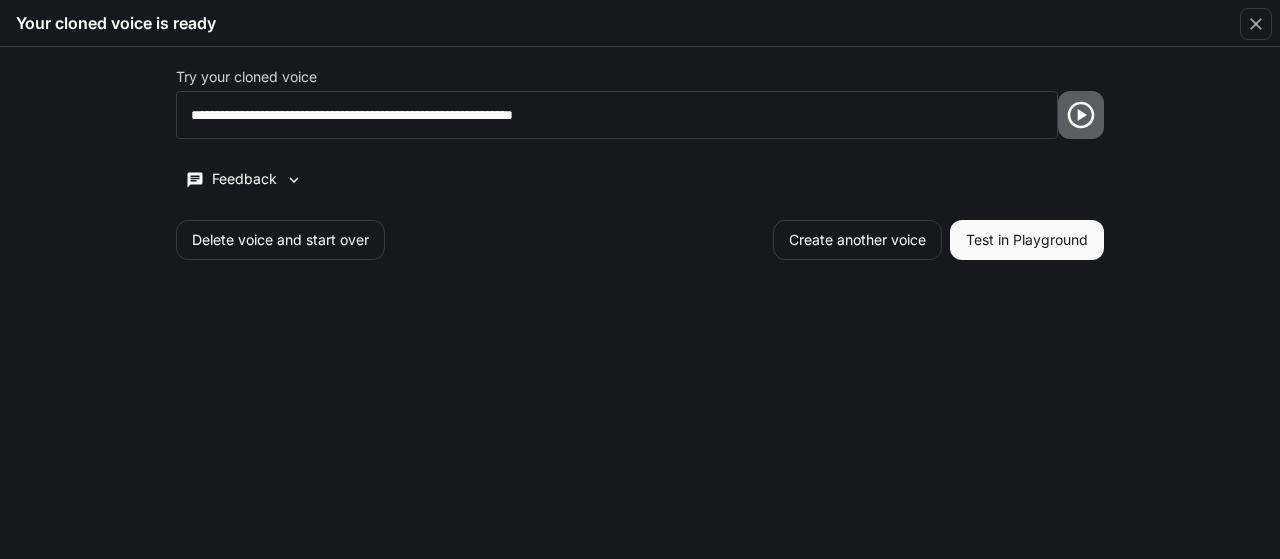 click 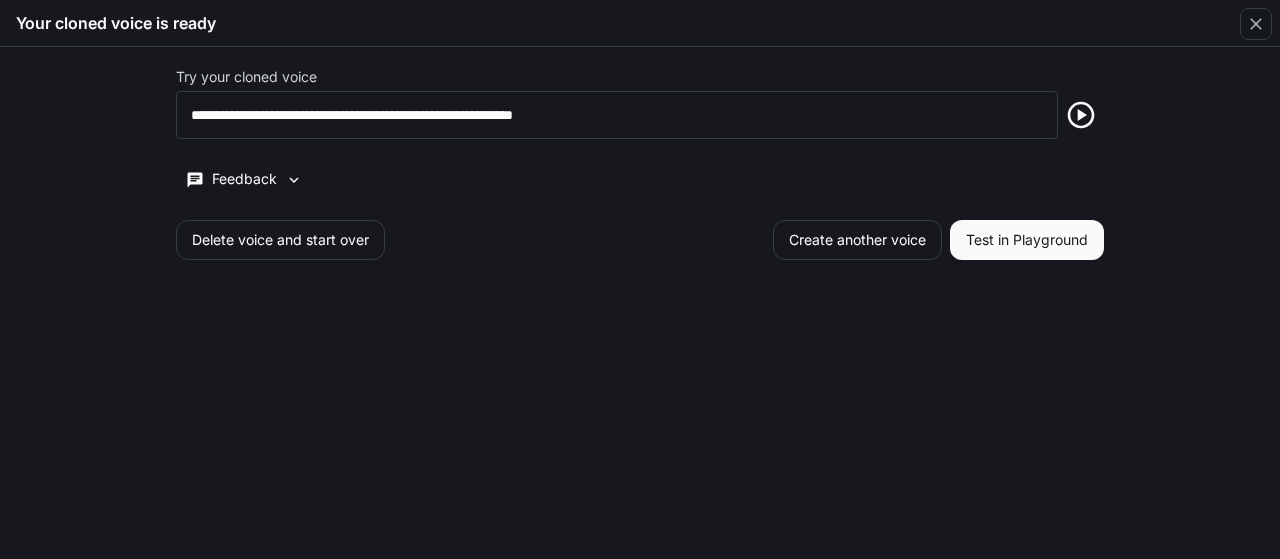 click on "Test in Playground" at bounding box center [1027, 240] 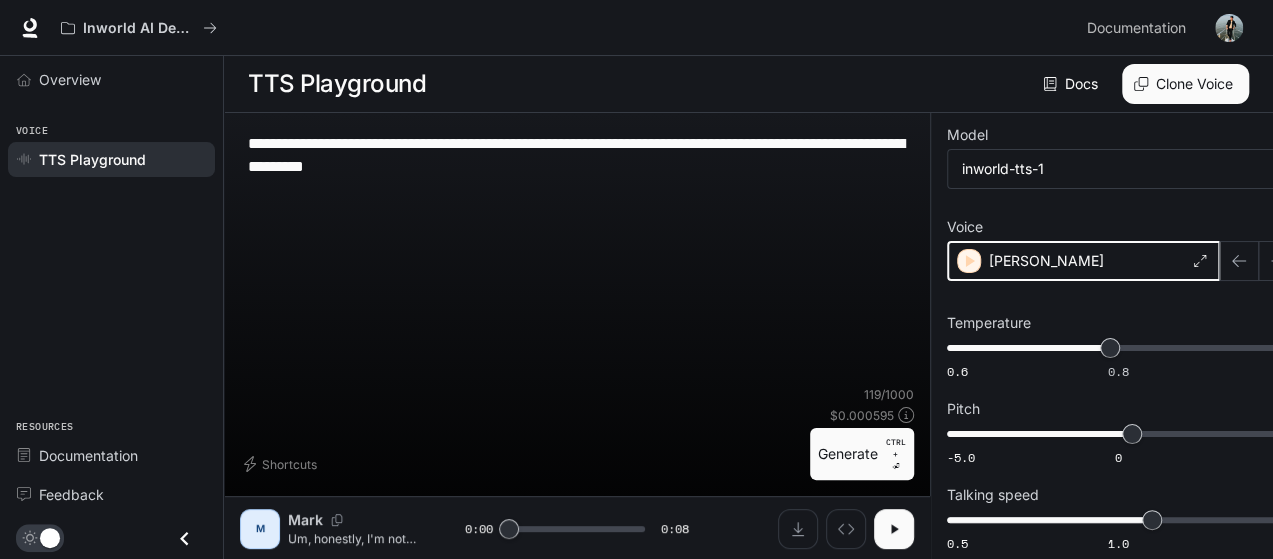 click 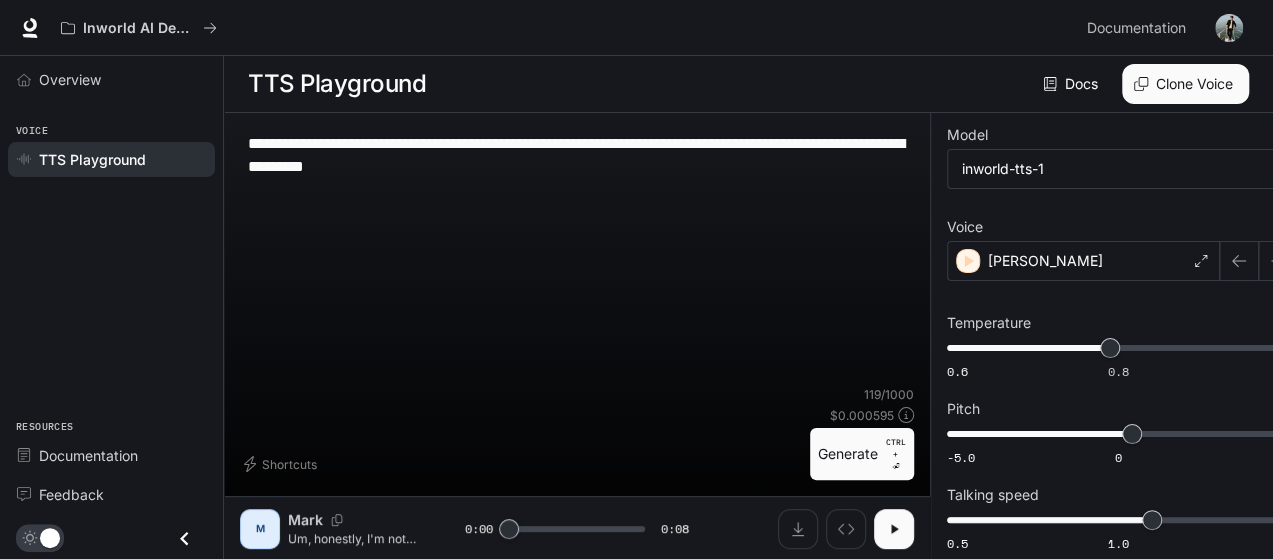 click on "Docs" at bounding box center [1072, 84] 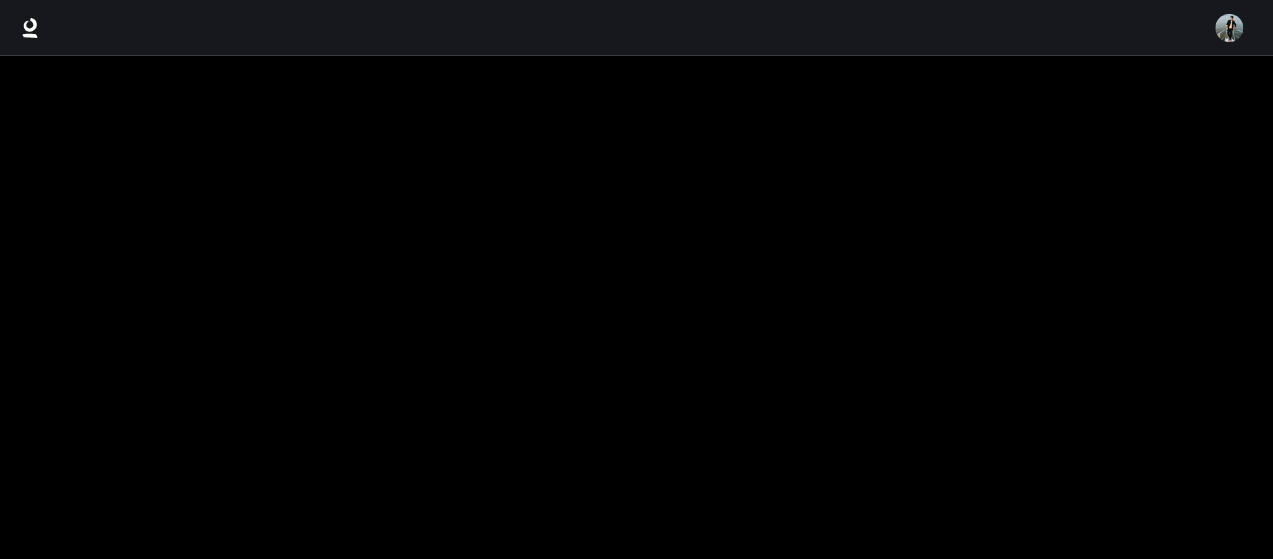 scroll, scrollTop: 0, scrollLeft: 0, axis: both 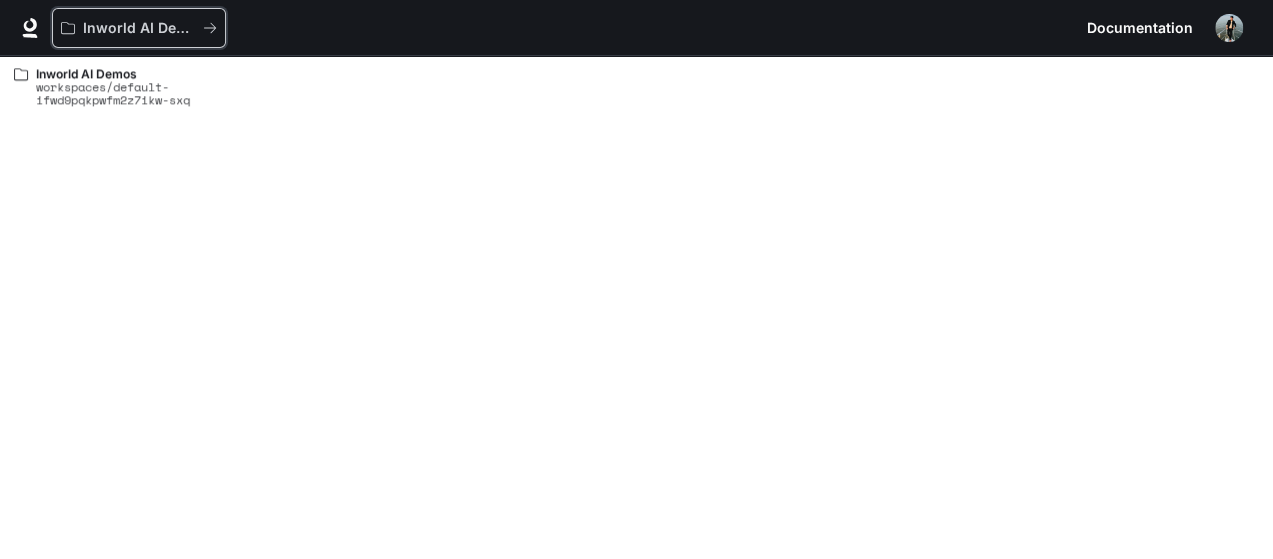 click on "Inworld AI Demos" at bounding box center [139, 28] 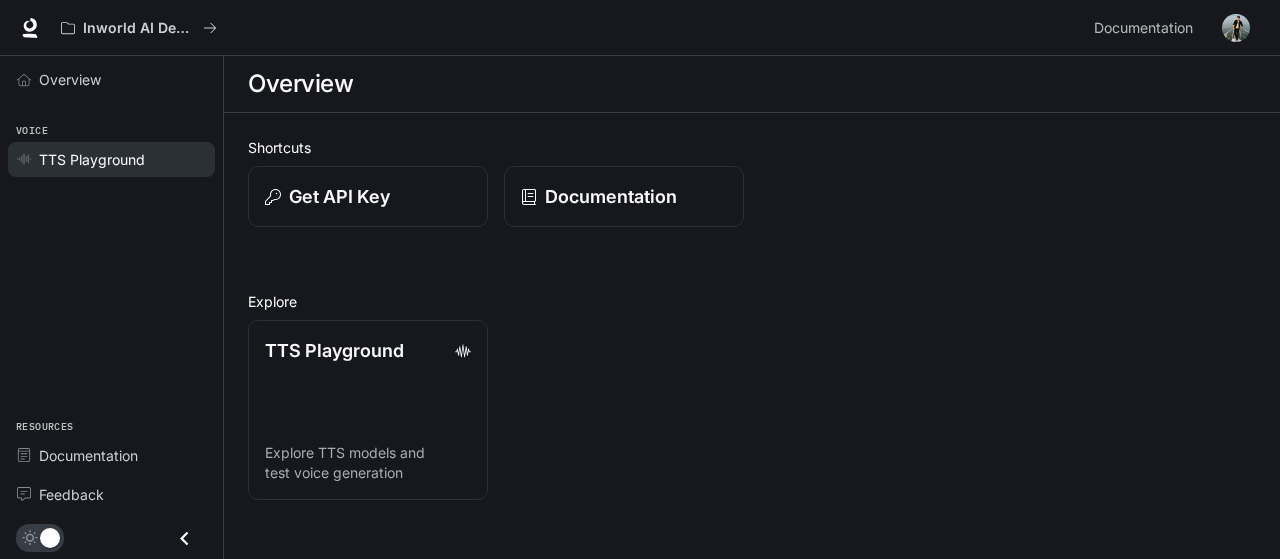 click on "TTS Playground" at bounding box center (92, 159) 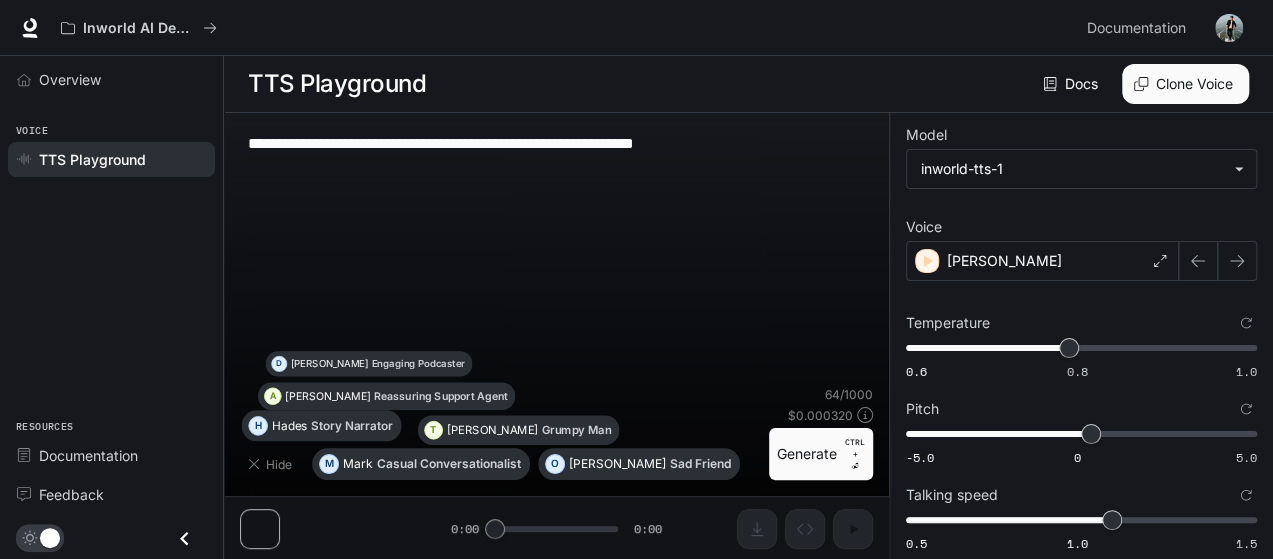 type on "**********" 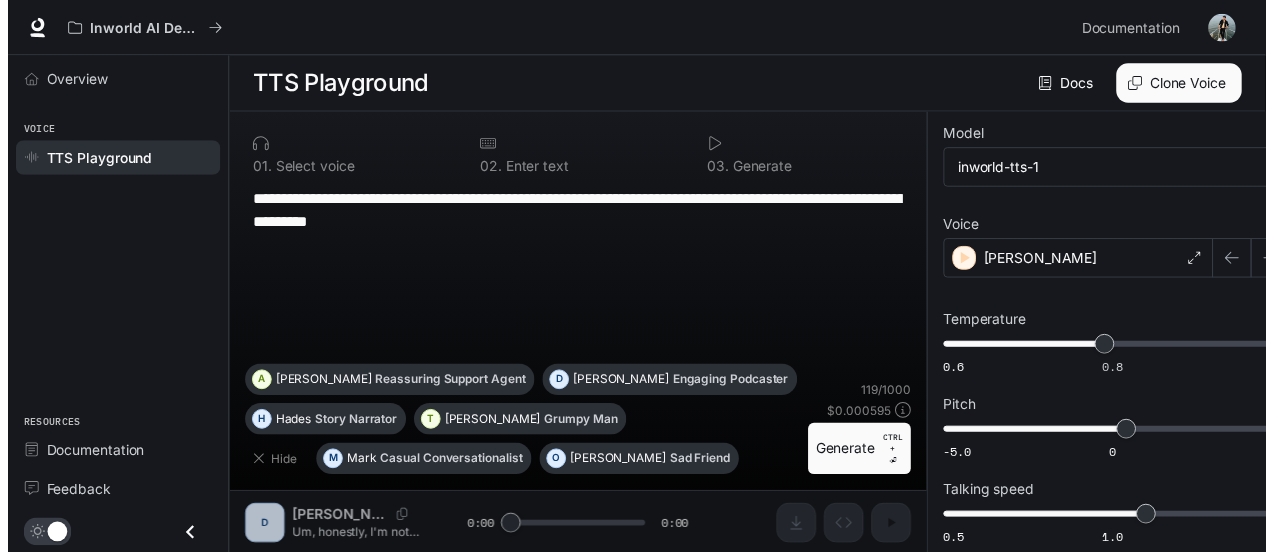 scroll, scrollTop: 0, scrollLeft: 0, axis: both 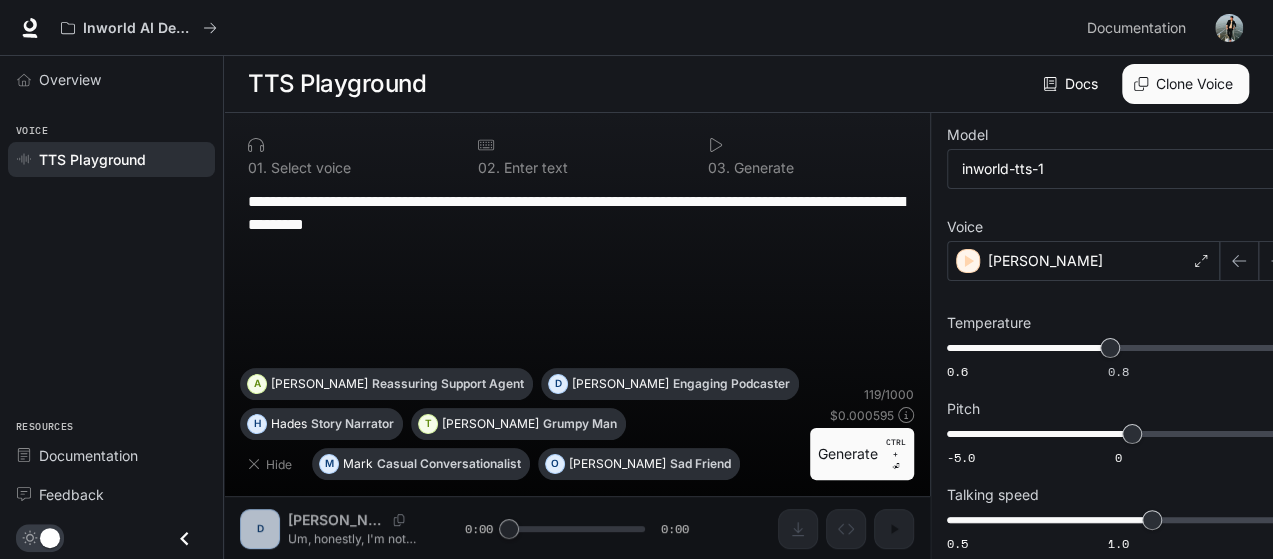 click on "**********" at bounding box center [577, 336] 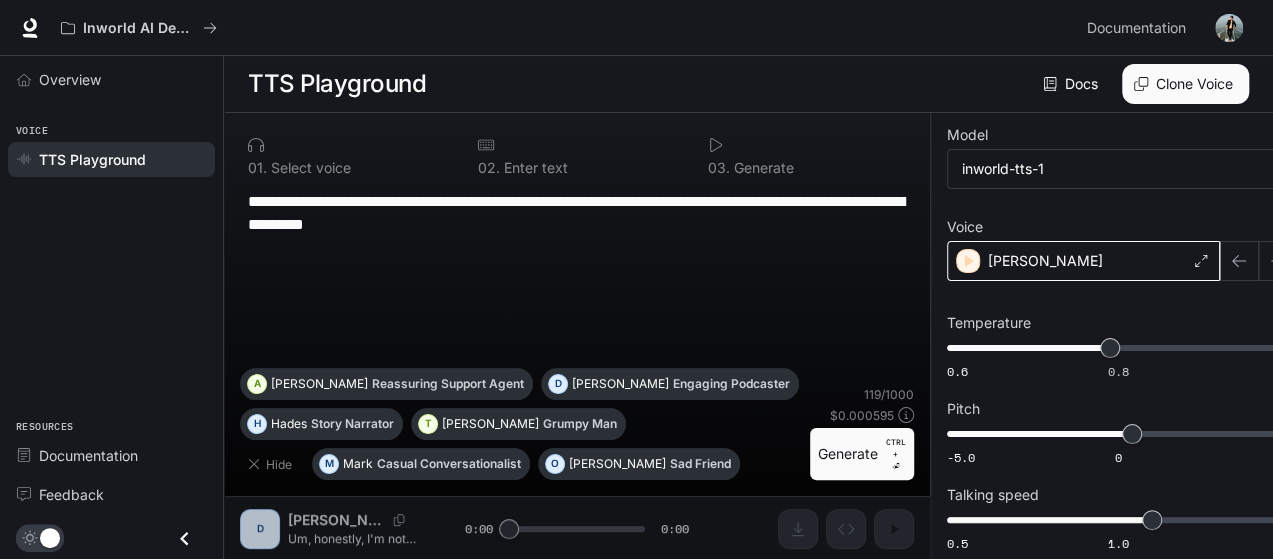 click on "Apoorv pareek" at bounding box center (1083, 261) 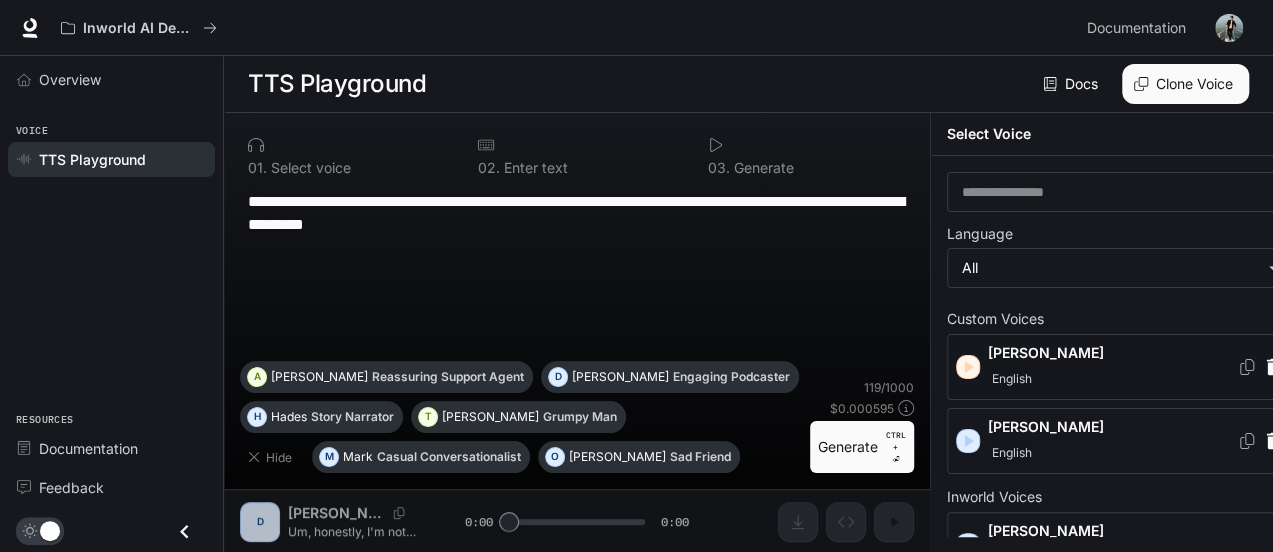 click on "Apoorv pareek English" at bounding box center [1123, 367] 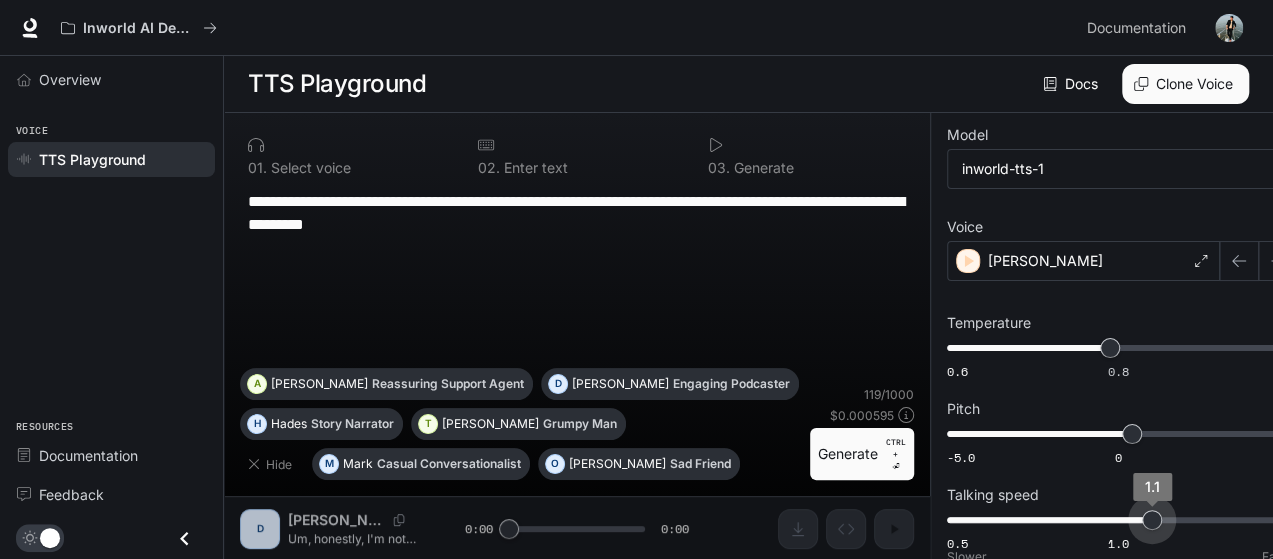 click on "1.1" at bounding box center [1152, 520] 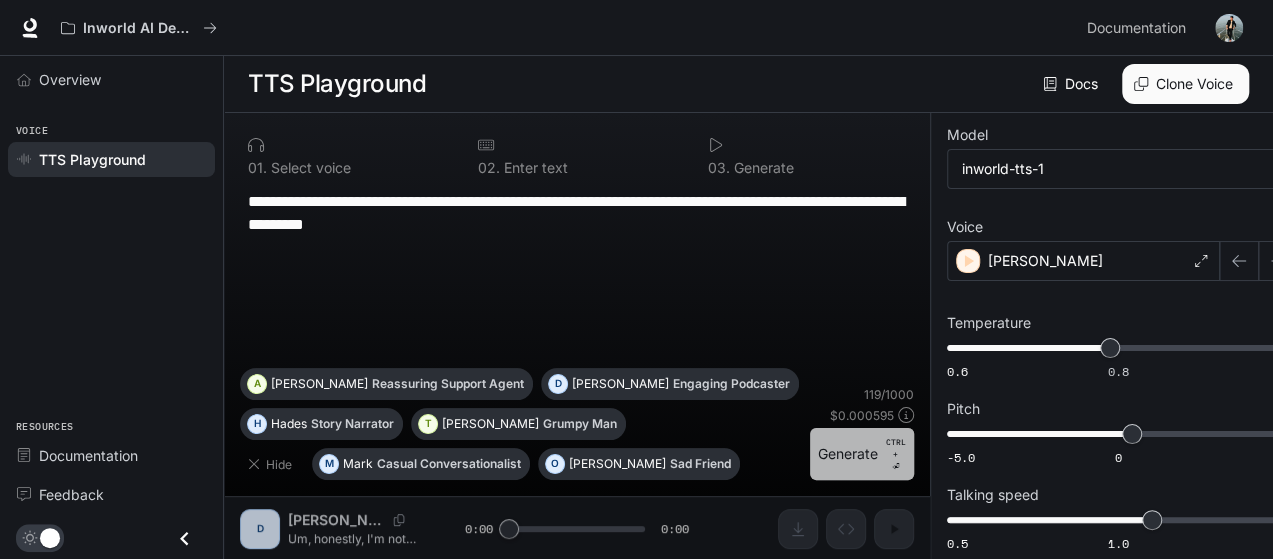 click on "CTRL +  ⏎" at bounding box center (896, 454) 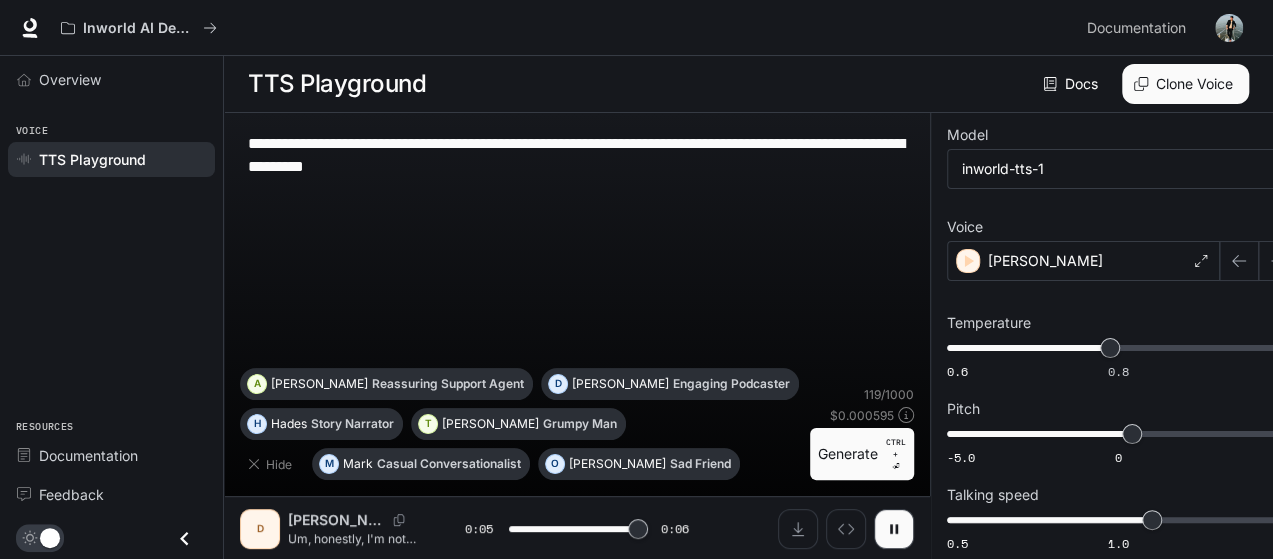 type on "*" 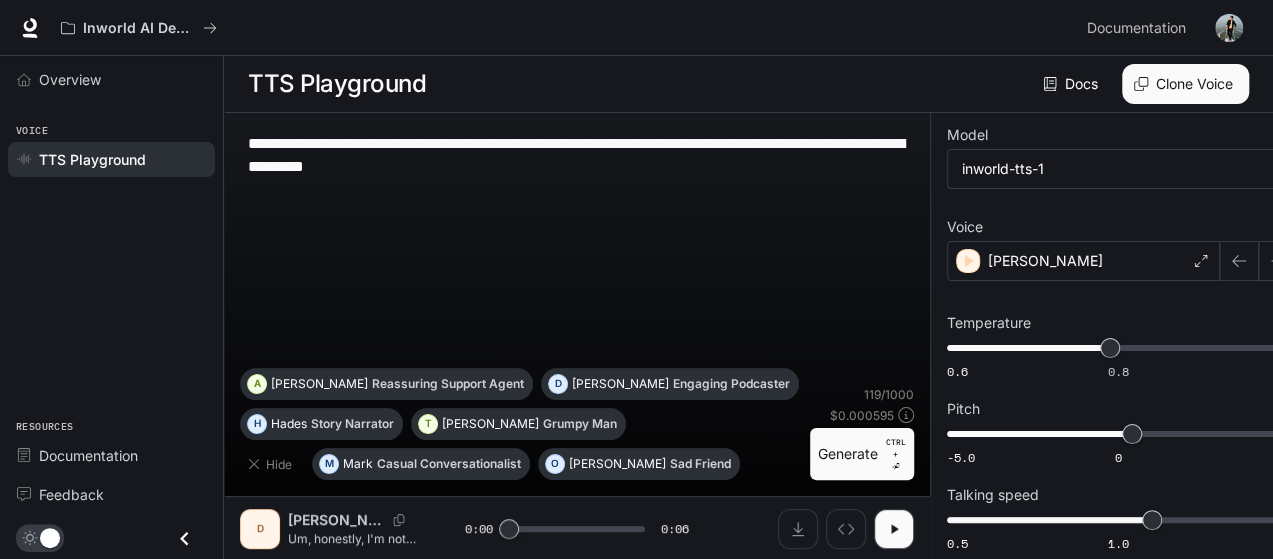 drag, startPoint x: 475, startPoint y: 259, endPoint x: 471, endPoint y: 229, distance: 30.265491 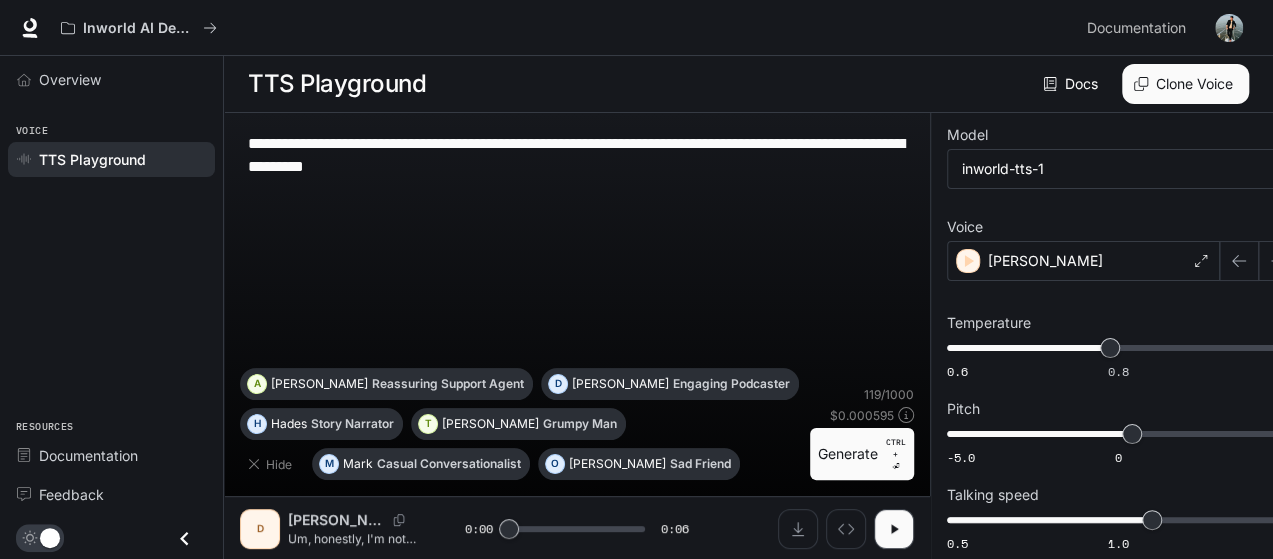 paste on "**********" 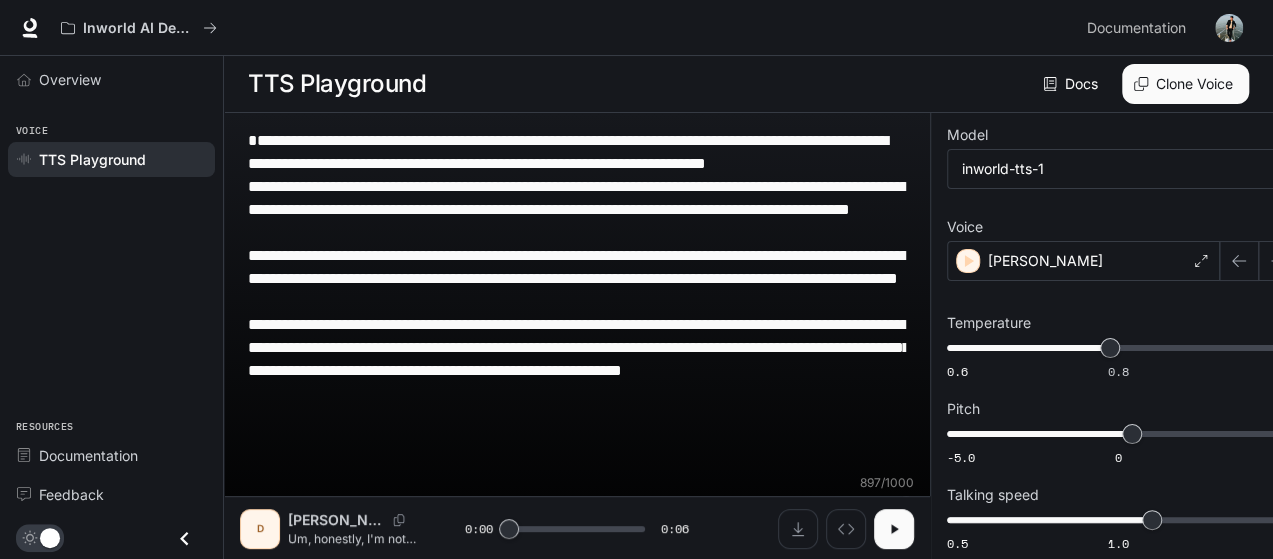 type on "**********" 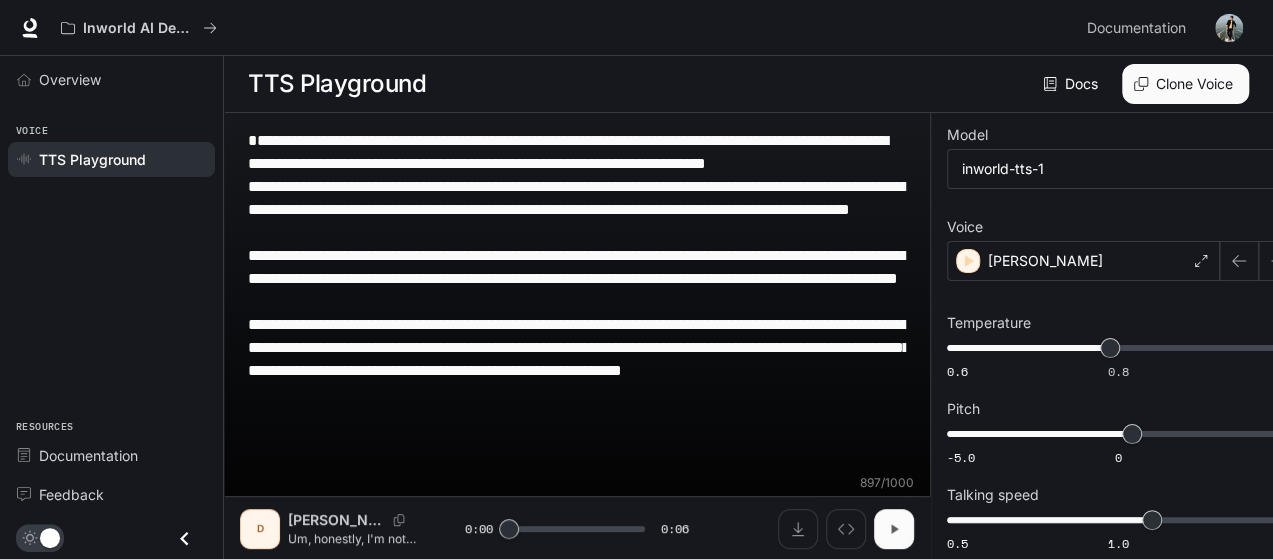 click at bounding box center (894, 529) 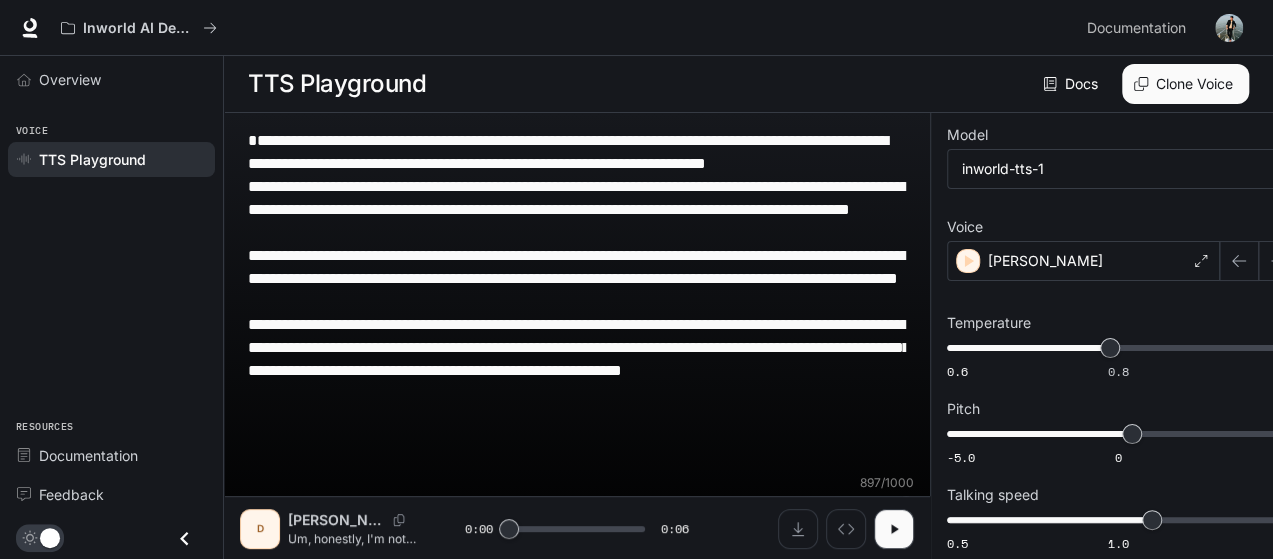 click on "**********" at bounding box center [577, 301] 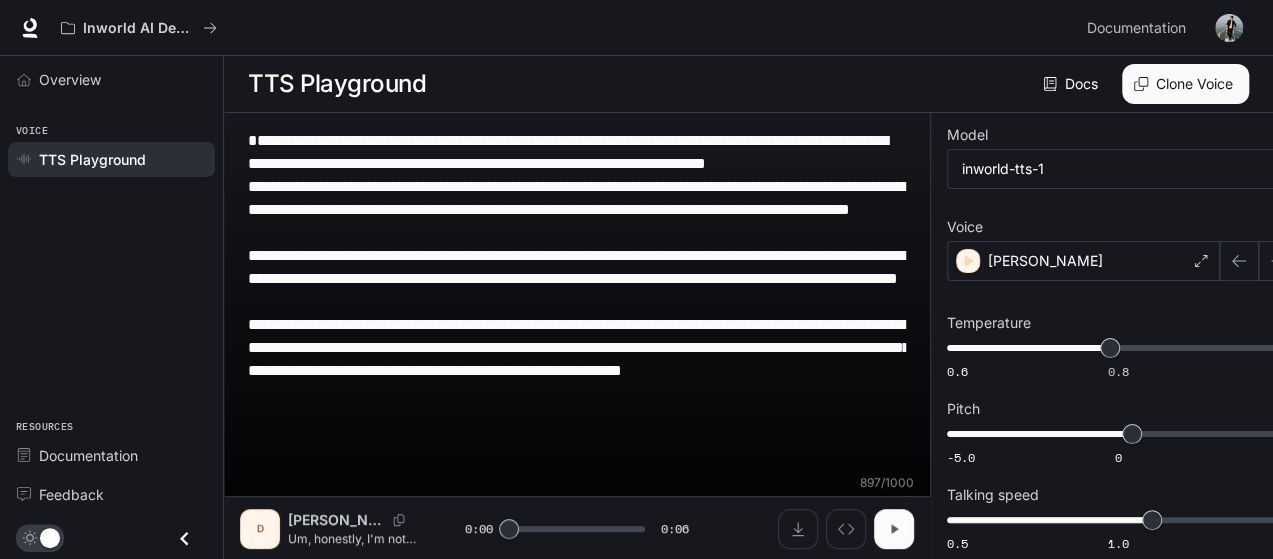 click at bounding box center (894, 529) 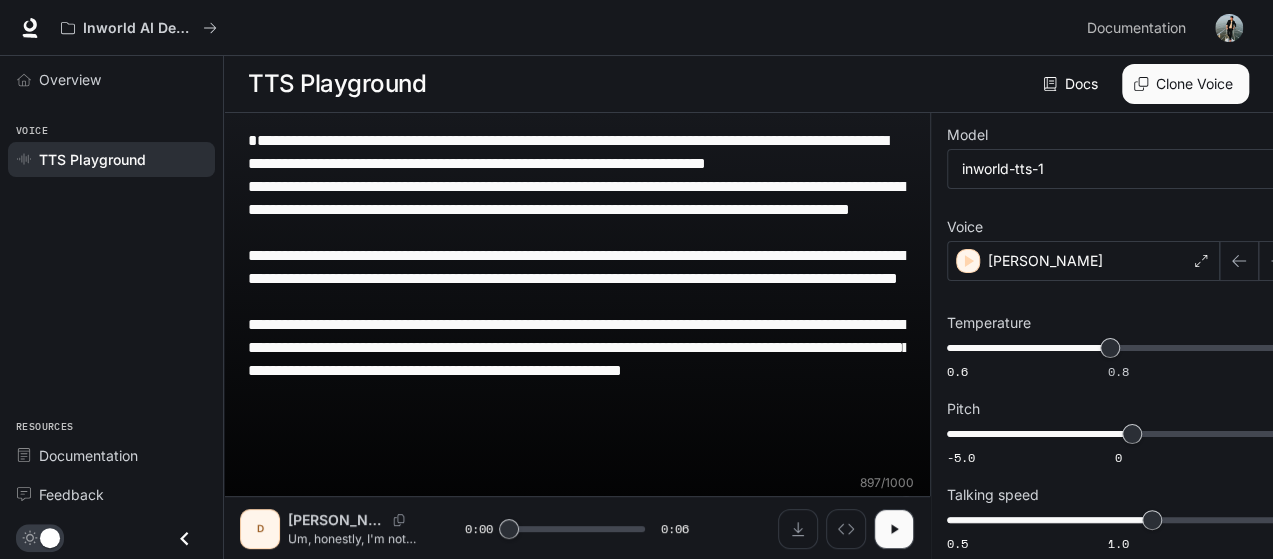 click 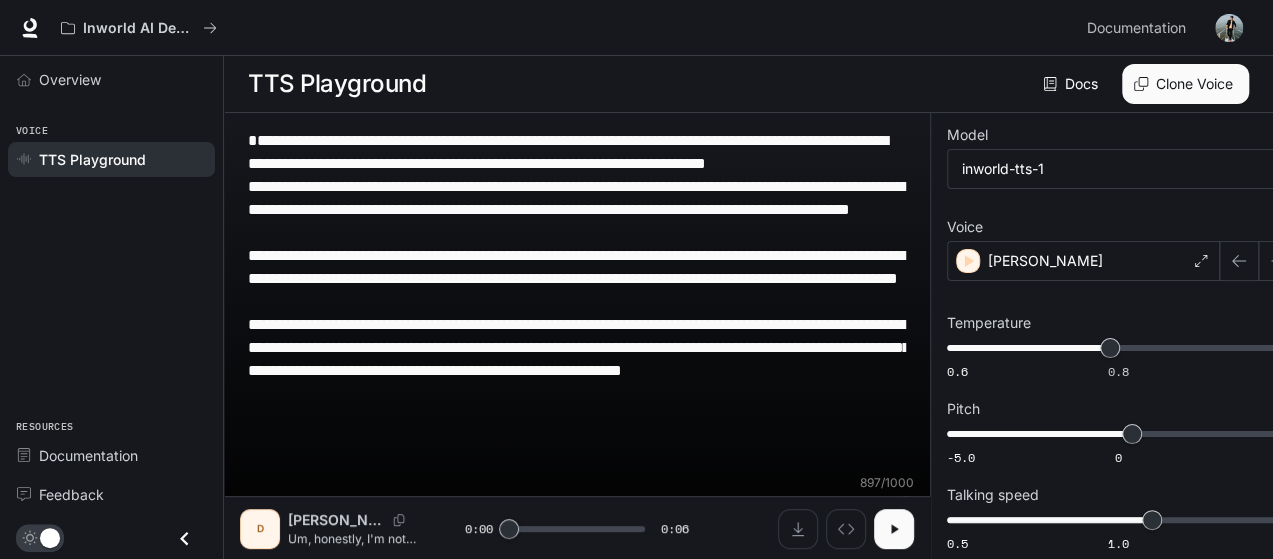 click at bounding box center (894, 529) 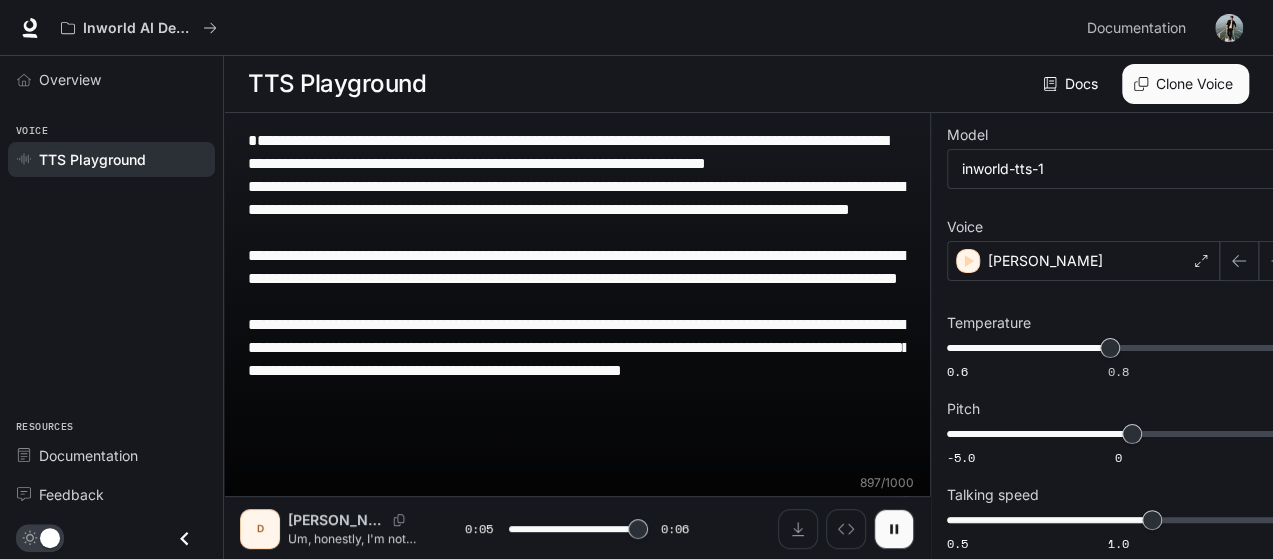 type on "*" 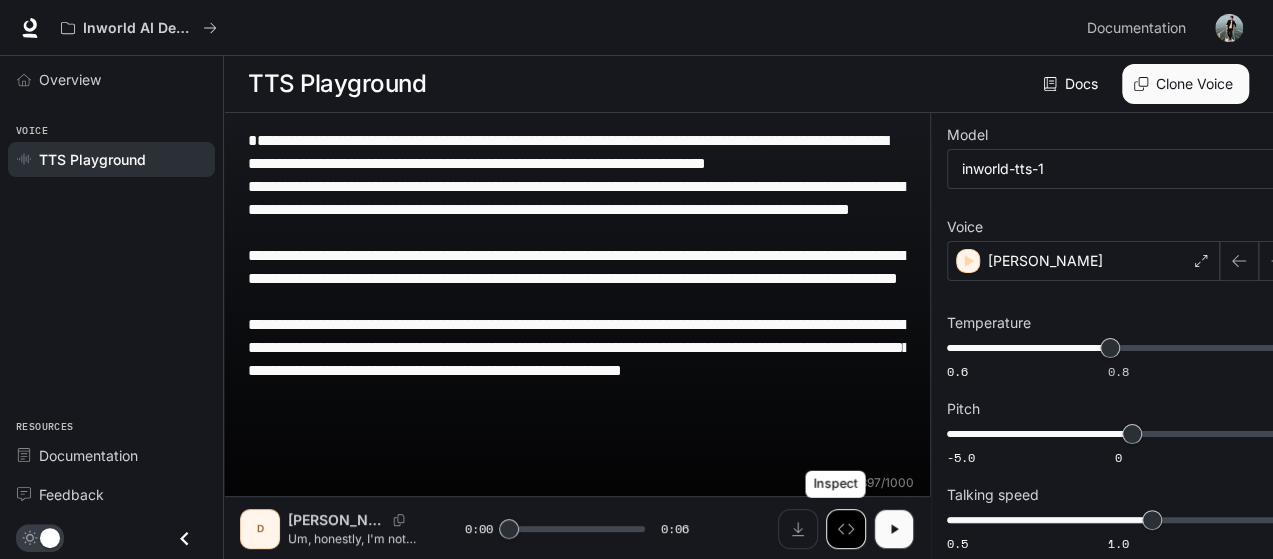 click at bounding box center (846, 529) 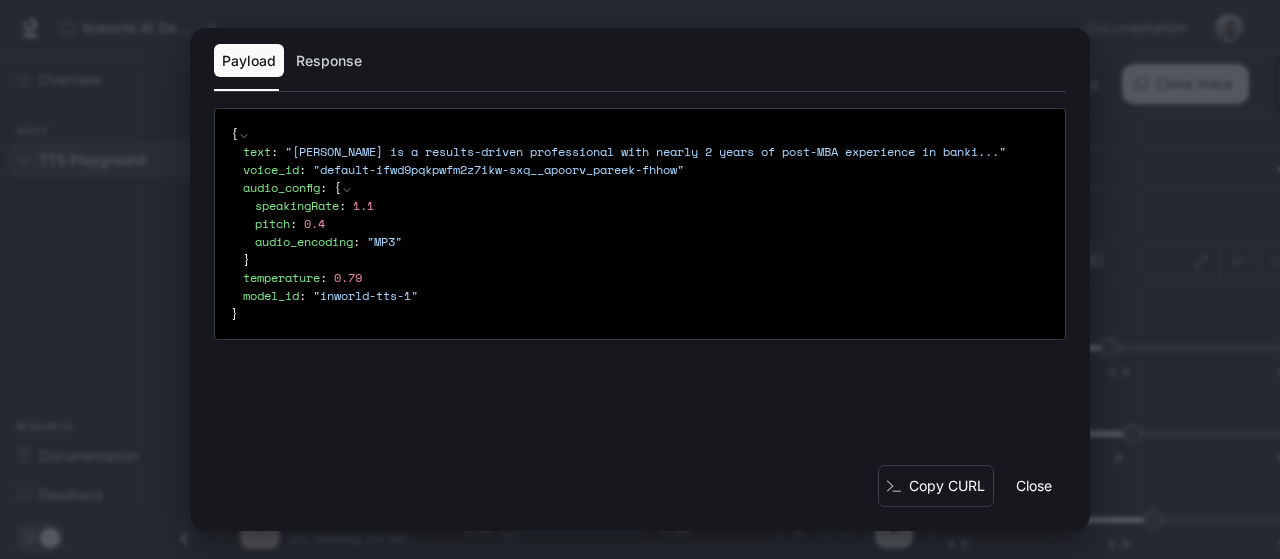 click on "Response" at bounding box center (329, 61) 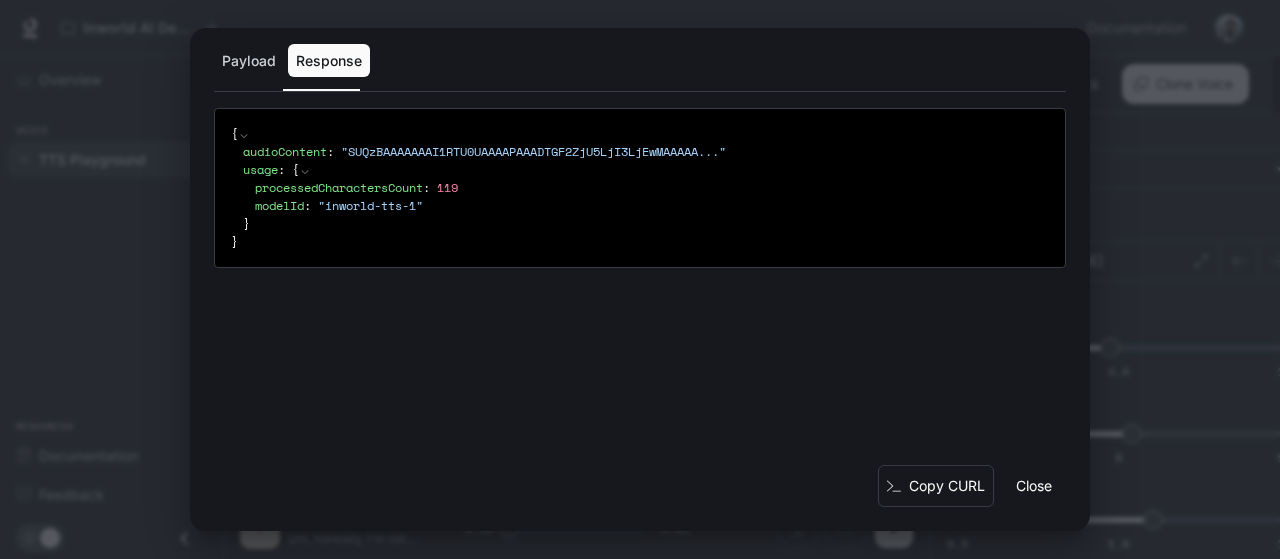 click on "Payload" at bounding box center [249, 61] 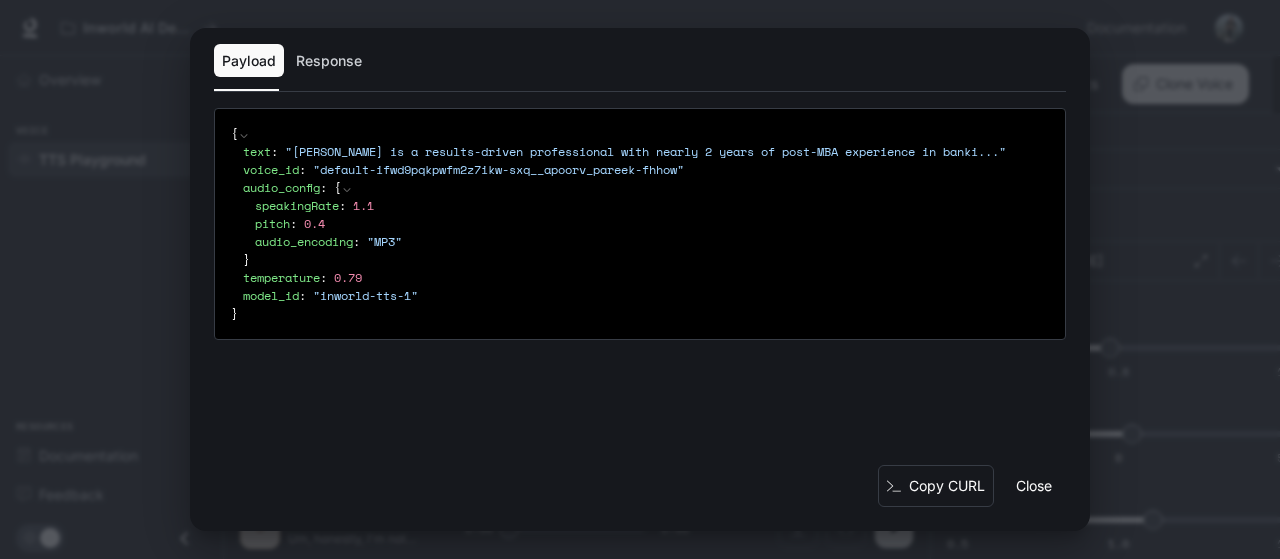 click on "Close" at bounding box center [1034, 486] 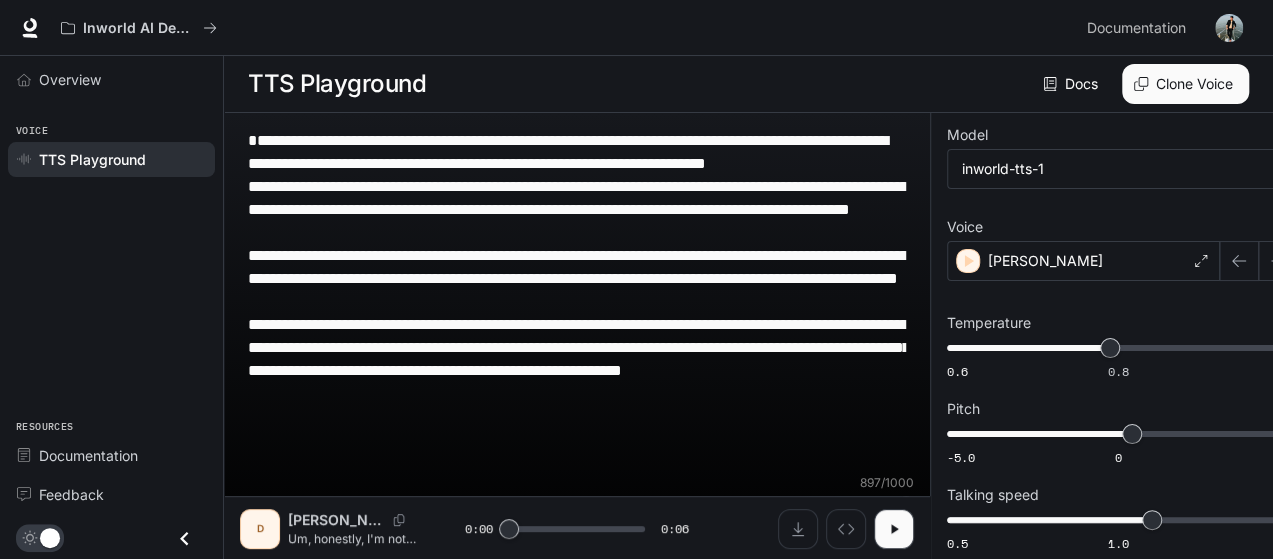 click on "D" at bounding box center [260, 529] 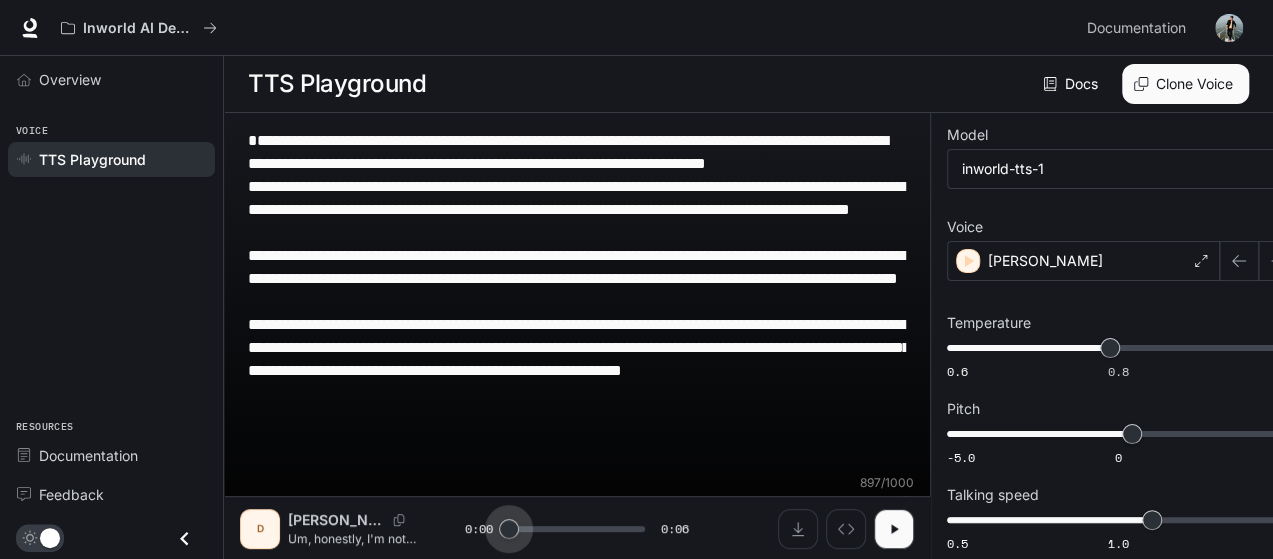 click at bounding box center [509, 529] 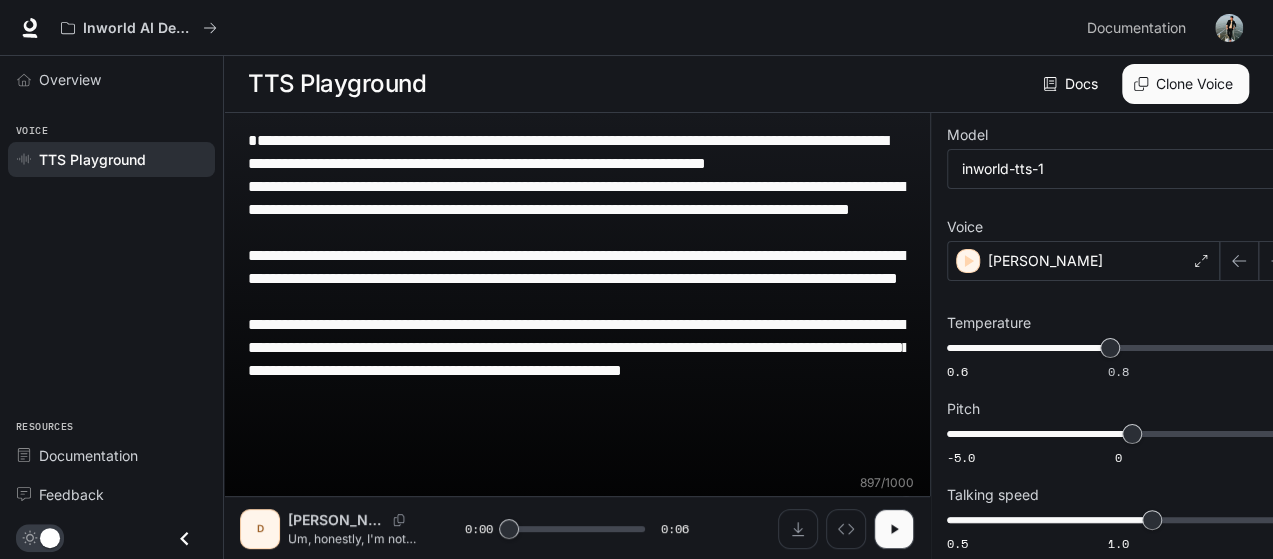 click 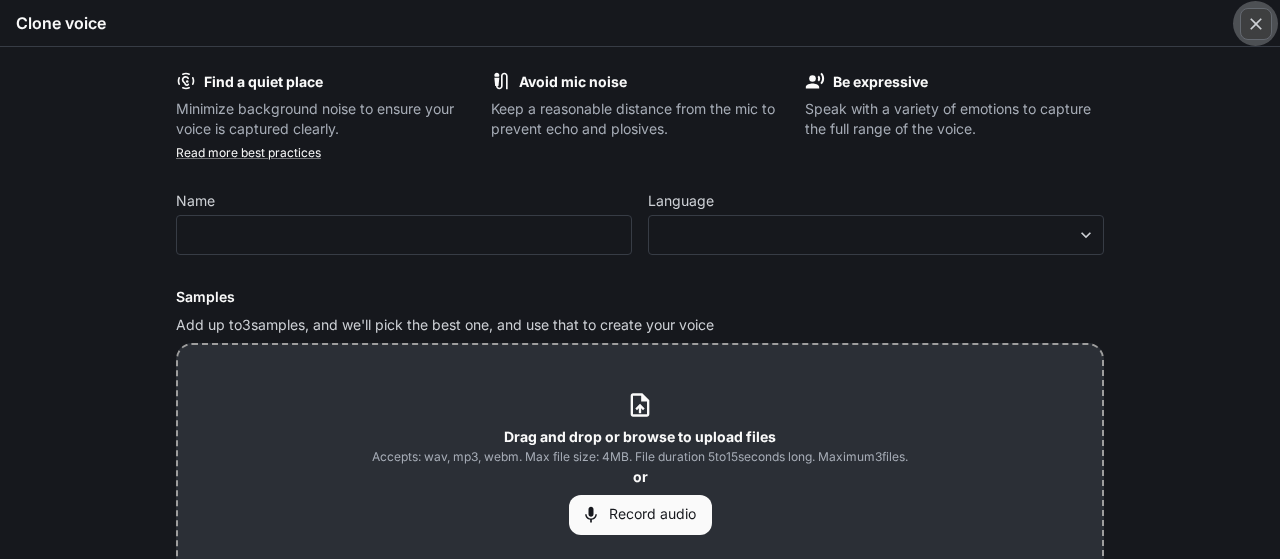 click 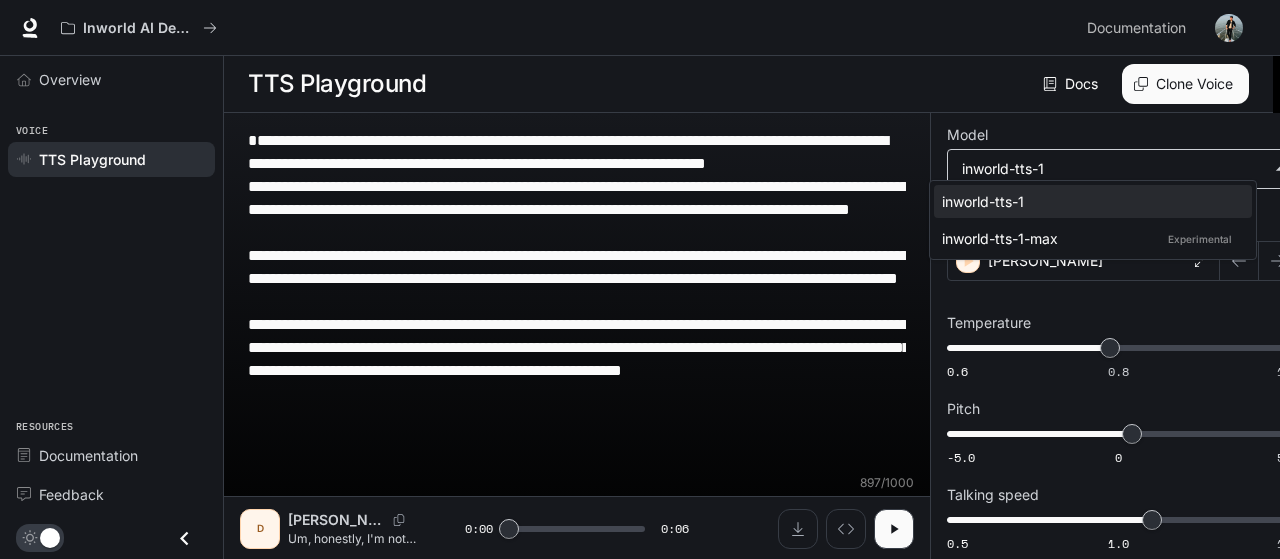click on "**********" at bounding box center (640, 280) 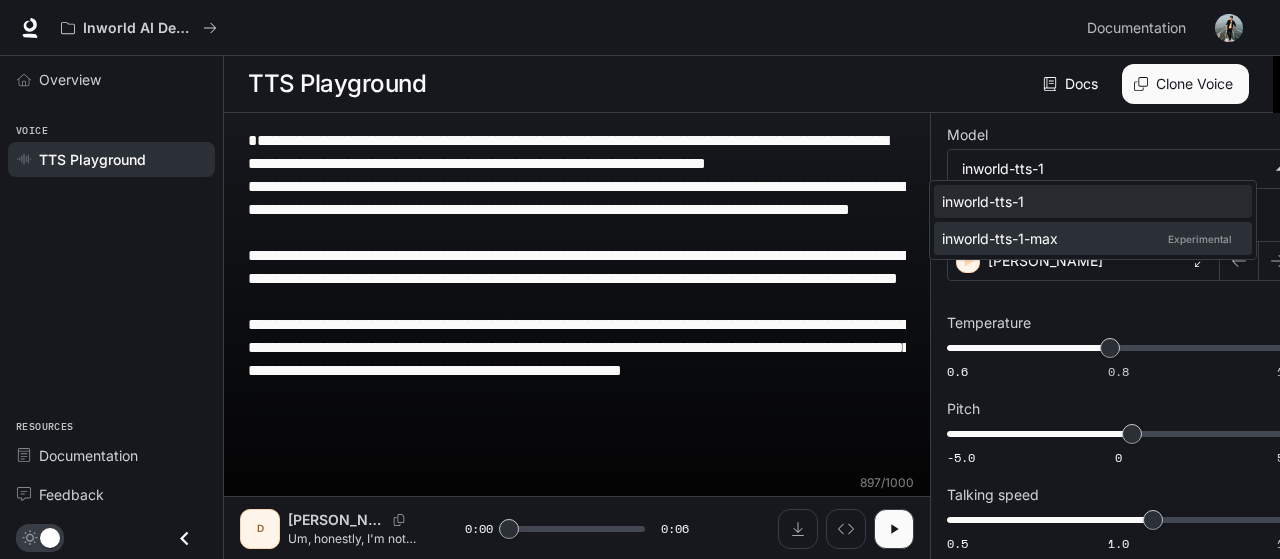 click on "inworld-tts-1-max Experimental" at bounding box center [1089, 238] 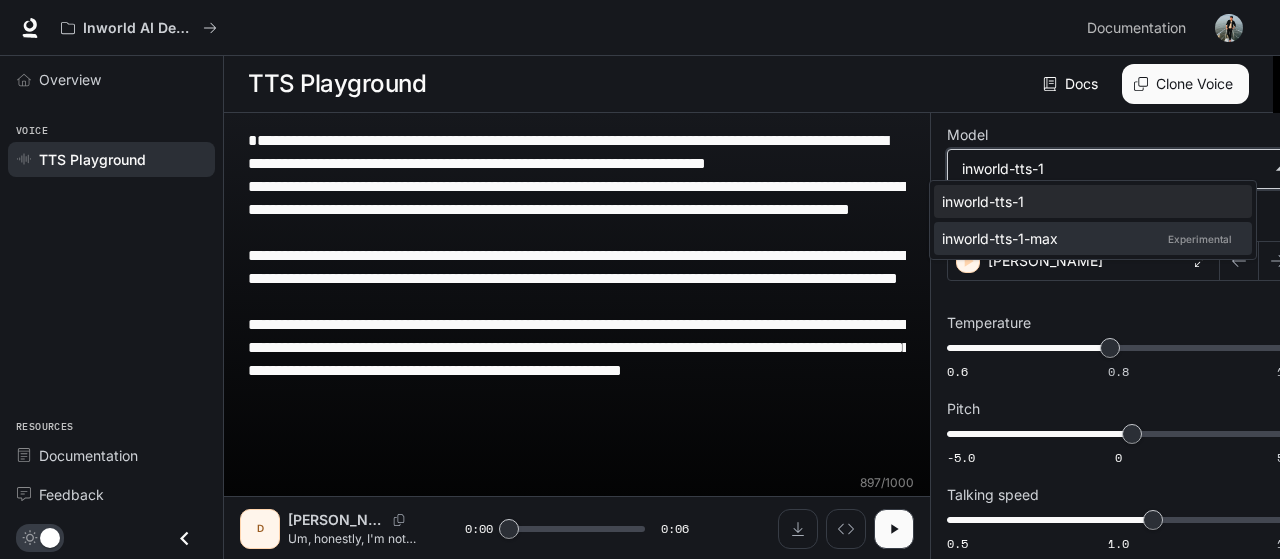 type on "**********" 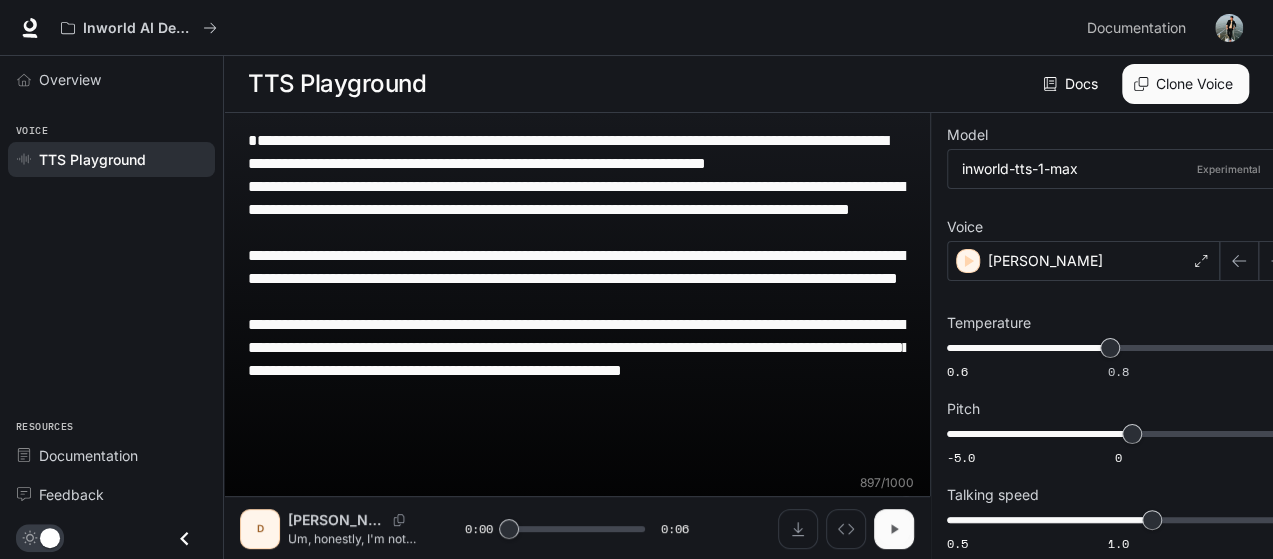 click 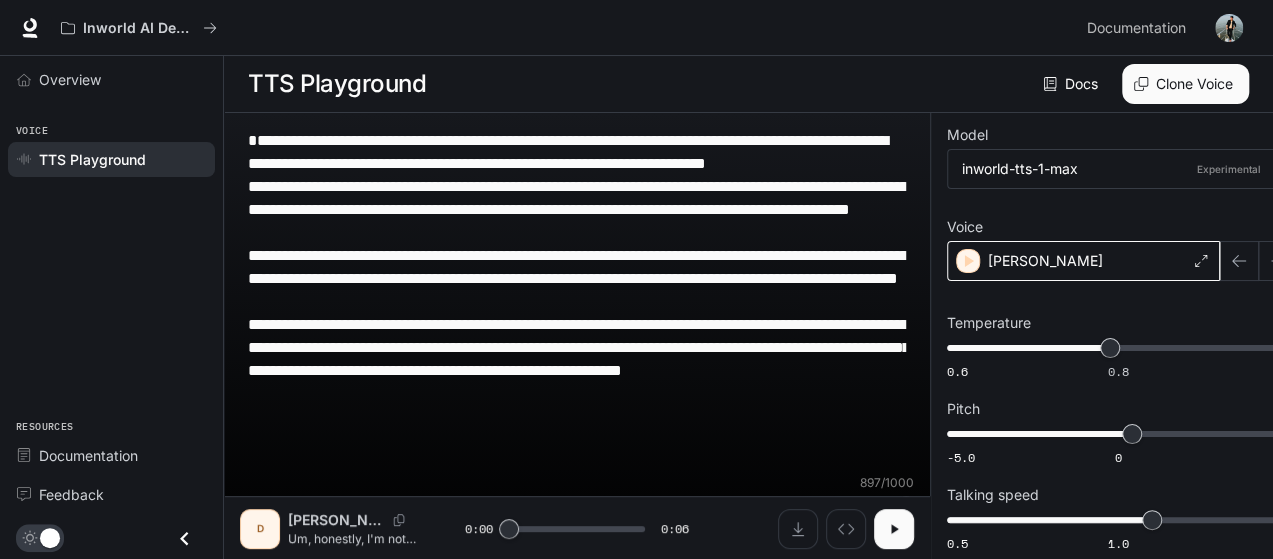 click on "Apoorv pareek" at bounding box center (1083, 261) 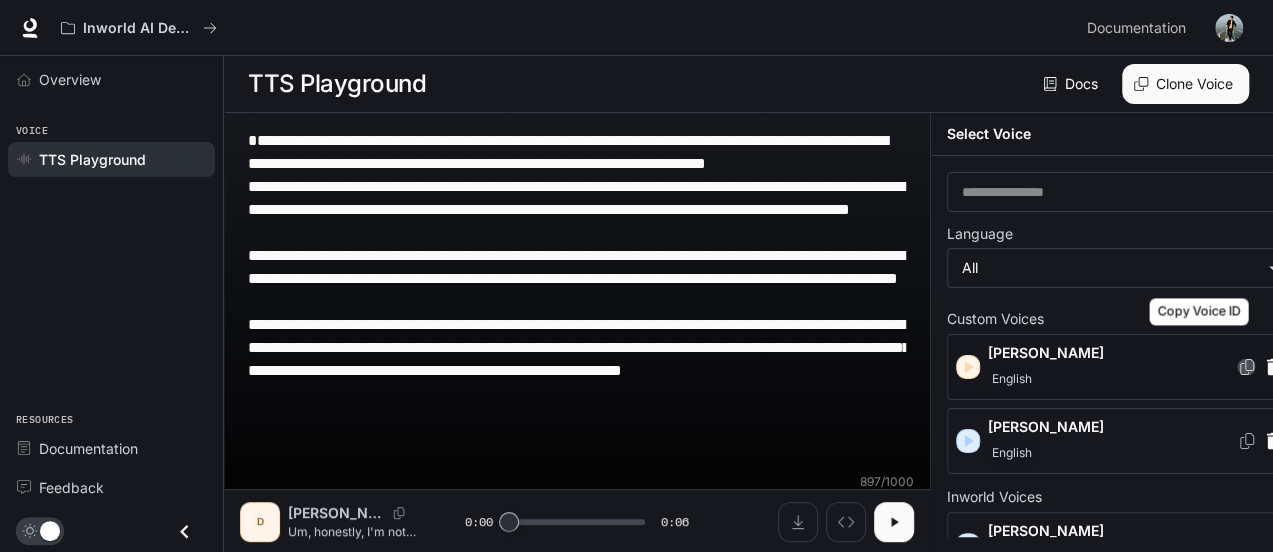 click 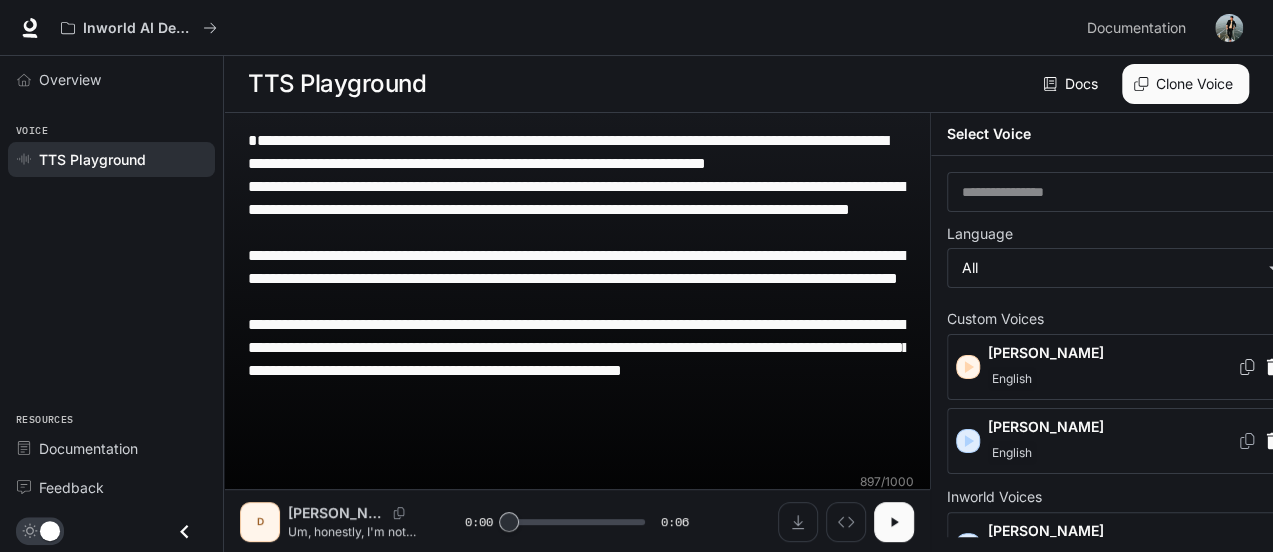scroll, scrollTop: 8, scrollLeft: 0, axis: vertical 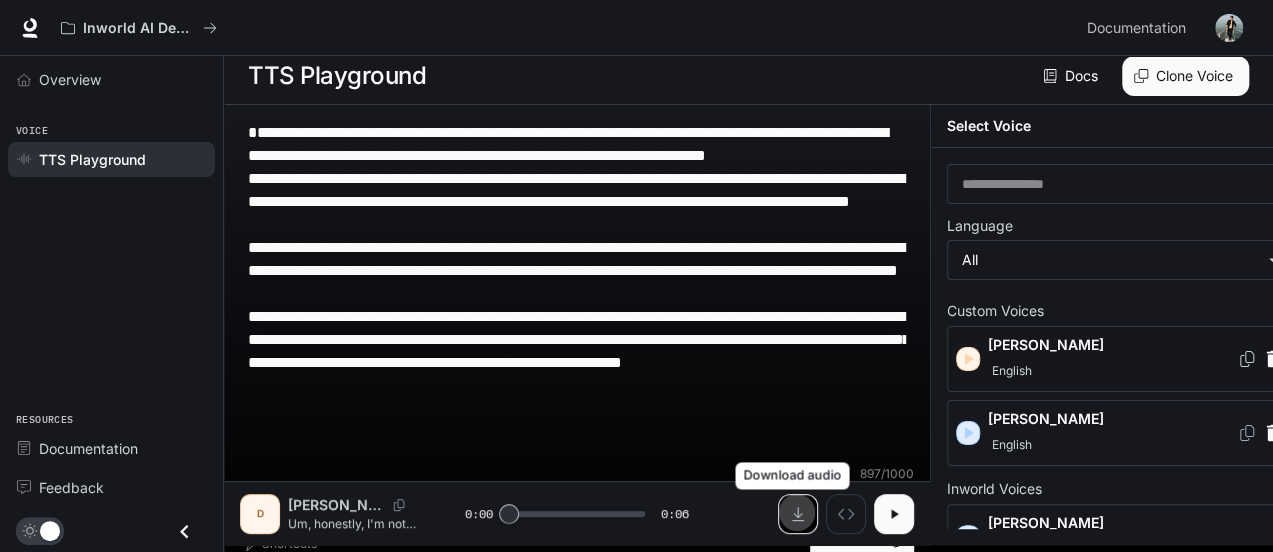 click at bounding box center (798, 514) 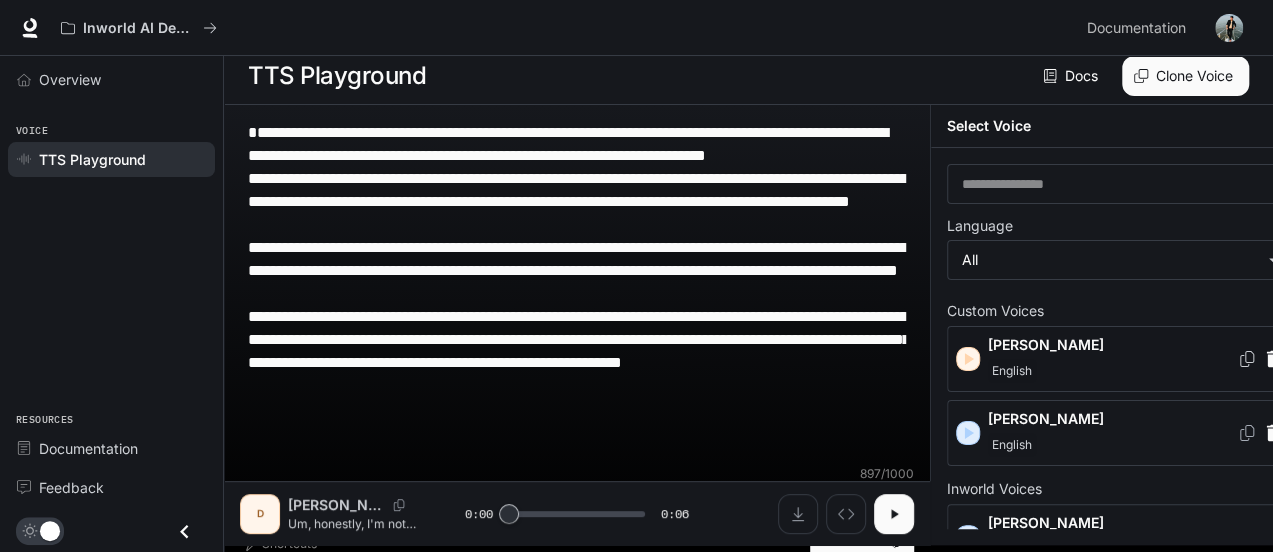 click on "Docs Voices Clone Voice" at bounding box center [841, 76] 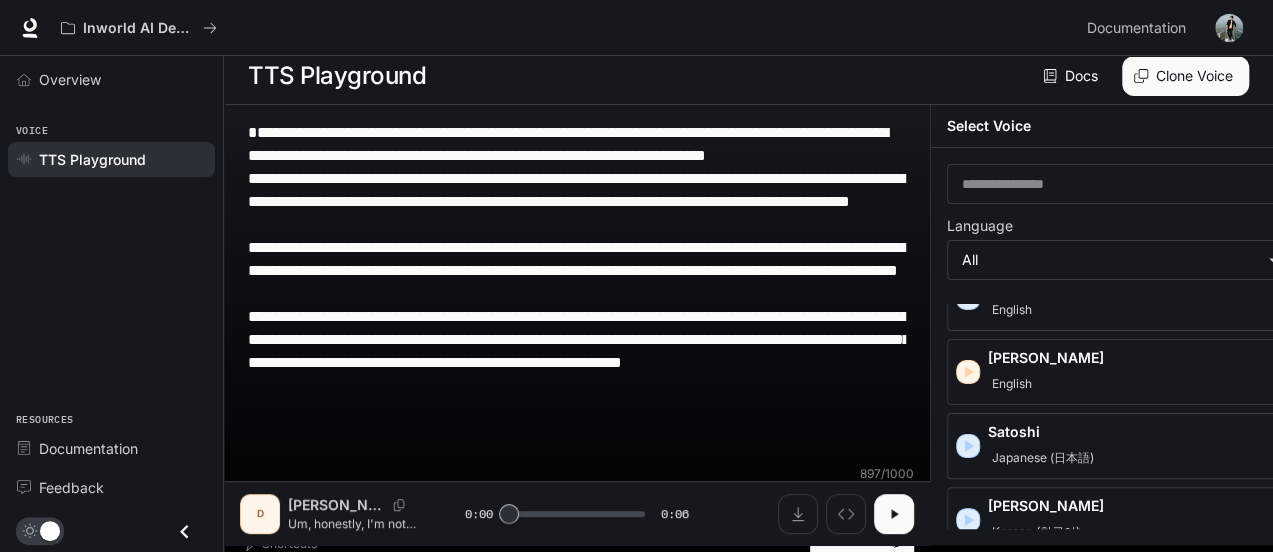 scroll, scrollTop: 3470, scrollLeft: 0, axis: vertical 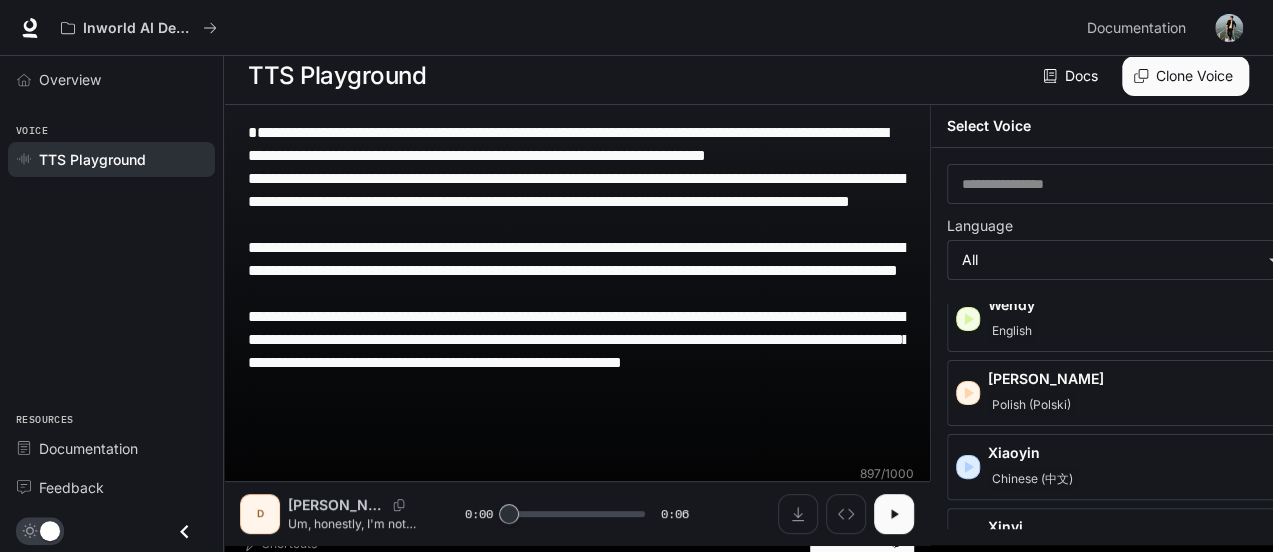 click on "D" at bounding box center [260, 514] 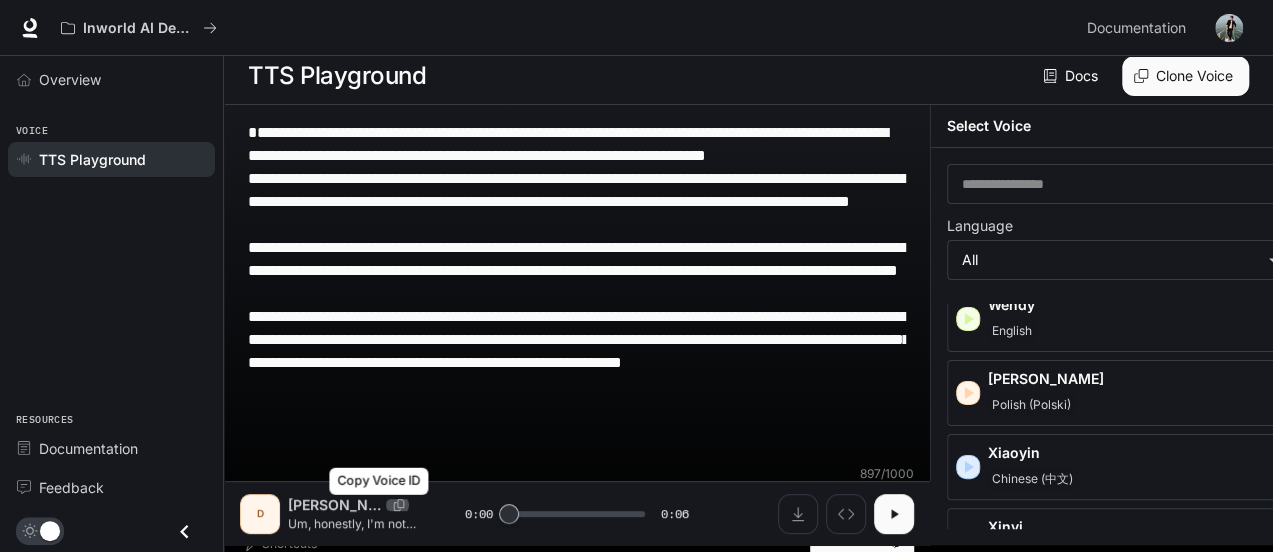 click 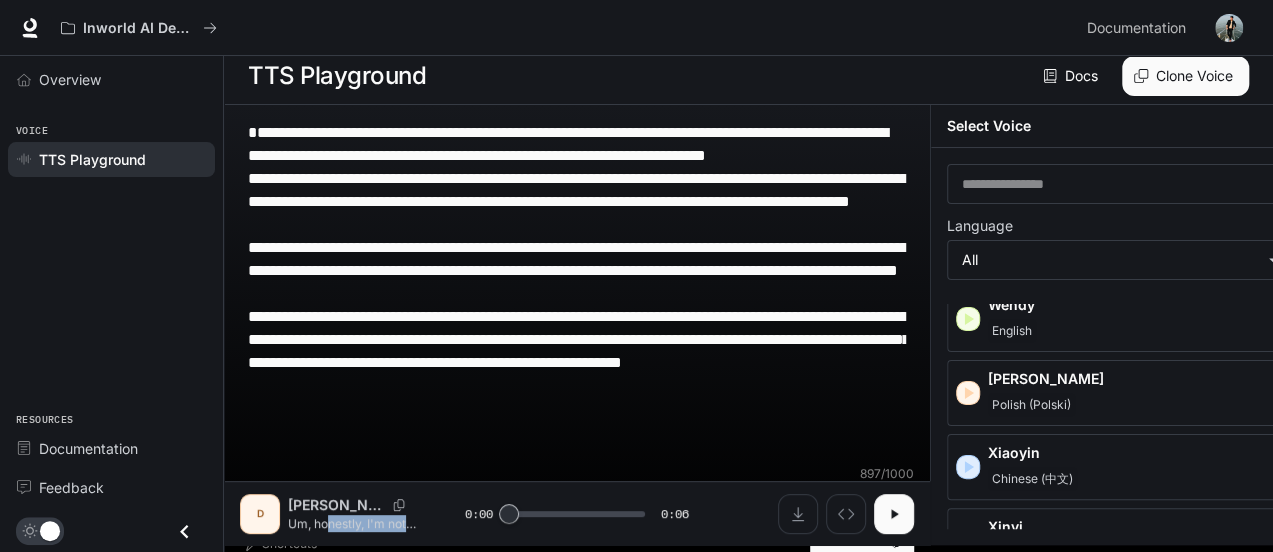 drag, startPoint x: 391, startPoint y: 535, endPoint x: 305, endPoint y: 529, distance: 86.209045 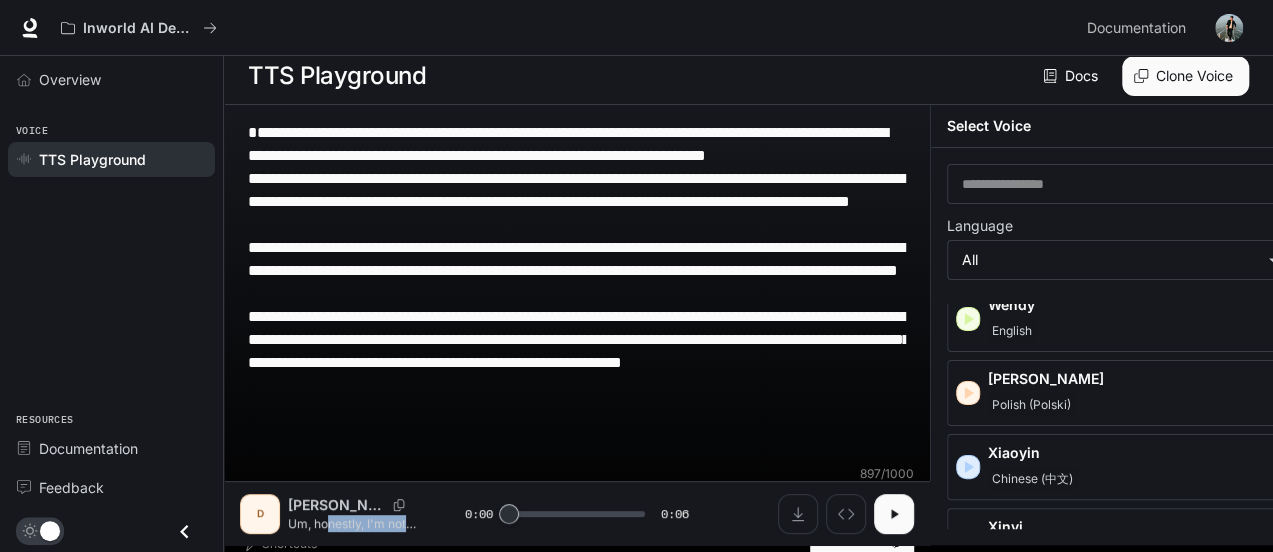 click on "Um, honestly, I'm not too sure about that, but, uh, I kinda remember hearing something about it on the radio last week." at bounding box center [352, 523] 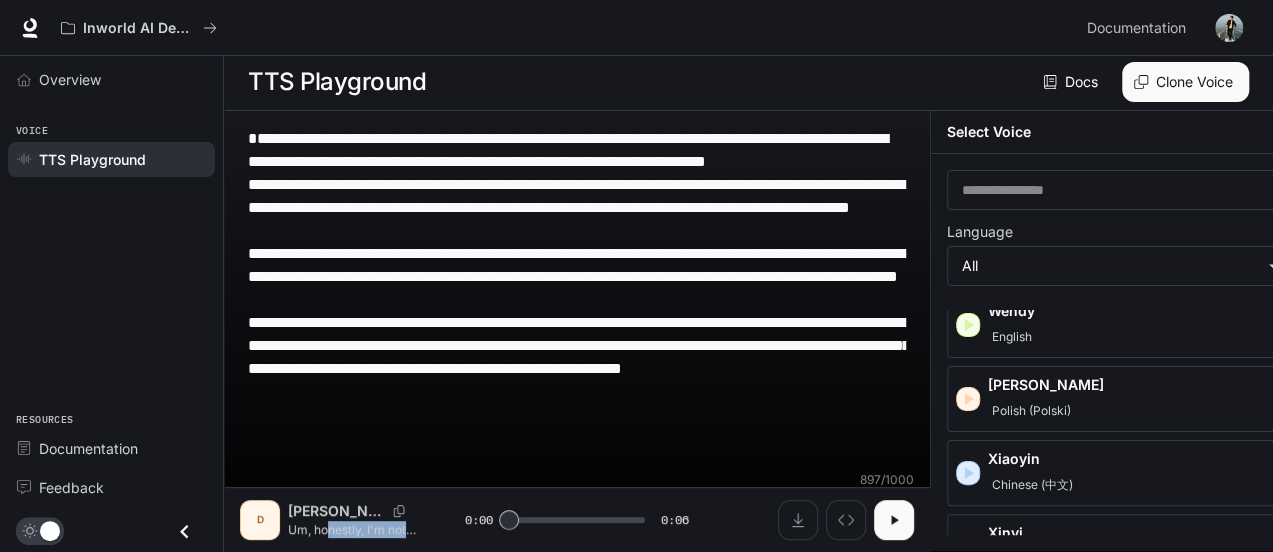 scroll, scrollTop: 0, scrollLeft: 0, axis: both 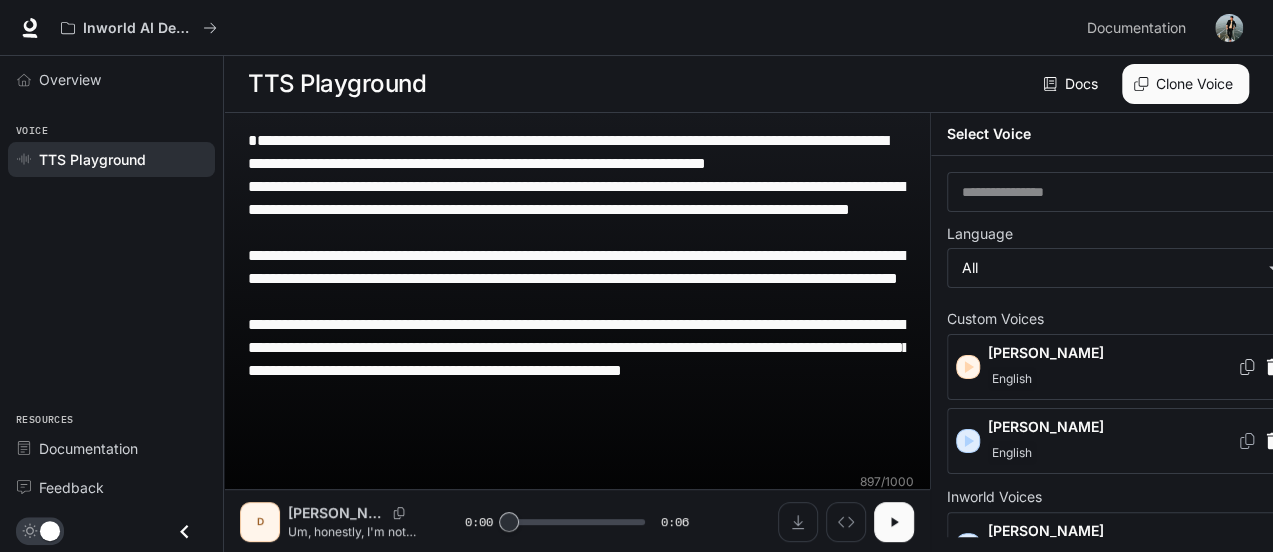 click on "English" at bounding box center (1112, 379) 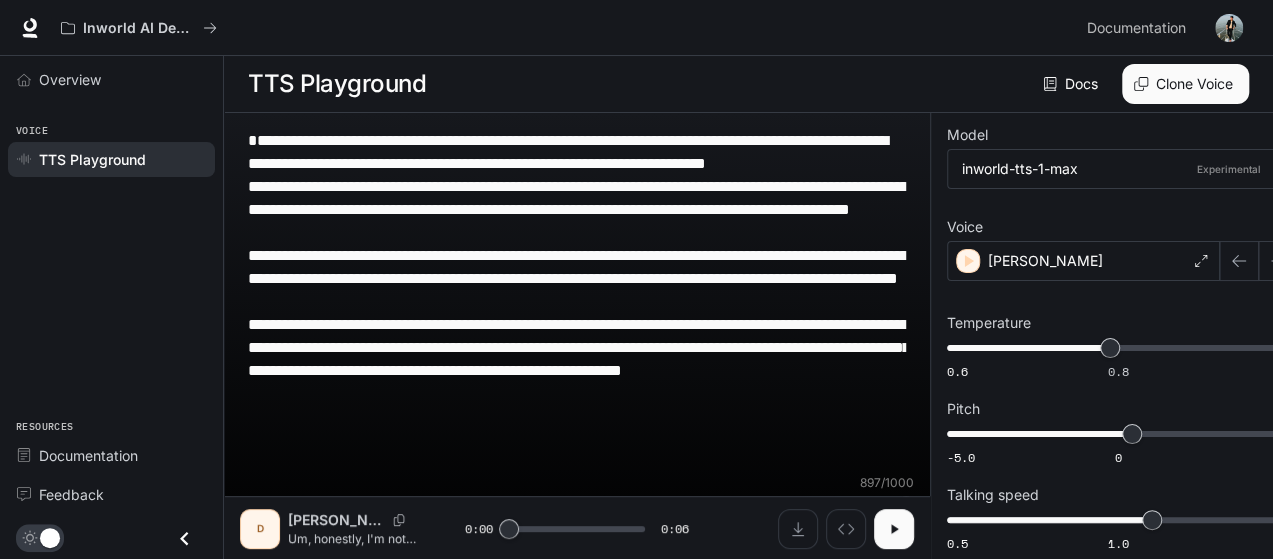 click 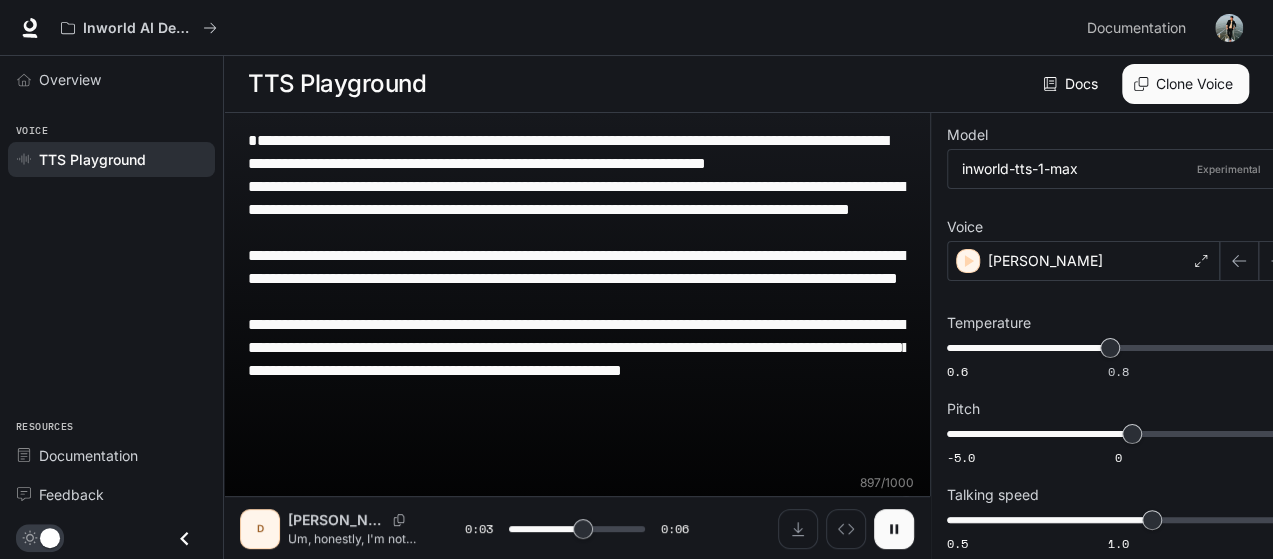 scroll, scrollTop: 0, scrollLeft: 0, axis: both 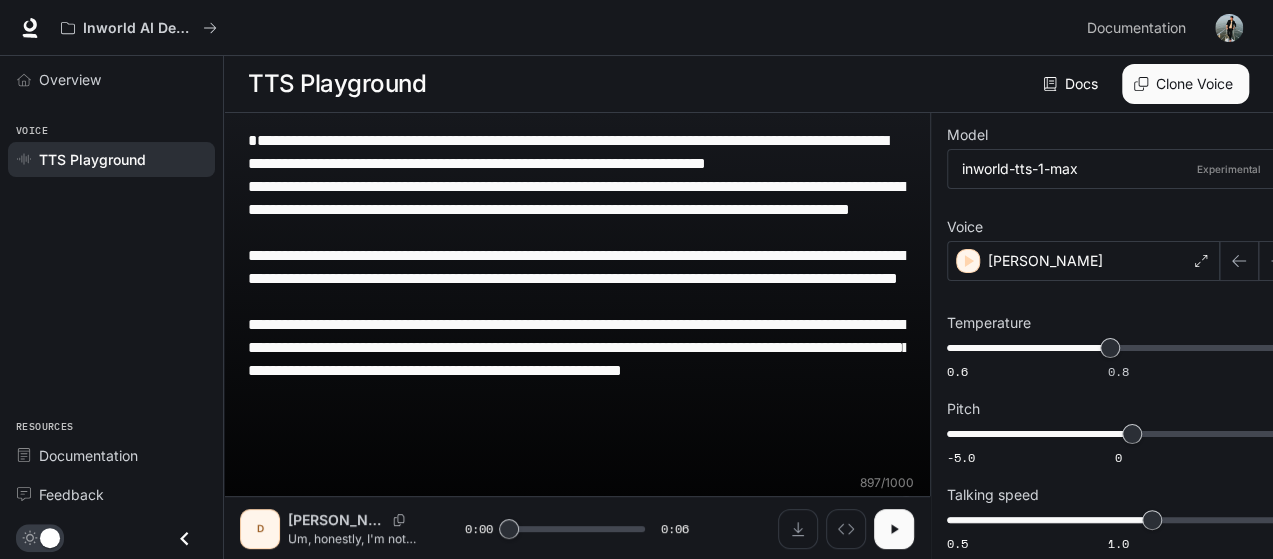click on "Overview Voice TTS Playground Resources Documentation Feedback" at bounding box center [111, 307] 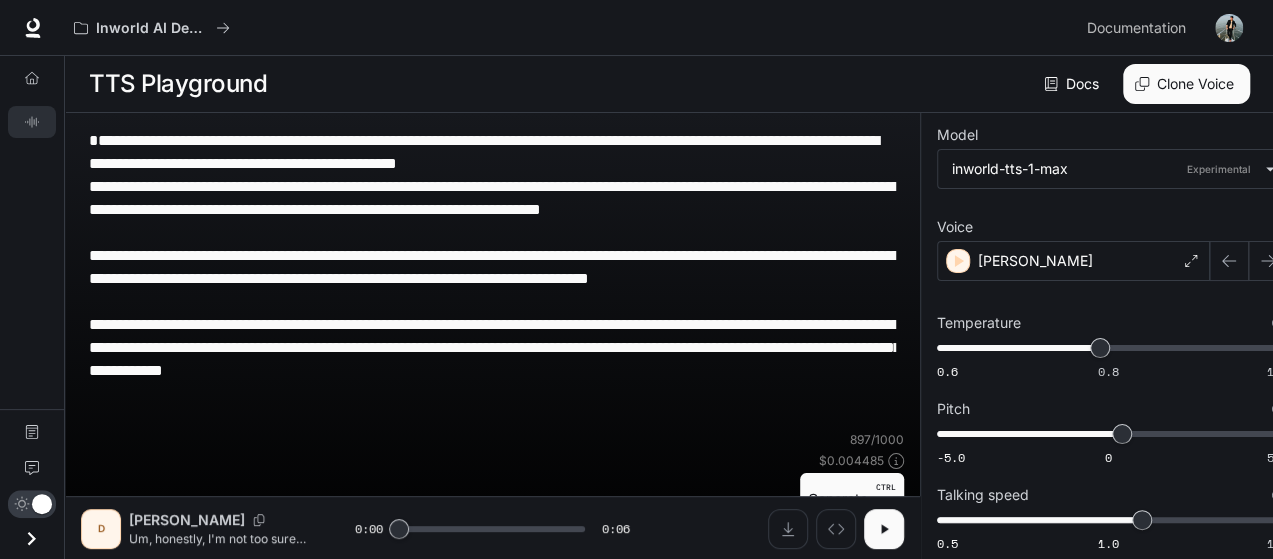 click on "Generate CTRL +  ⏎" at bounding box center (852, 499) 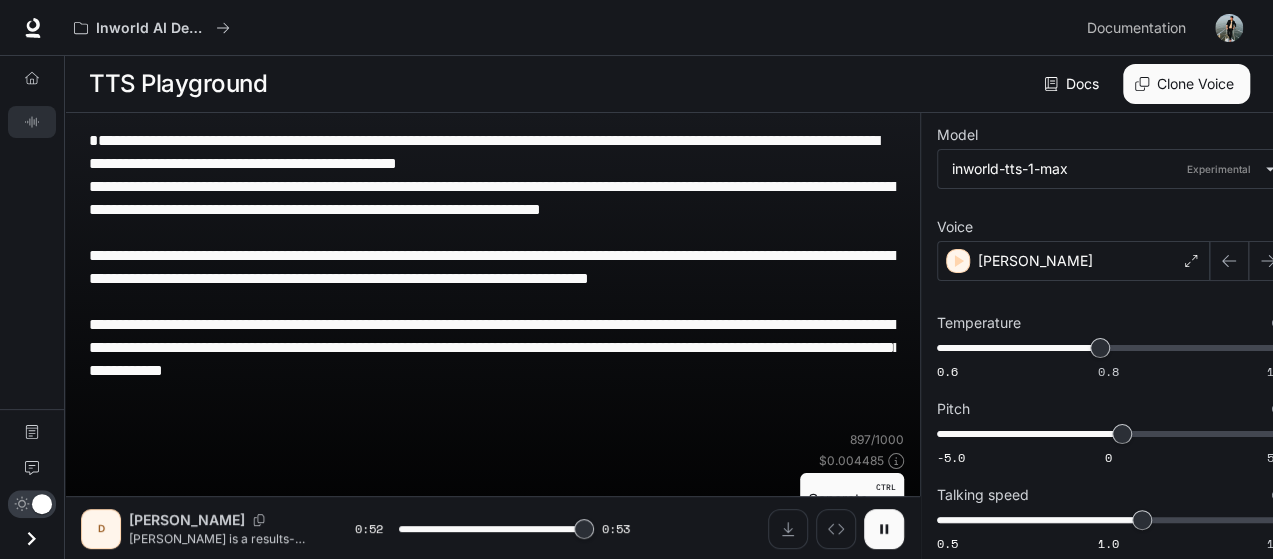 type on "*" 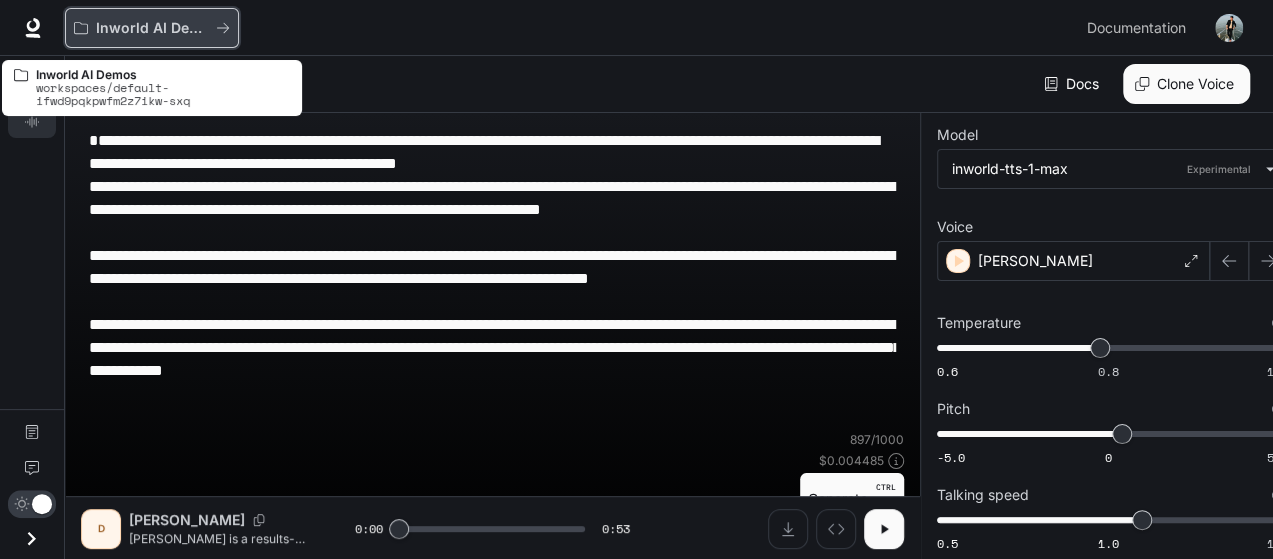 click on "Inworld AI Demos" at bounding box center (152, 28) 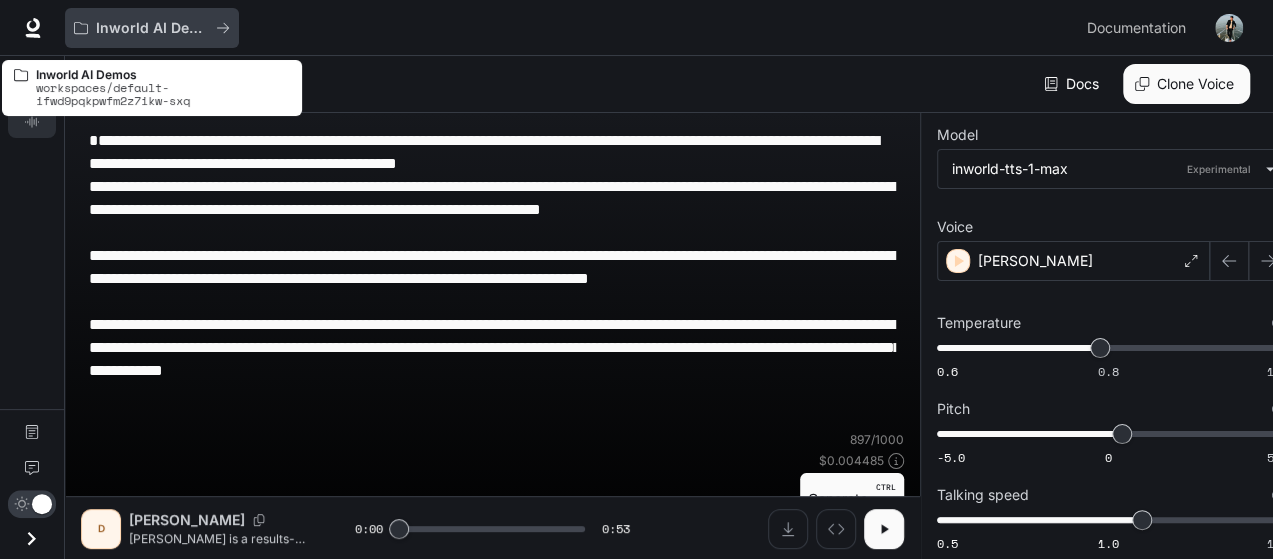 scroll, scrollTop: 0, scrollLeft: 0, axis: both 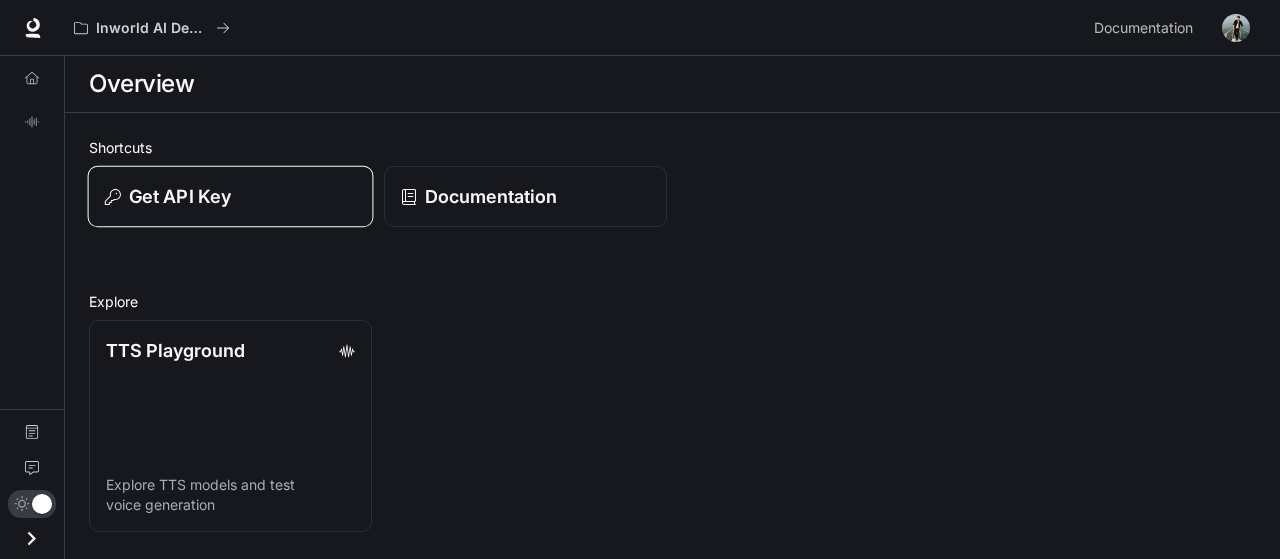 click on "Get API Key" at bounding box center [180, 196] 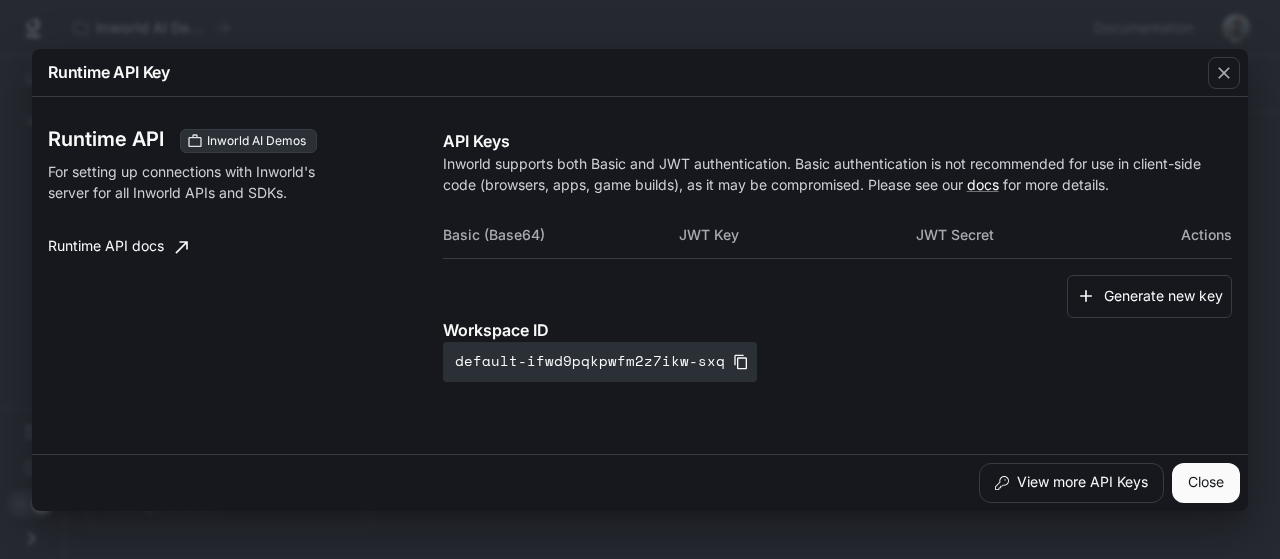 click on "JWT Key" at bounding box center [797, 235] 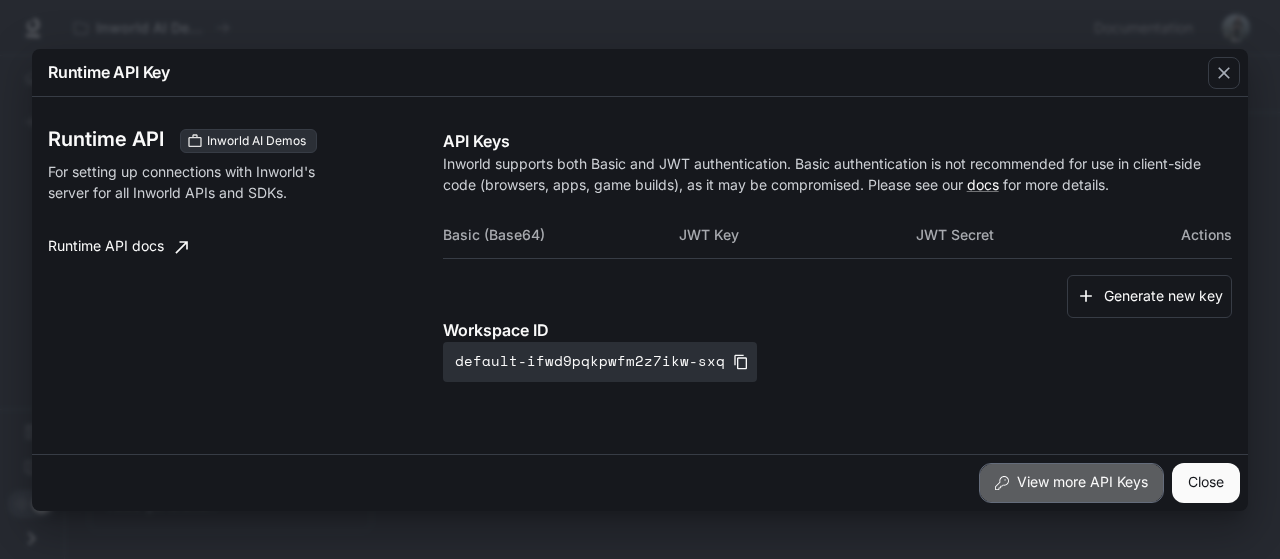 click on "View more API Keys" at bounding box center (1071, 483) 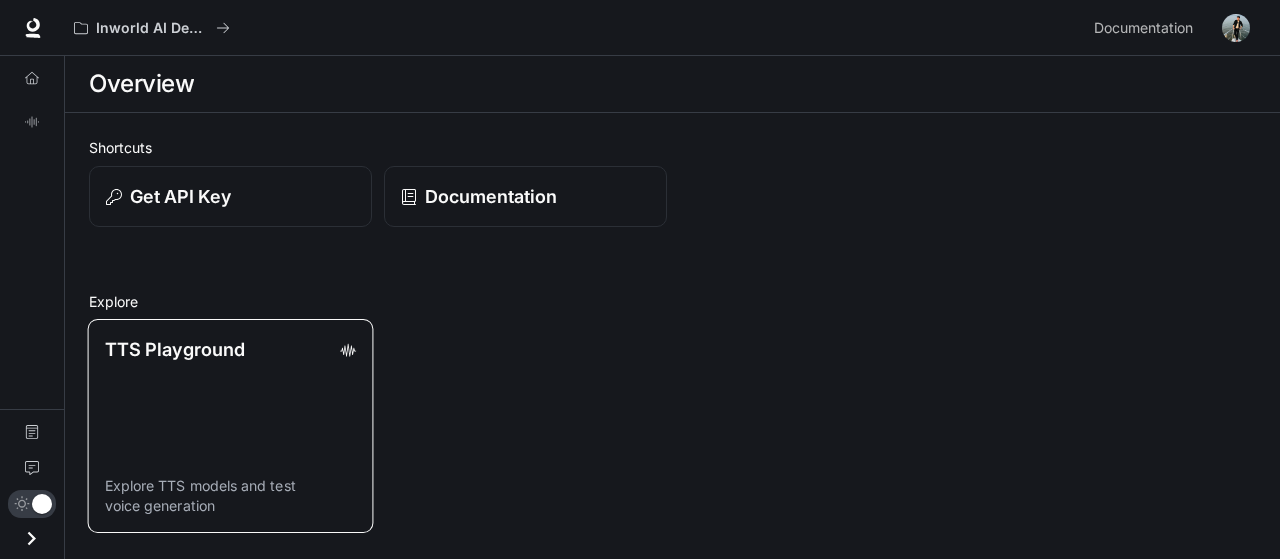click on "TTS Playground Explore TTS models and test voice generation" at bounding box center [231, 426] 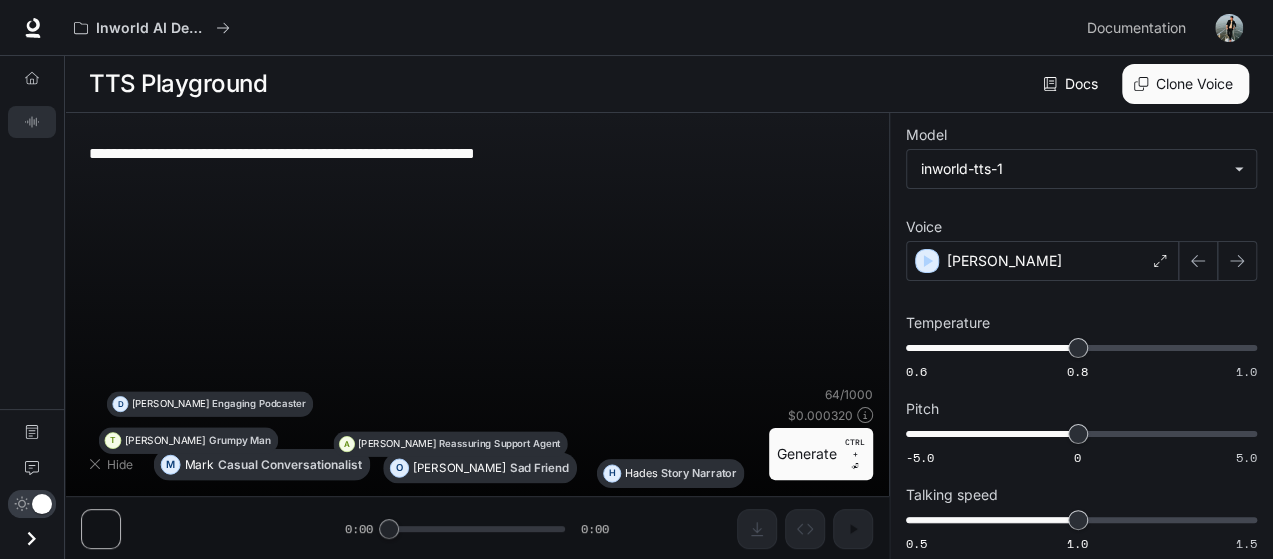 type on "**********" 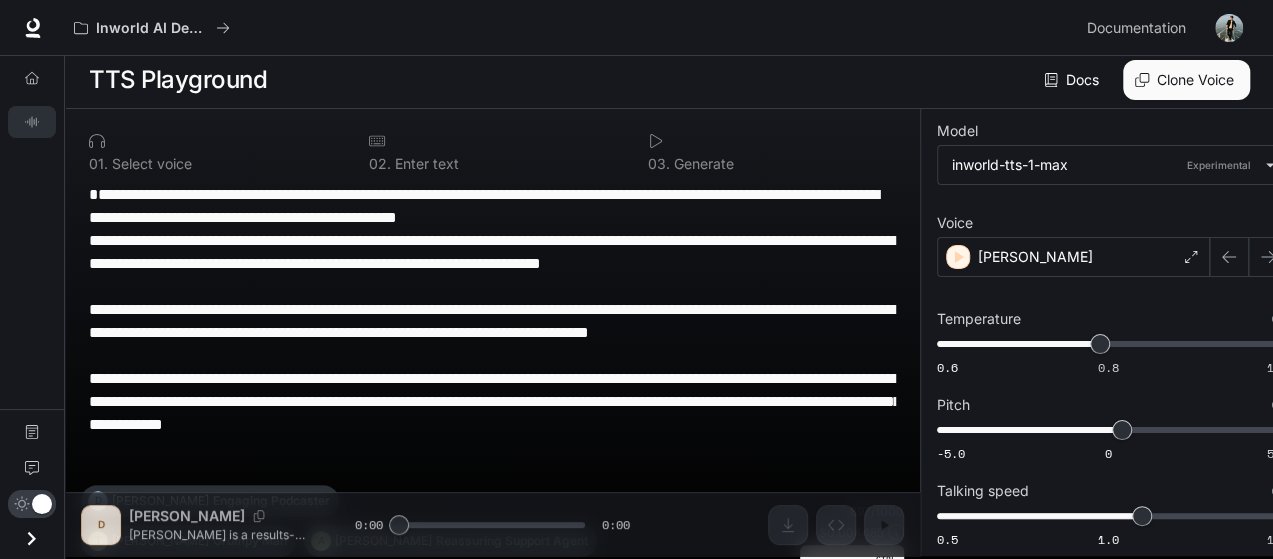 scroll, scrollTop: 6, scrollLeft: 0, axis: vertical 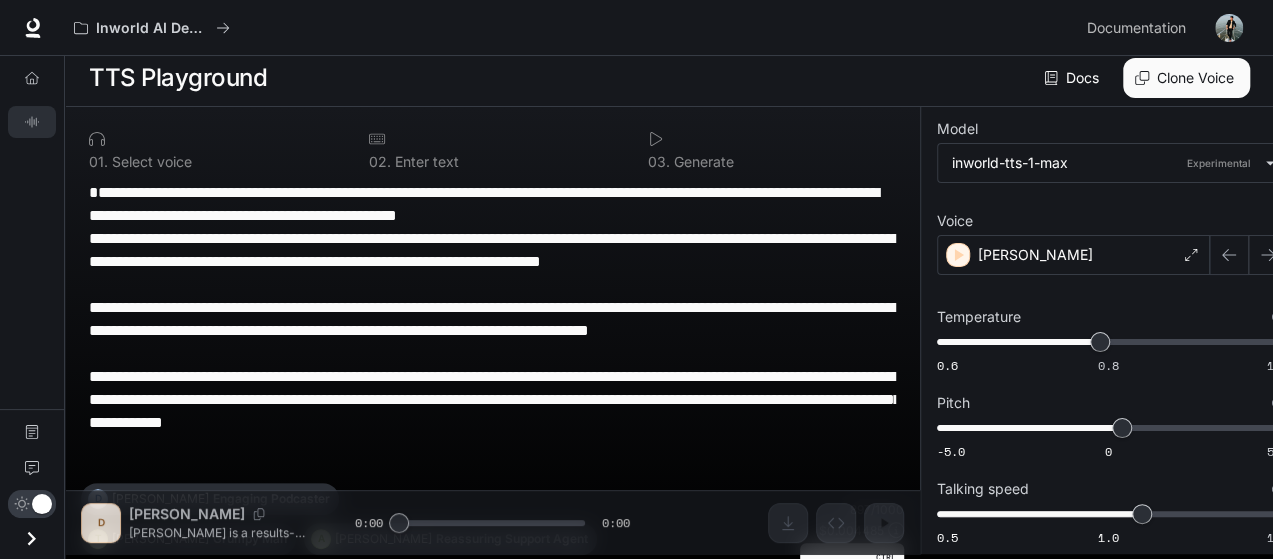 click on "Grumpy Man" at bounding box center [250, 539] 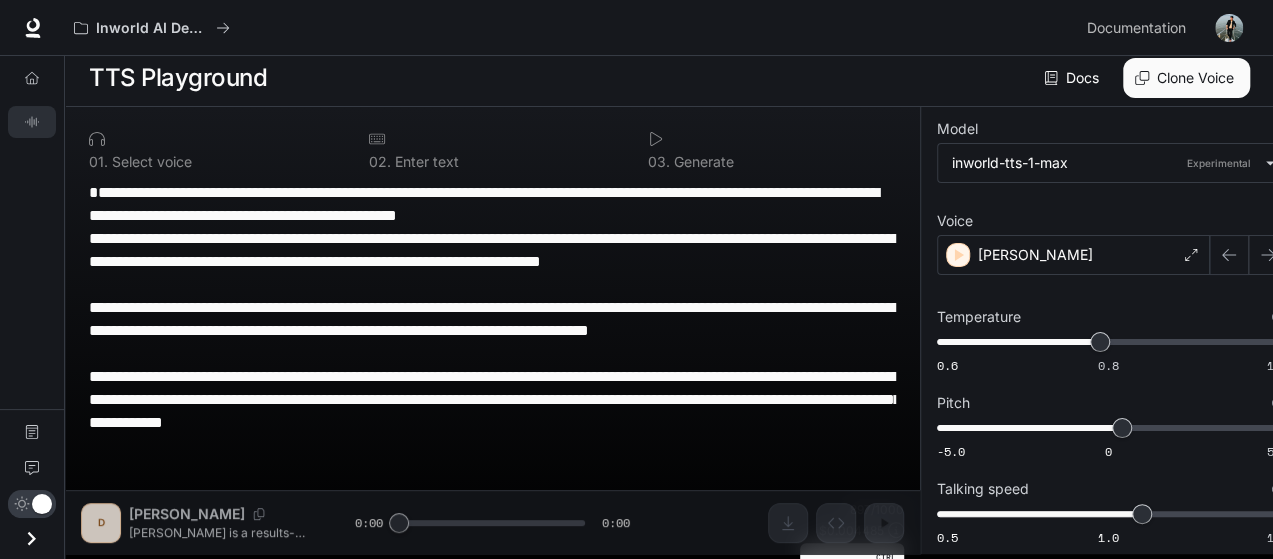 type on "**********" 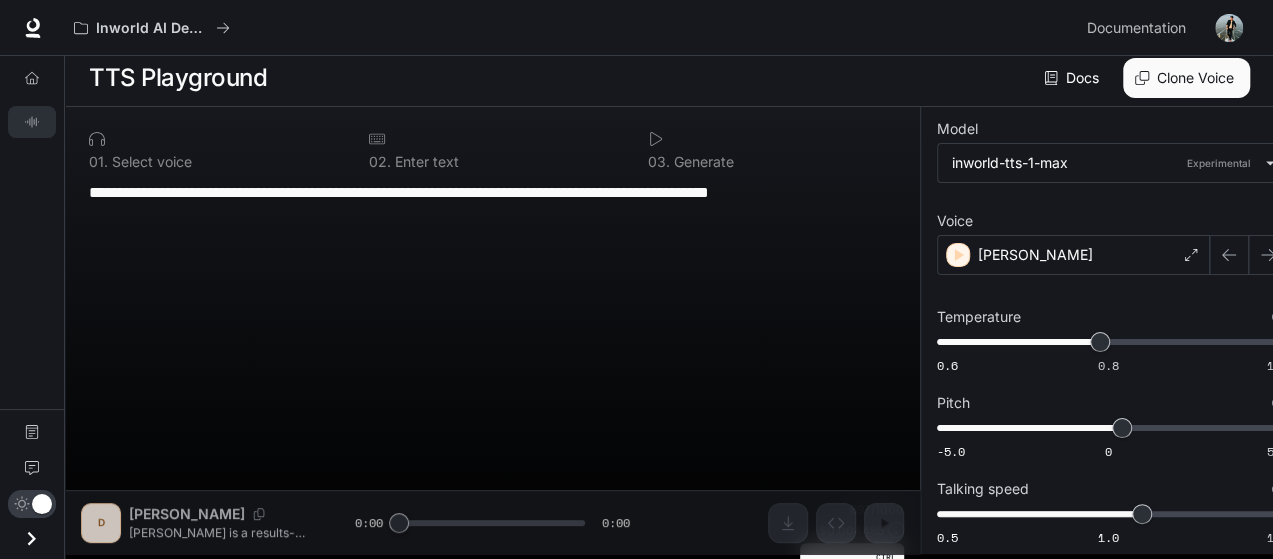 scroll, scrollTop: 0, scrollLeft: 0, axis: both 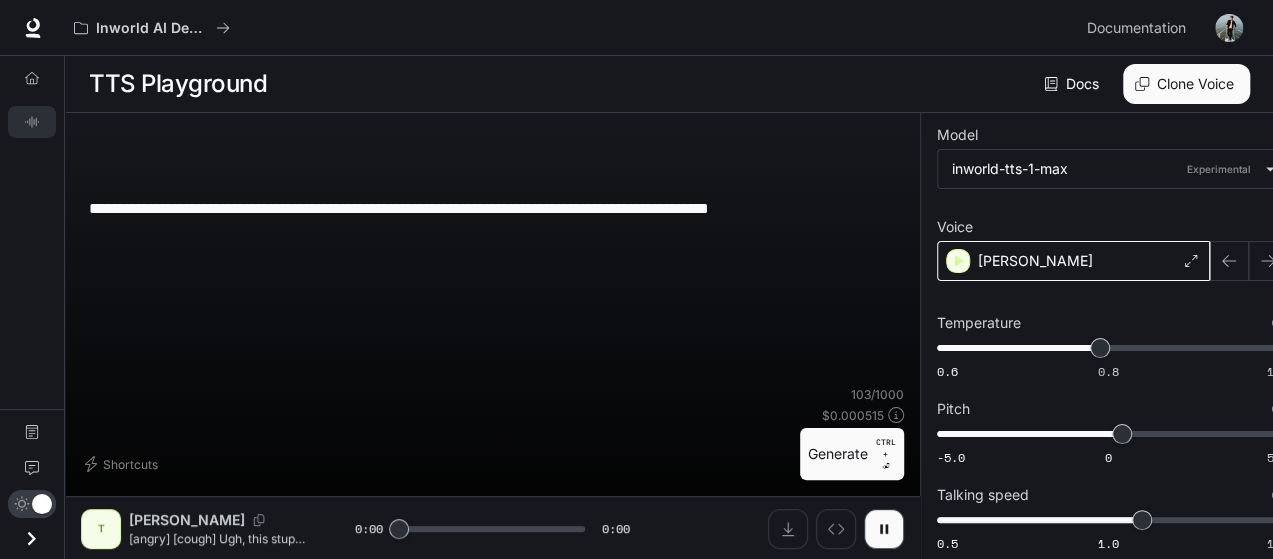 click on "Theodore" at bounding box center (1035, 261) 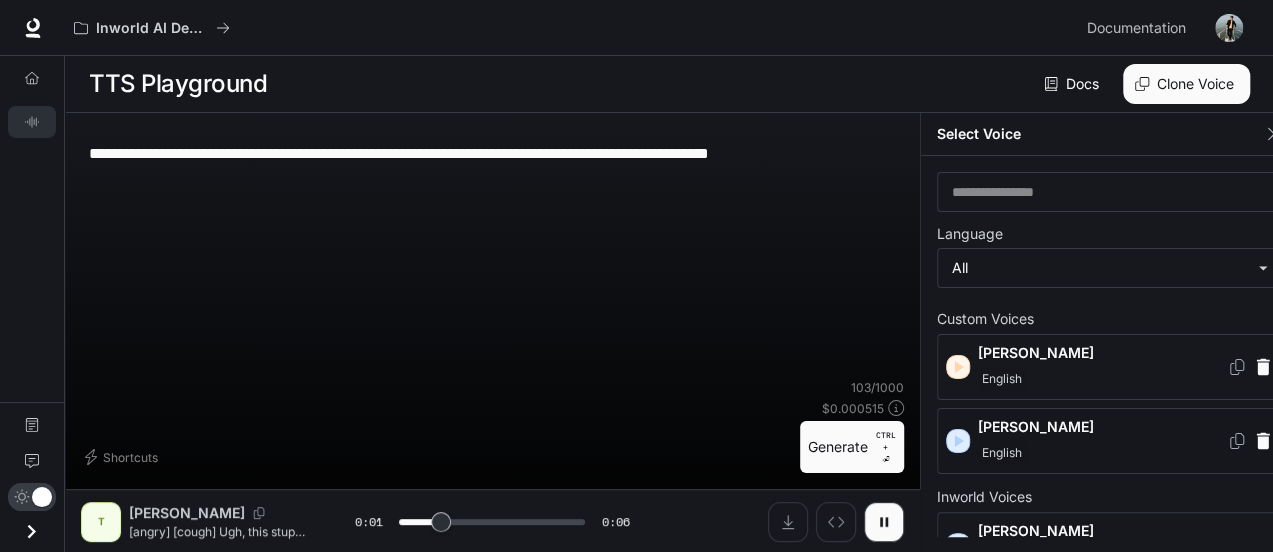 click at bounding box center (958, 441) 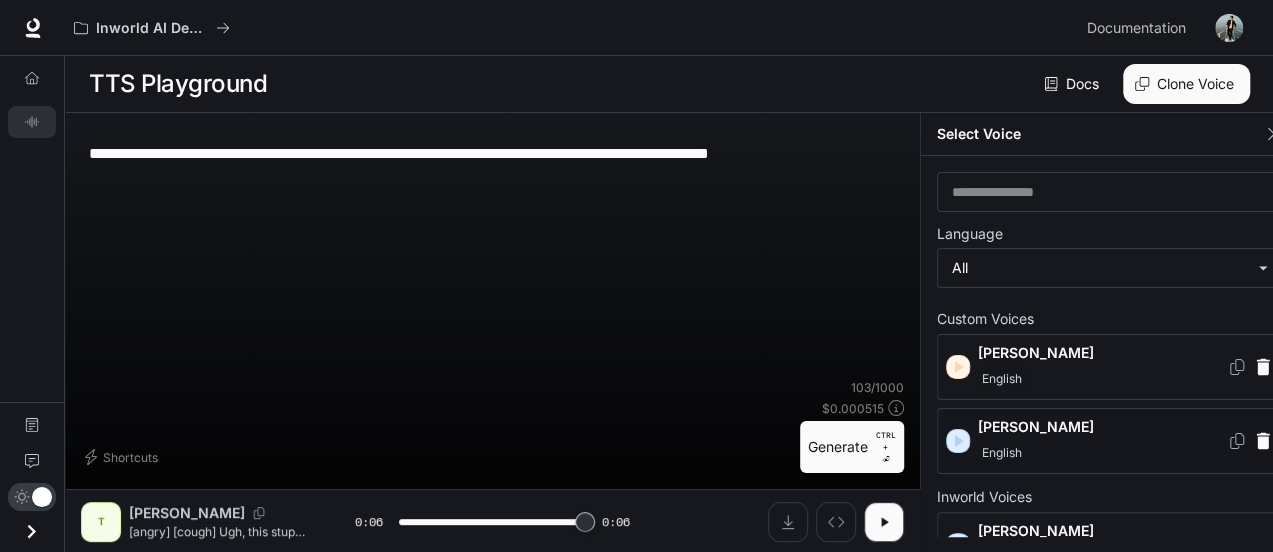 type on "*" 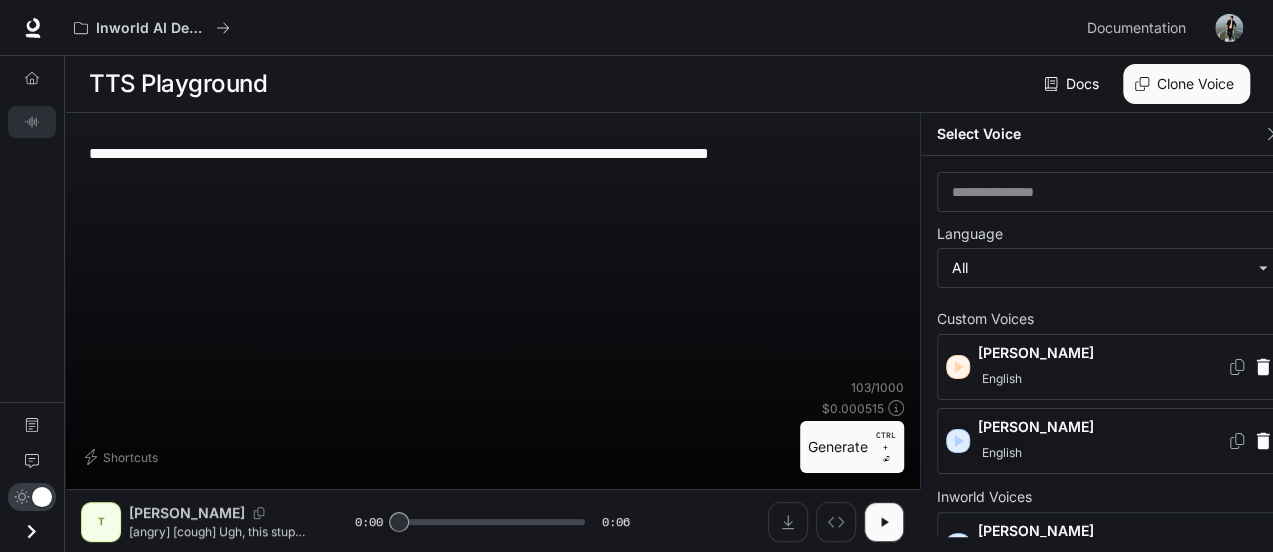 click on "Apoorv Pareek English" at bounding box center [1102, 441] 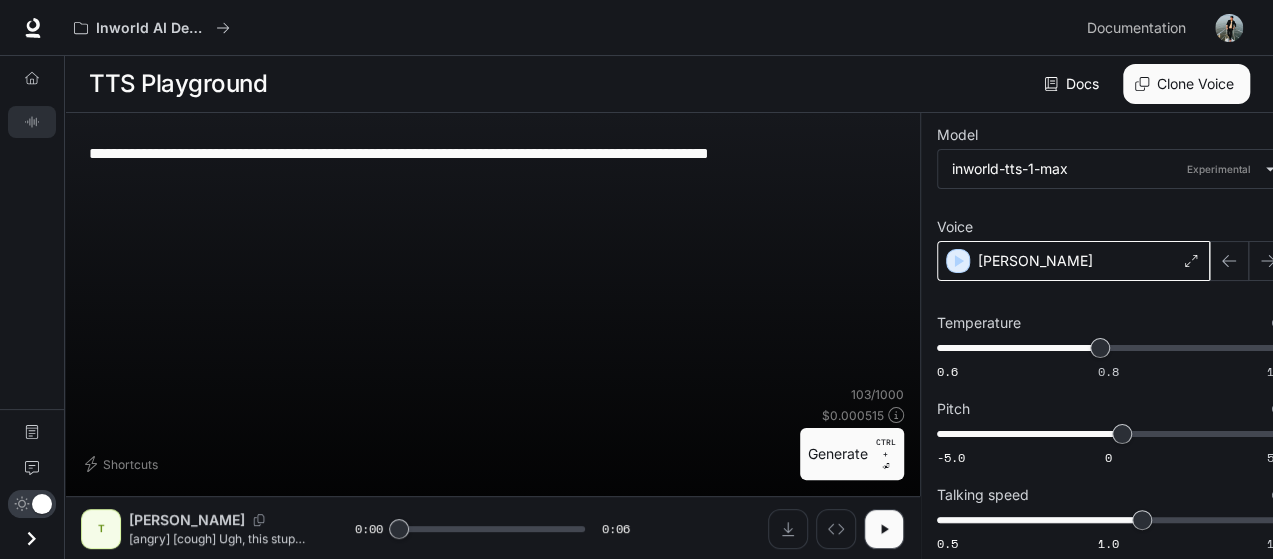 click on "Apoorv Pareek" at bounding box center (1035, 261) 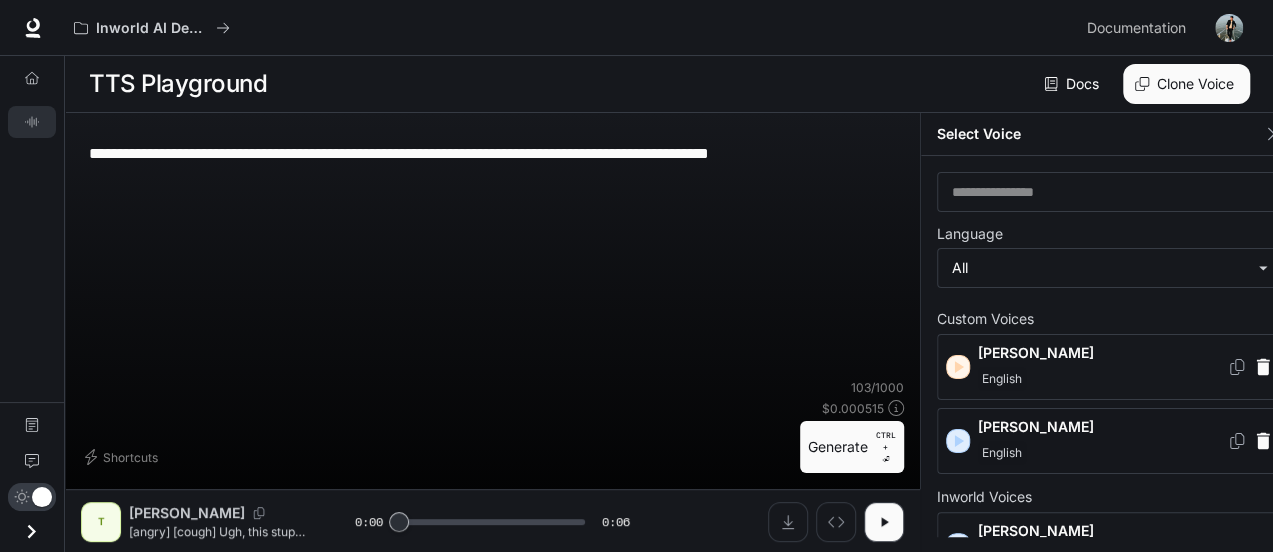 click on "English" at bounding box center [1002, 453] 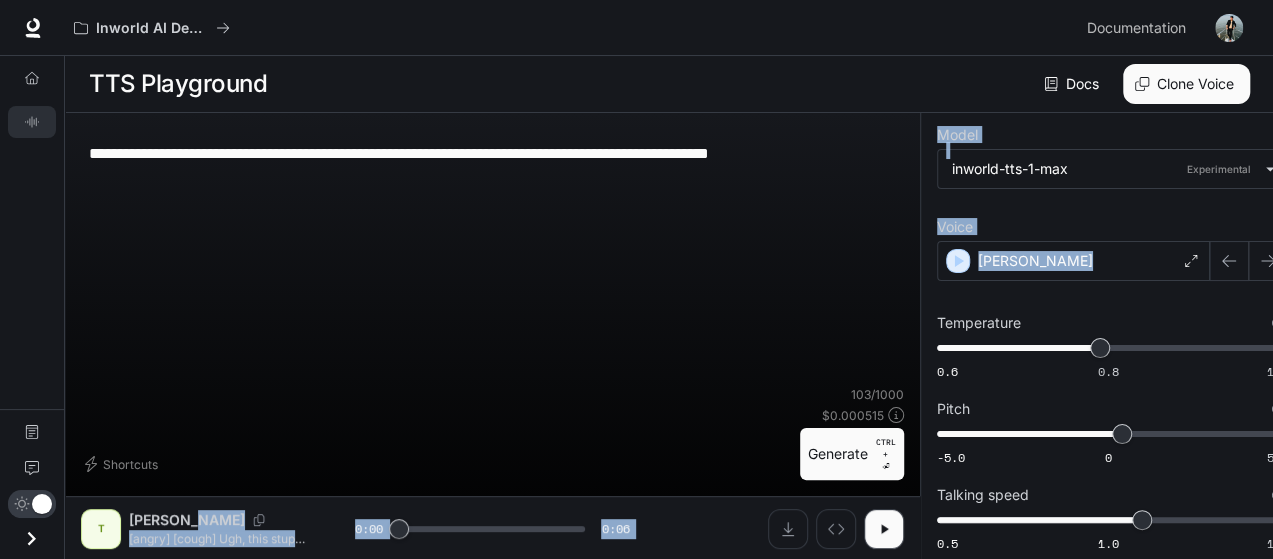 drag, startPoint x: 1108, startPoint y: 240, endPoint x: 184, endPoint y: 505, distance: 961.2497 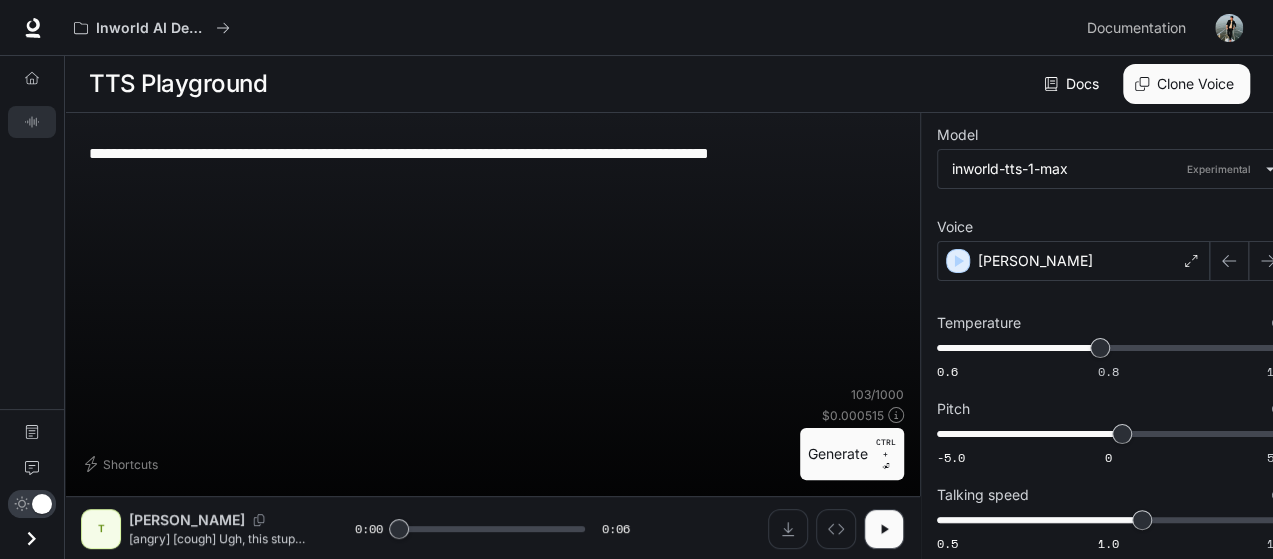 click on "T" at bounding box center [101, 529] 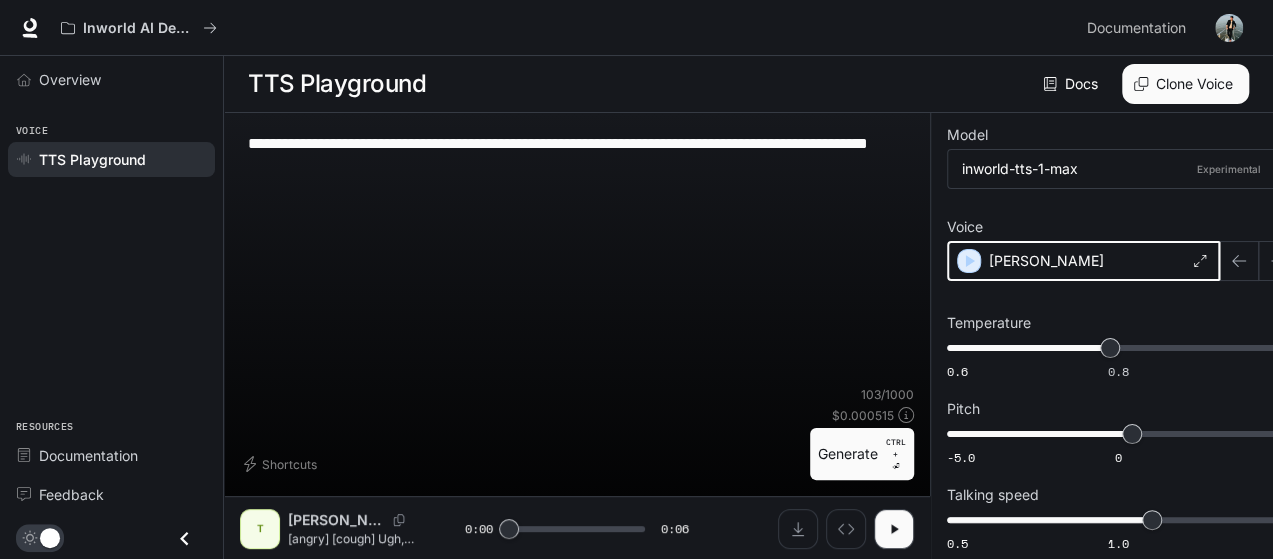 click 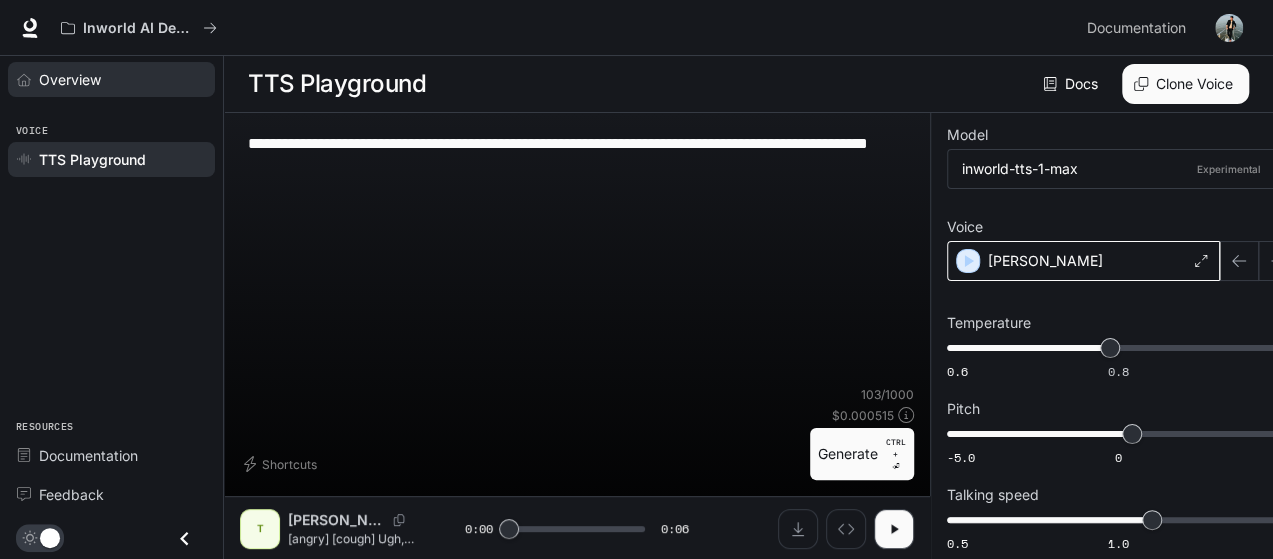 click on "Overview" at bounding box center [70, 79] 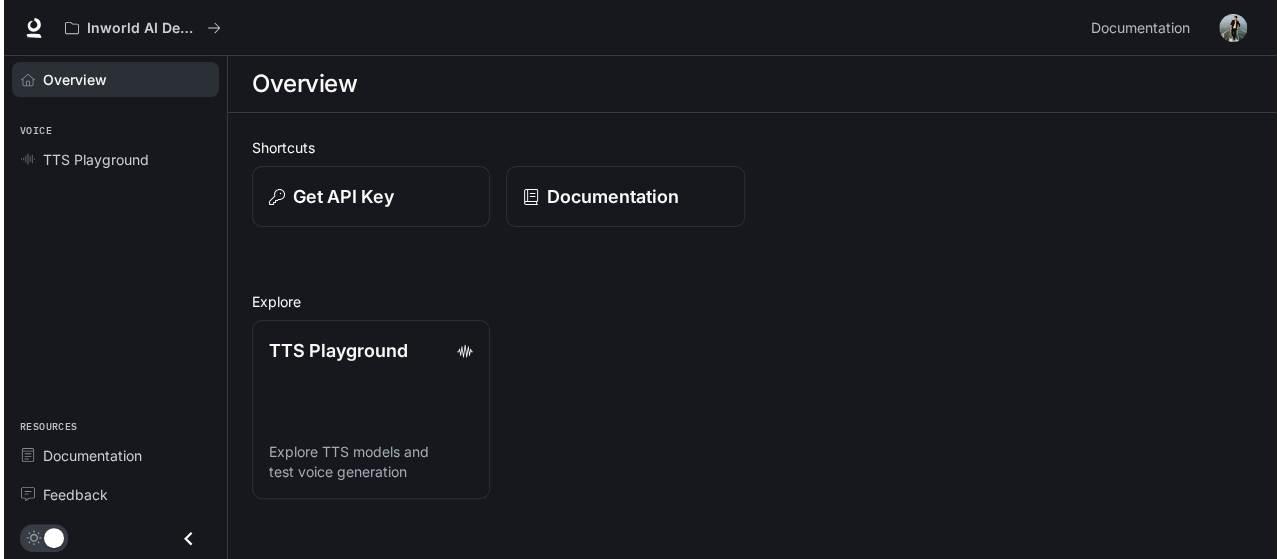 scroll, scrollTop: 0, scrollLeft: 0, axis: both 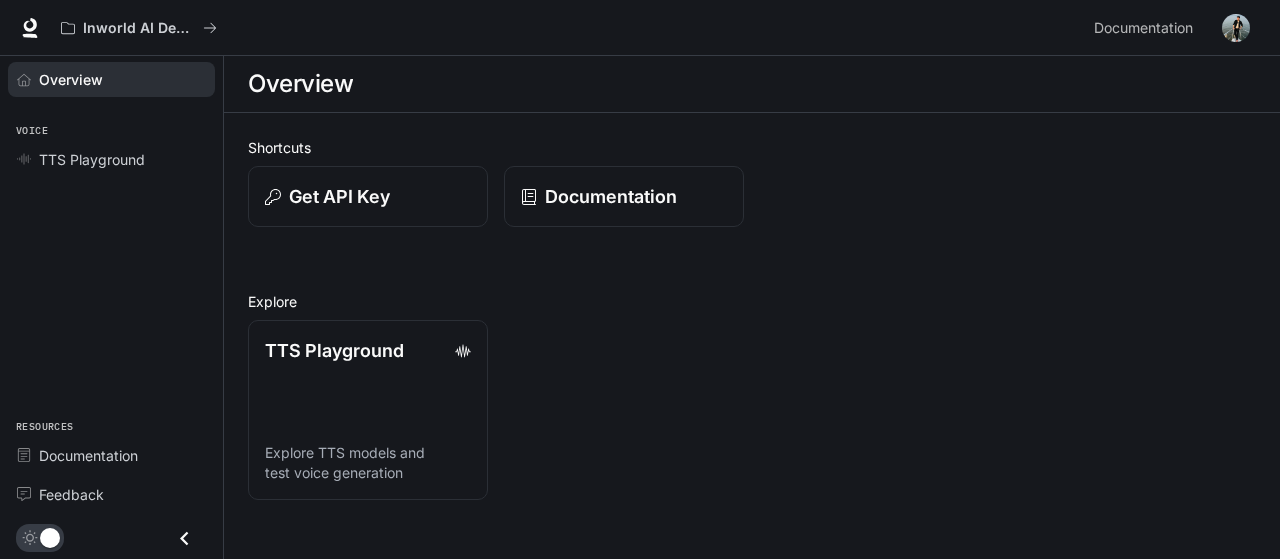 click on "Overview" at bounding box center [71, 79] 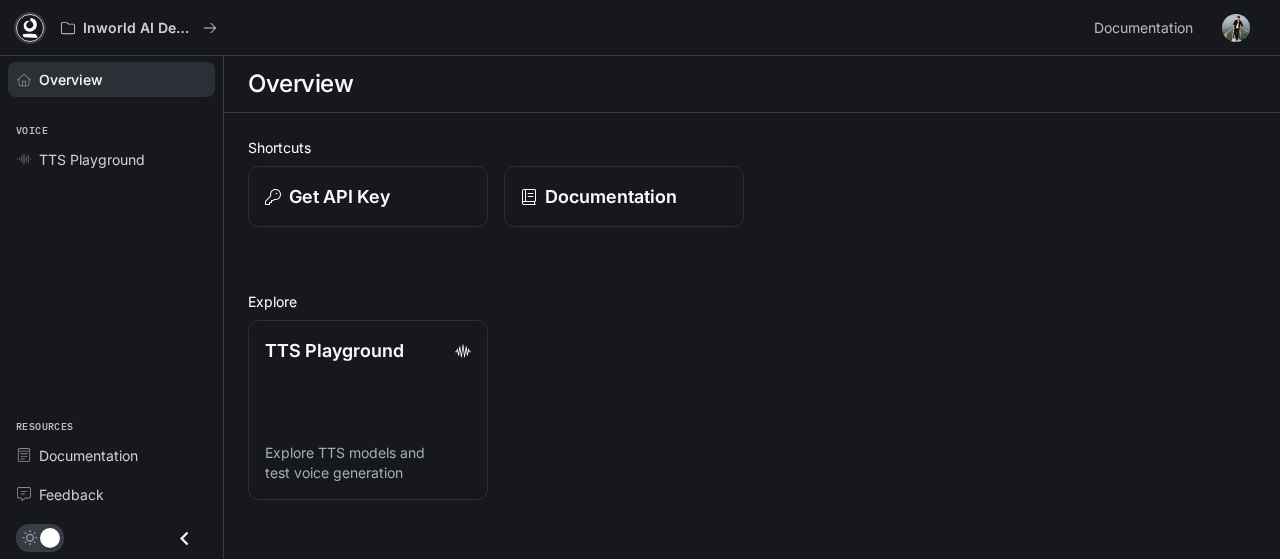 click 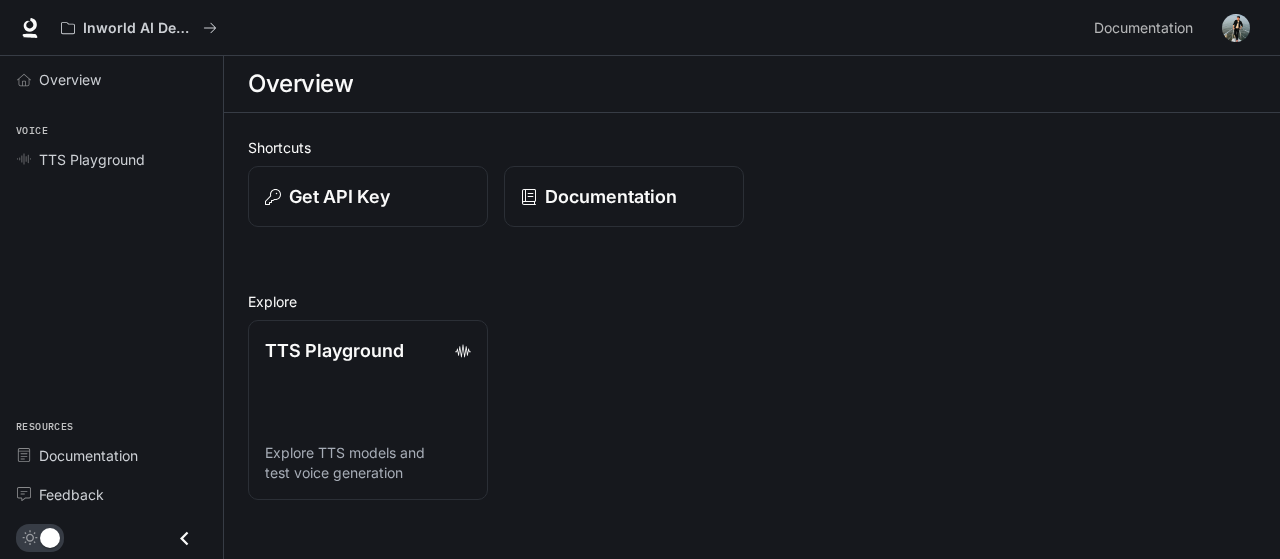 scroll, scrollTop: 0, scrollLeft: 0, axis: both 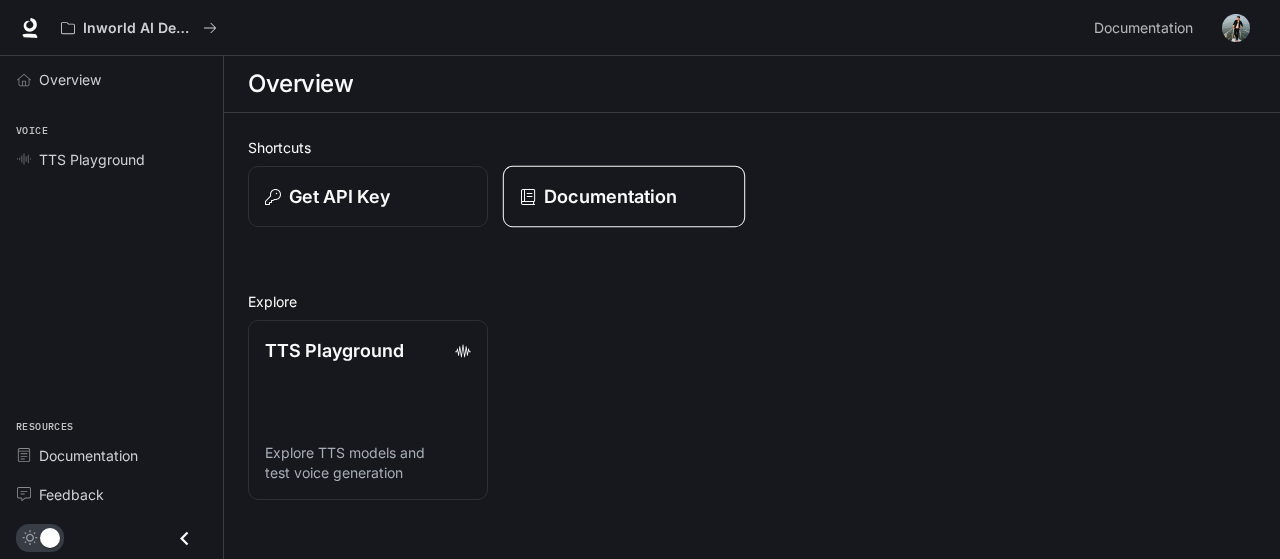 click on "Documentation" at bounding box center (610, 196) 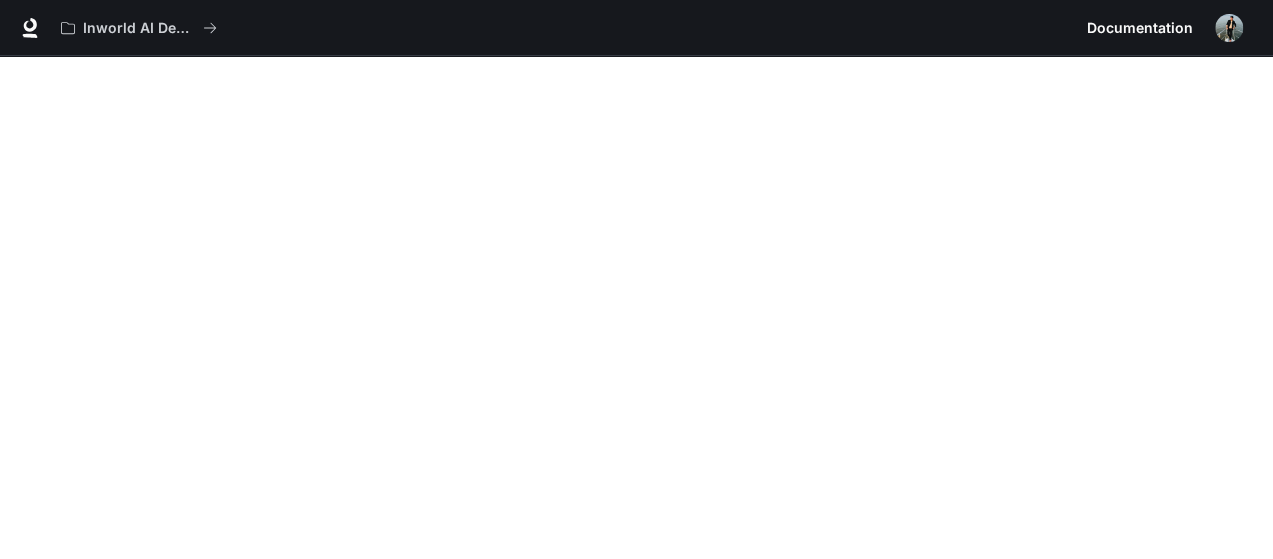 scroll, scrollTop: 52, scrollLeft: 0, axis: vertical 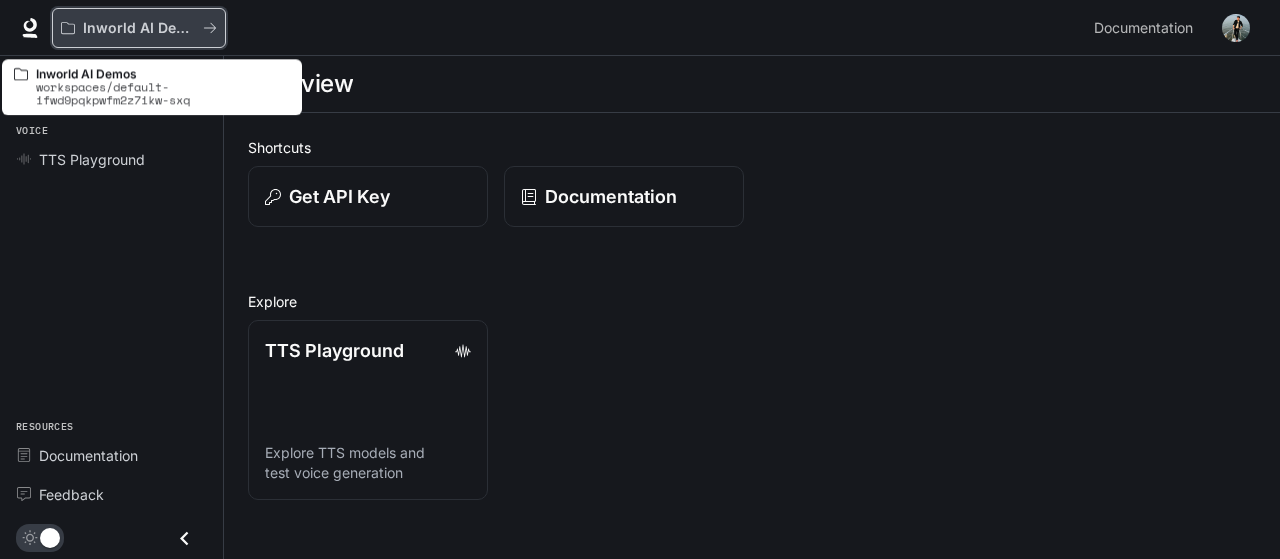 click on "Inworld AI Demos" at bounding box center [139, 28] 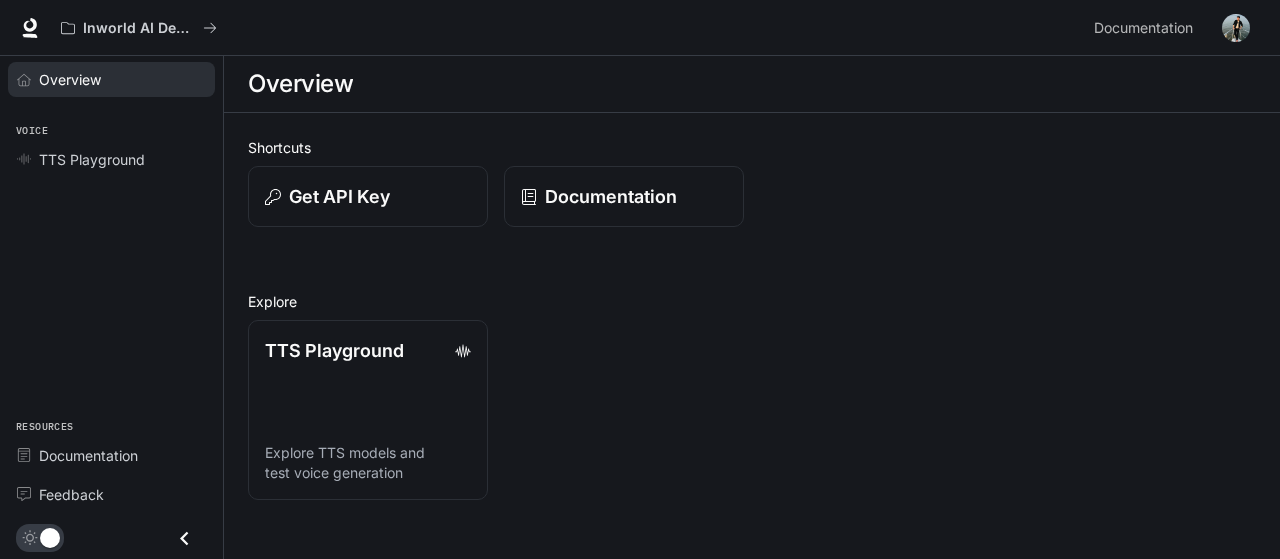 click at bounding box center [28, 80] 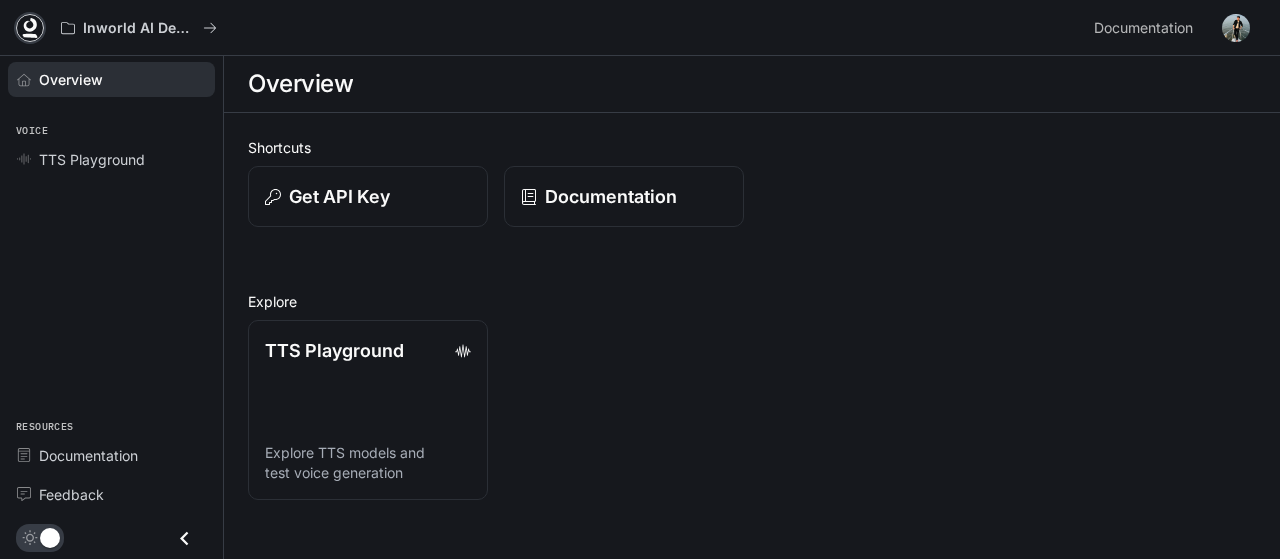 click at bounding box center [30, 28] 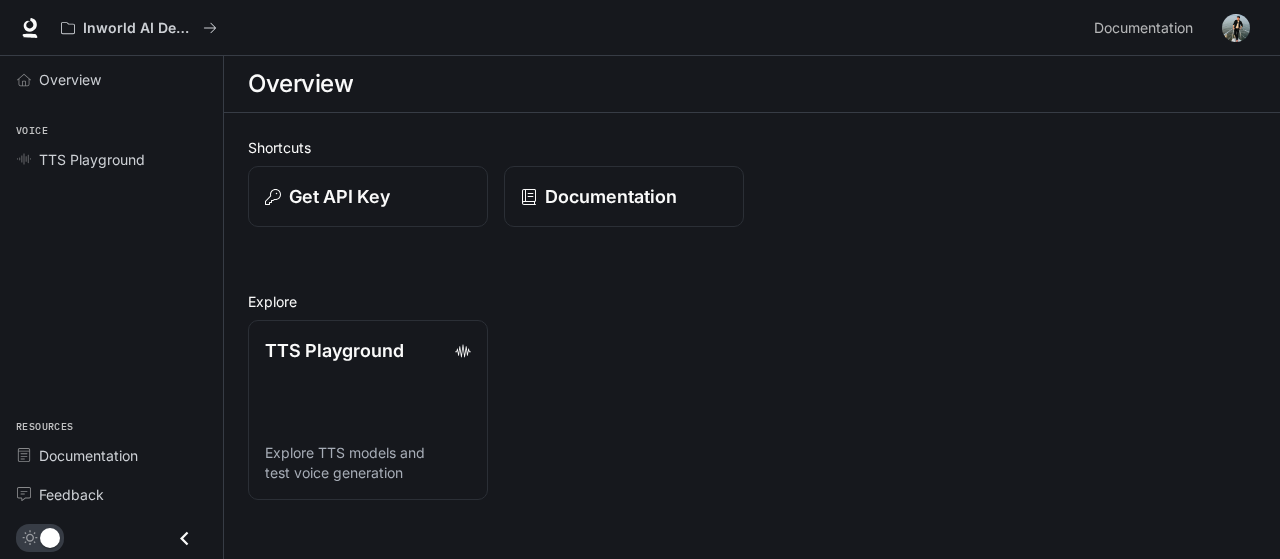 scroll, scrollTop: 0, scrollLeft: 0, axis: both 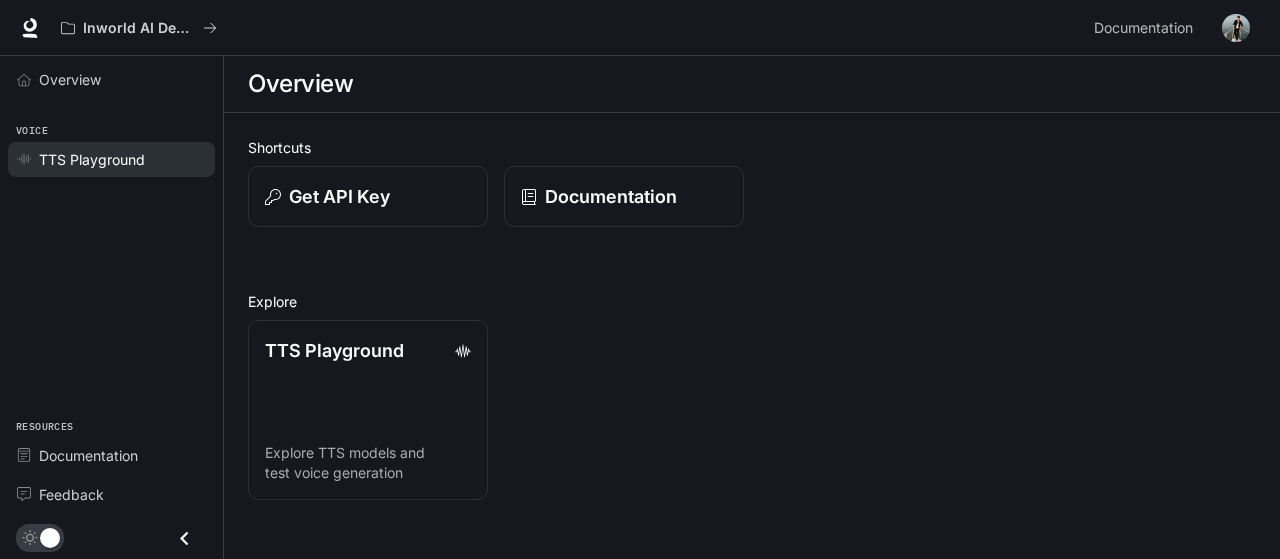 click on "TTS Playground" at bounding box center (92, 159) 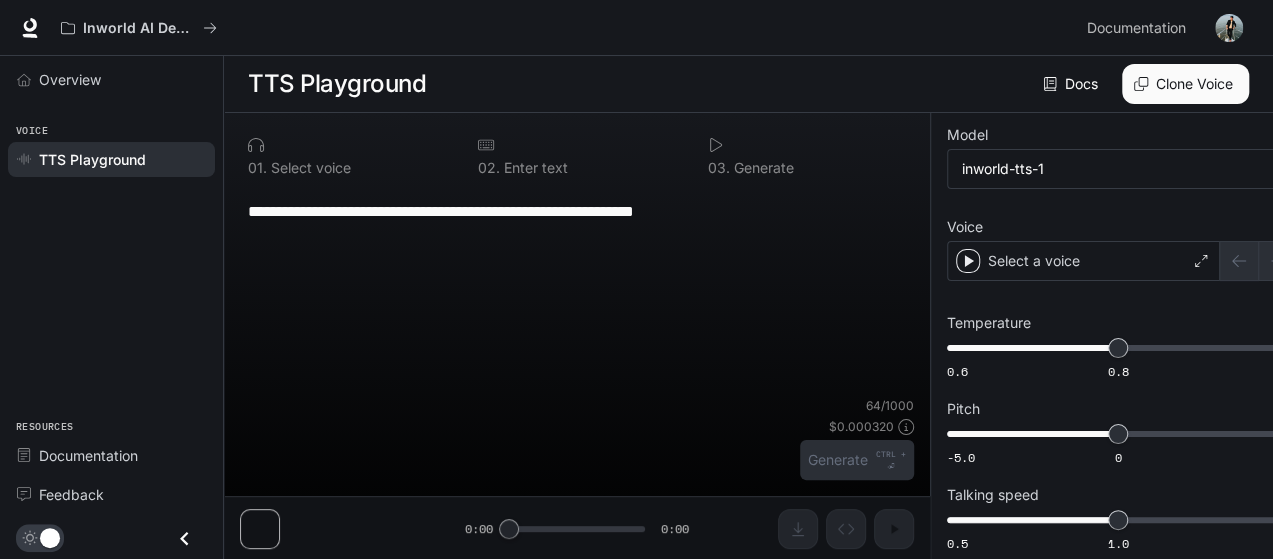 type on "**********" 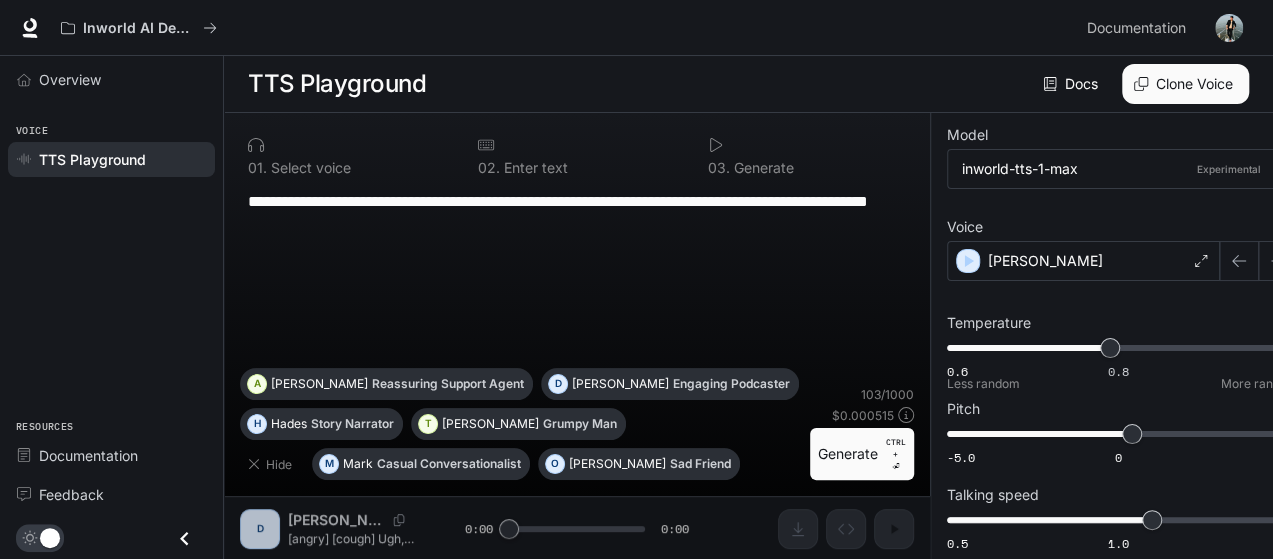 scroll, scrollTop: 0, scrollLeft: 0, axis: both 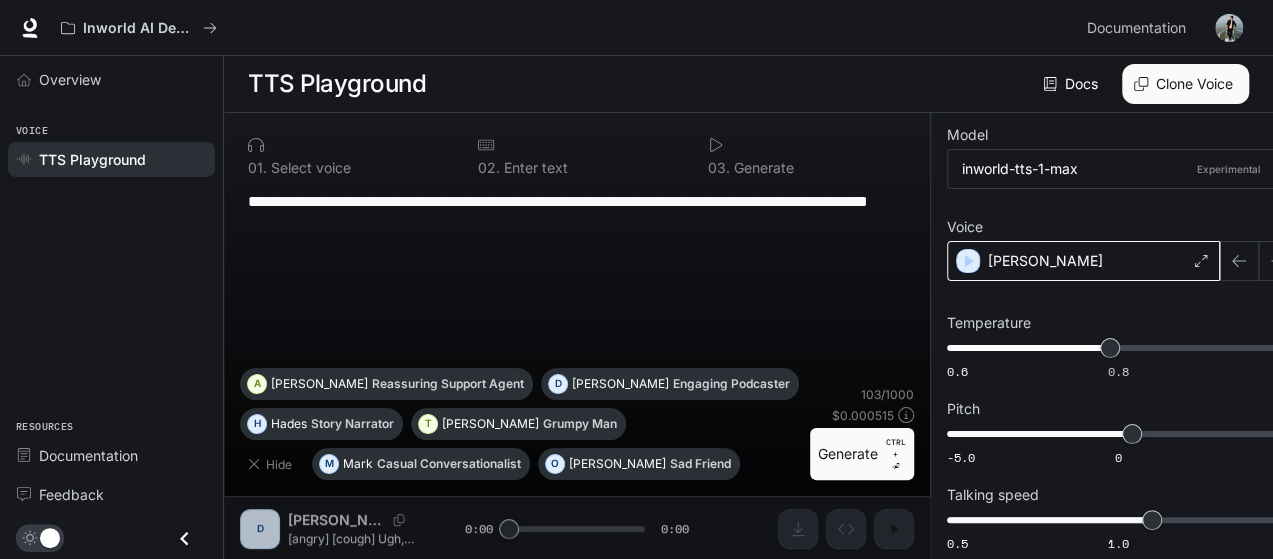 click on "Apoorv Pareek" at bounding box center [1083, 261] 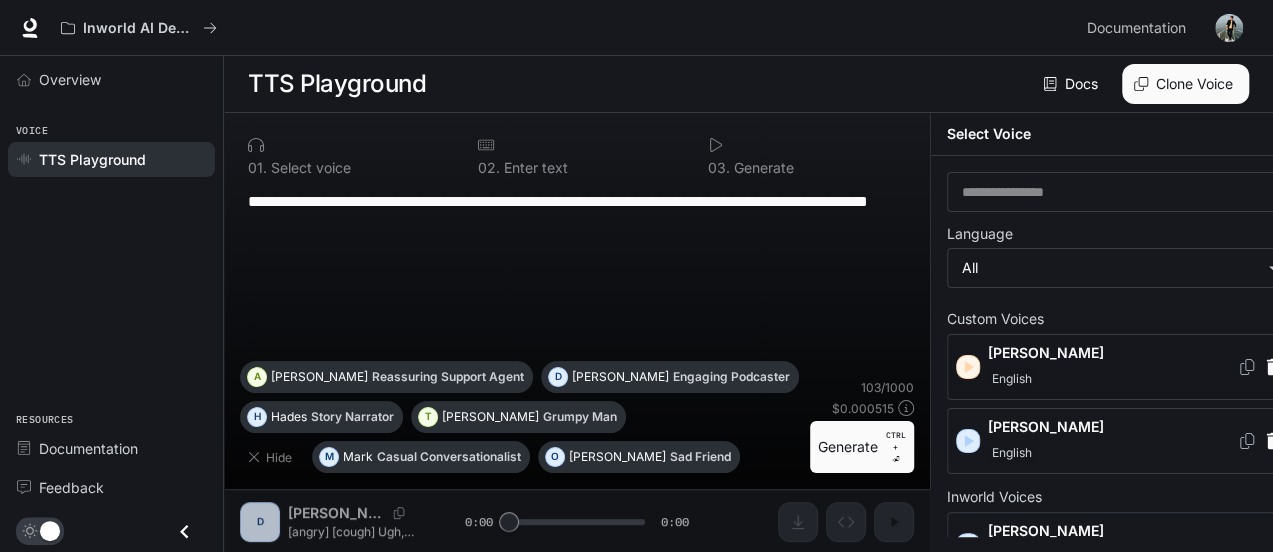 click on "Apoorv pareek English" at bounding box center [1112, 367] 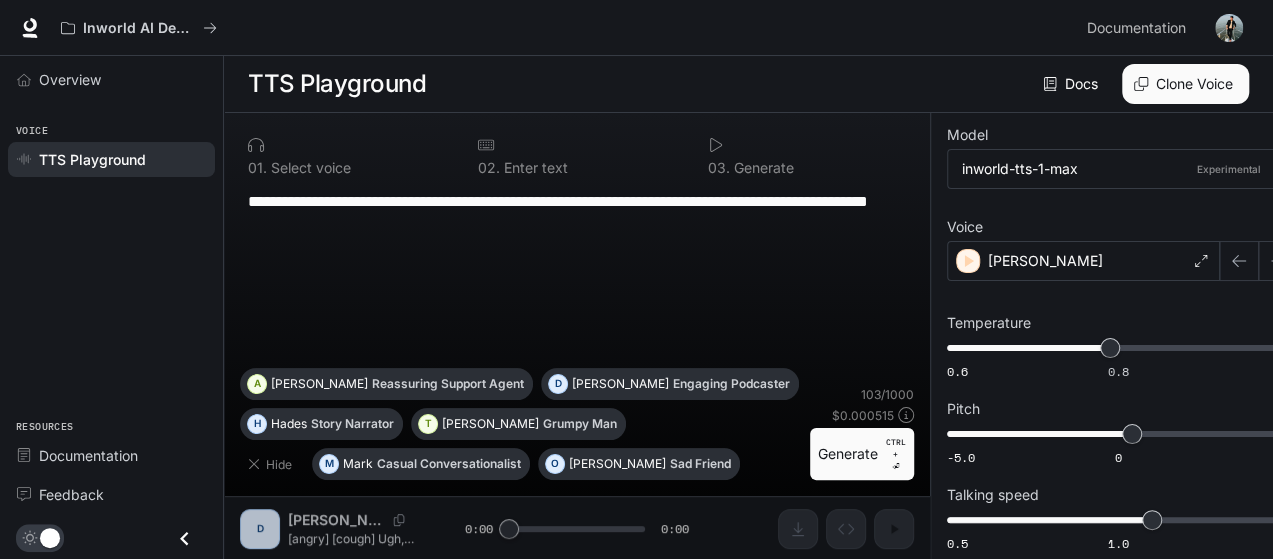 click on "Generate CTRL +  ⏎" at bounding box center [862, 454] 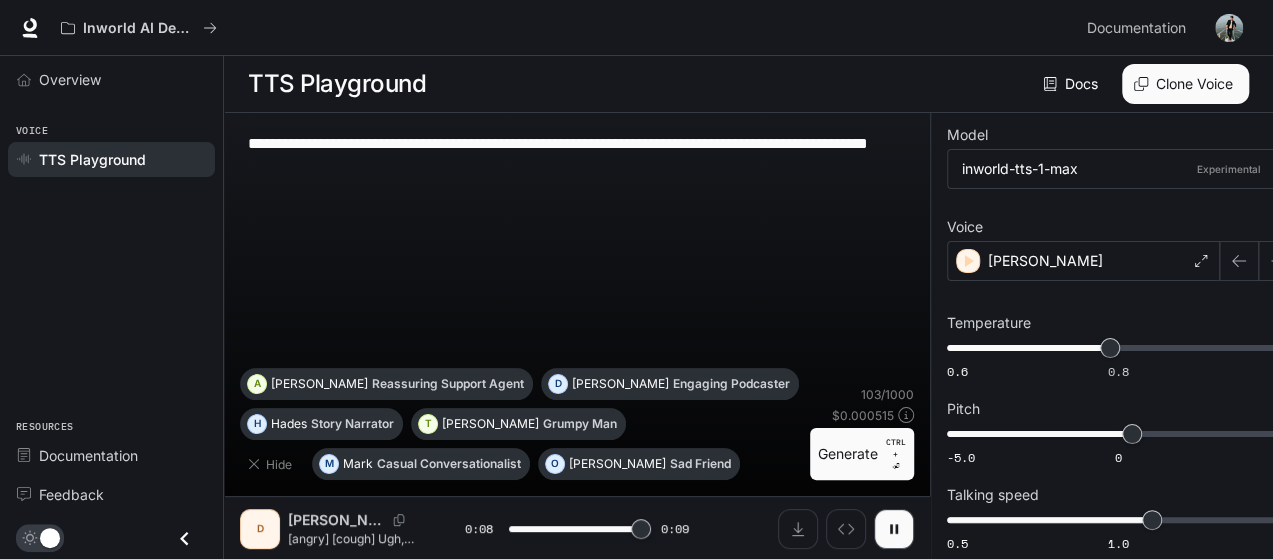 type on "*" 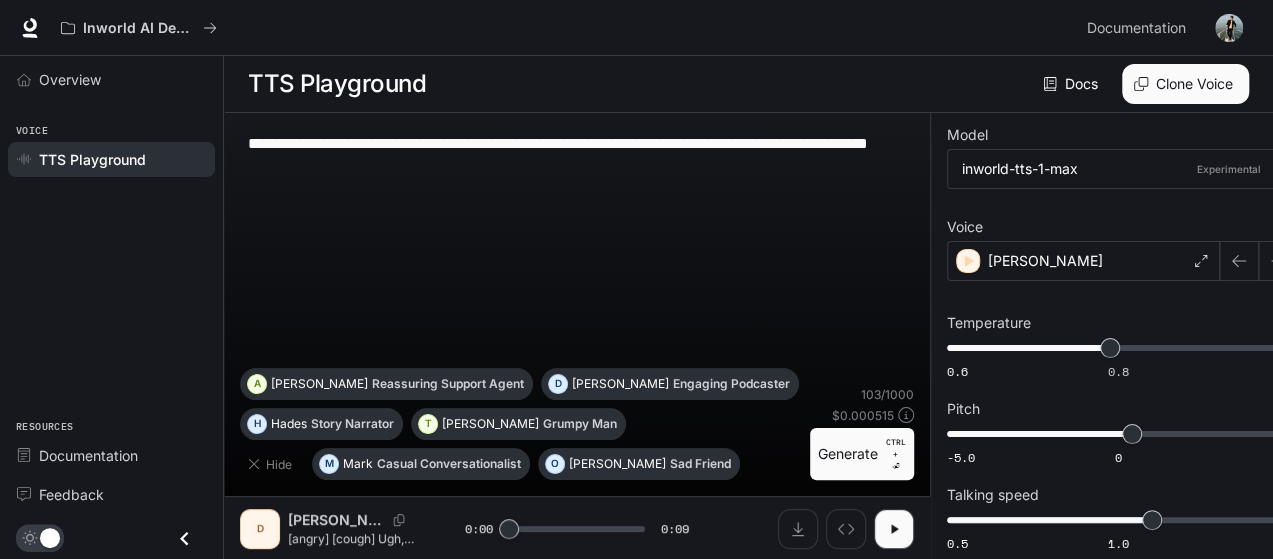 drag, startPoint x: 326, startPoint y: 163, endPoint x: 184, endPoint y: 111, distance: 151.2217 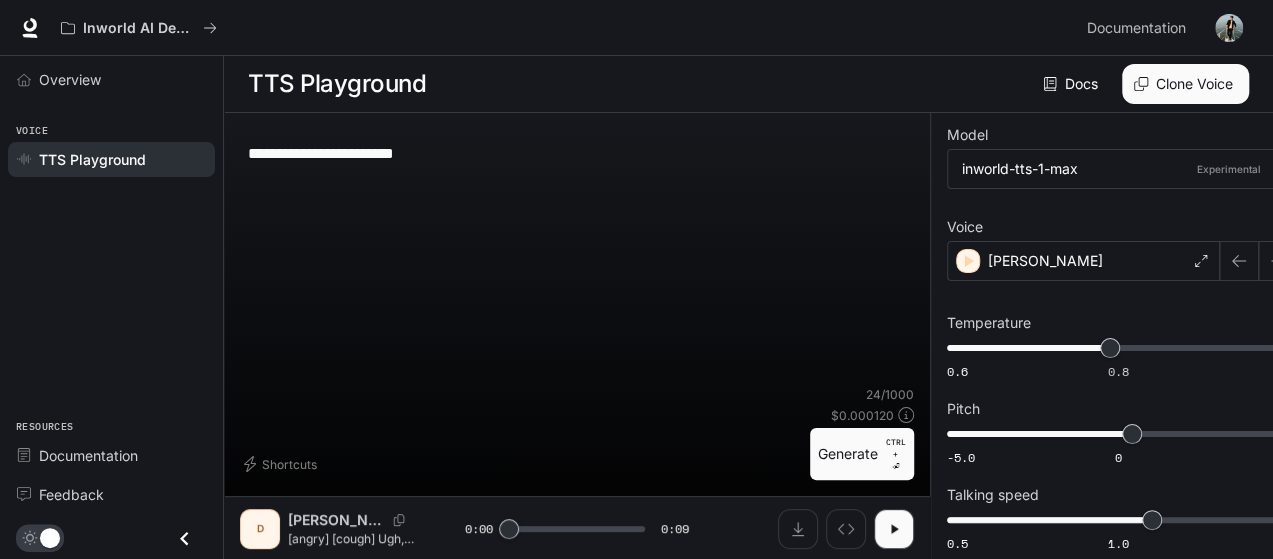 type on "**********" 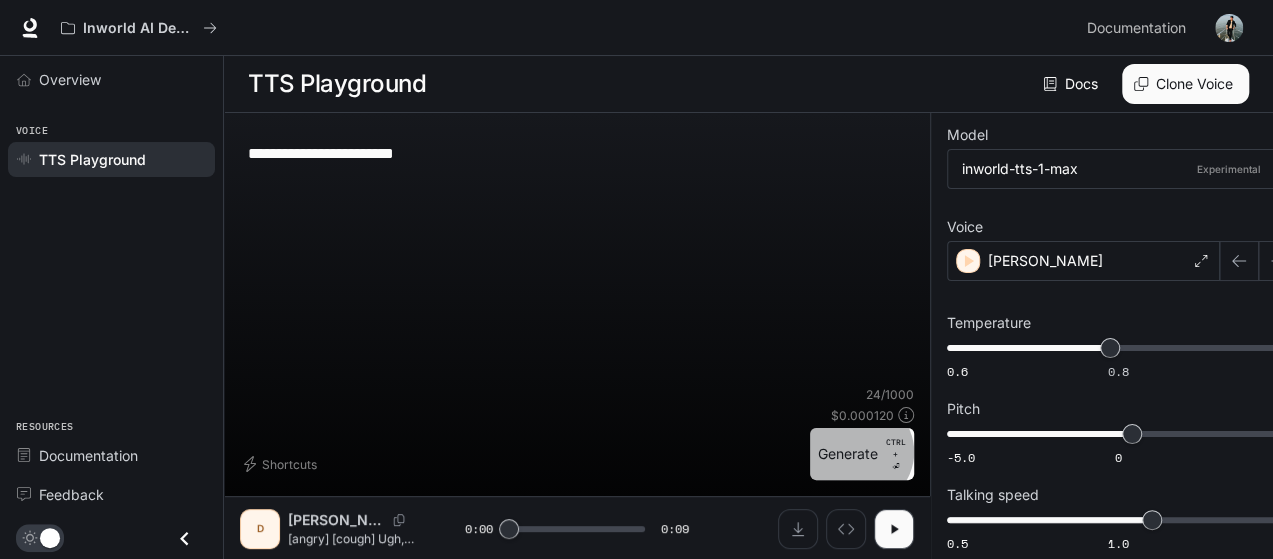 click on "Generate CTRL +  ⏎" at bounding box center (862, 454) 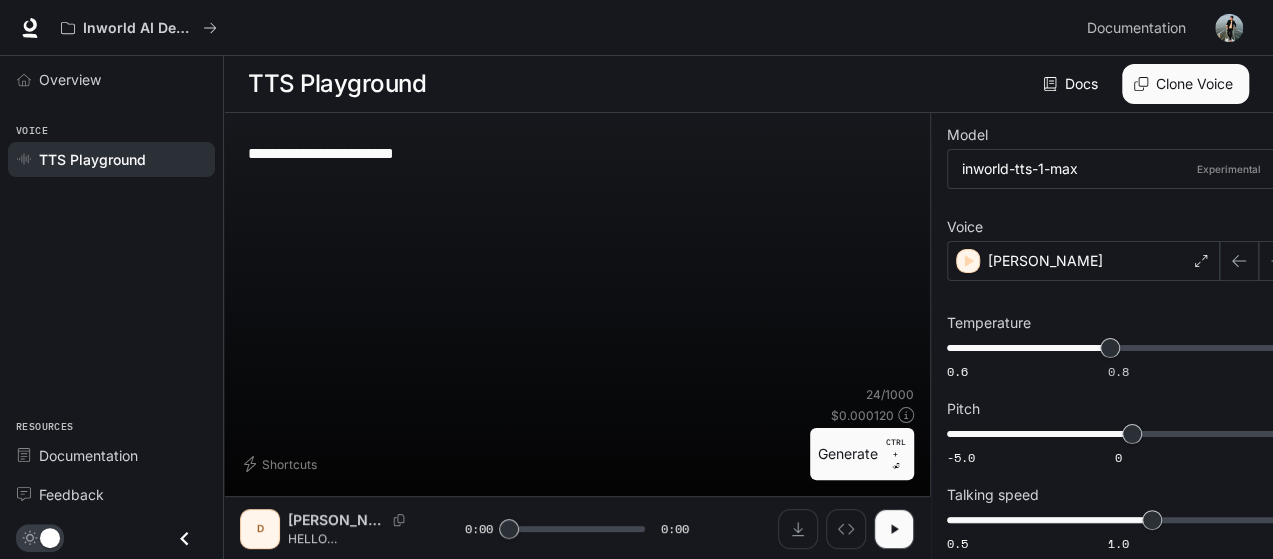 click on "Generate CTRL +  ⏎" at bounding box center (862, 454) 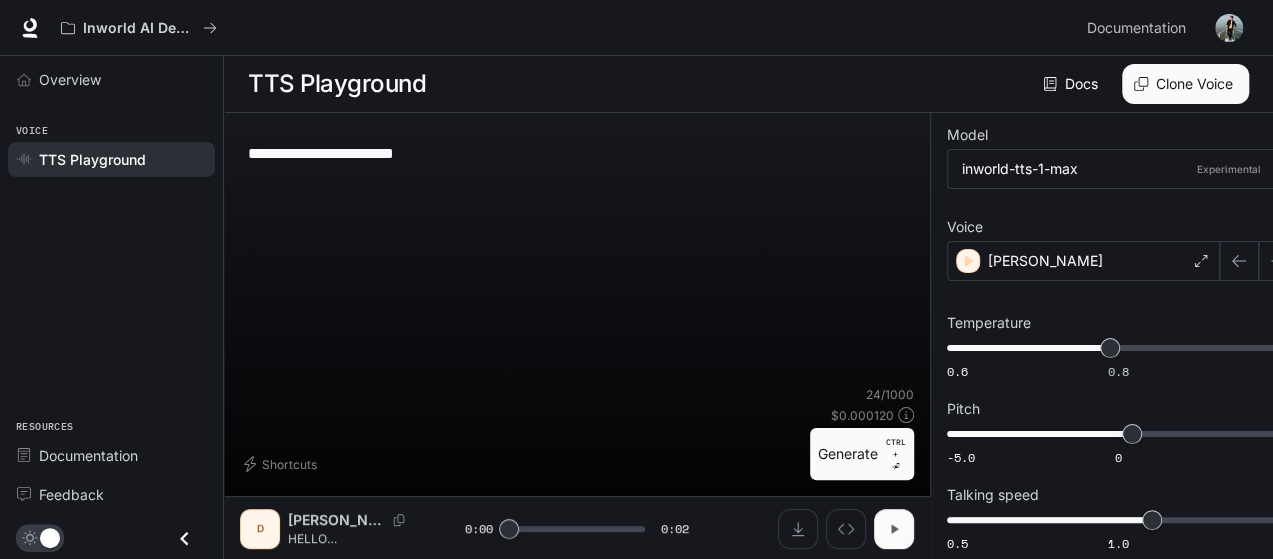 click 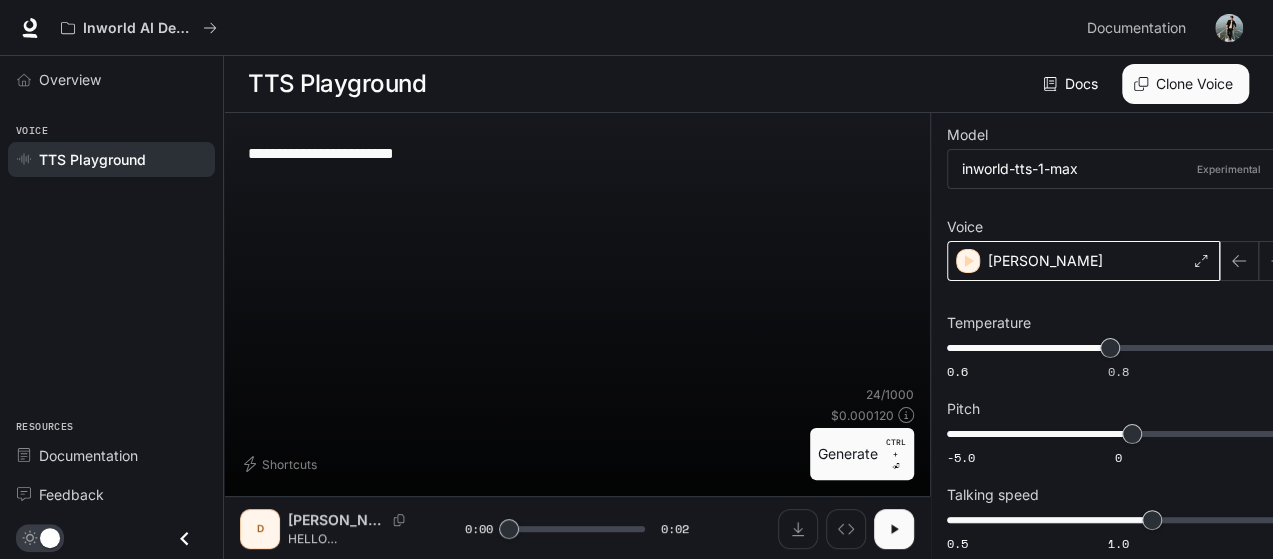 click on "Apoorv pareek" at bounding box center (1045, 261) 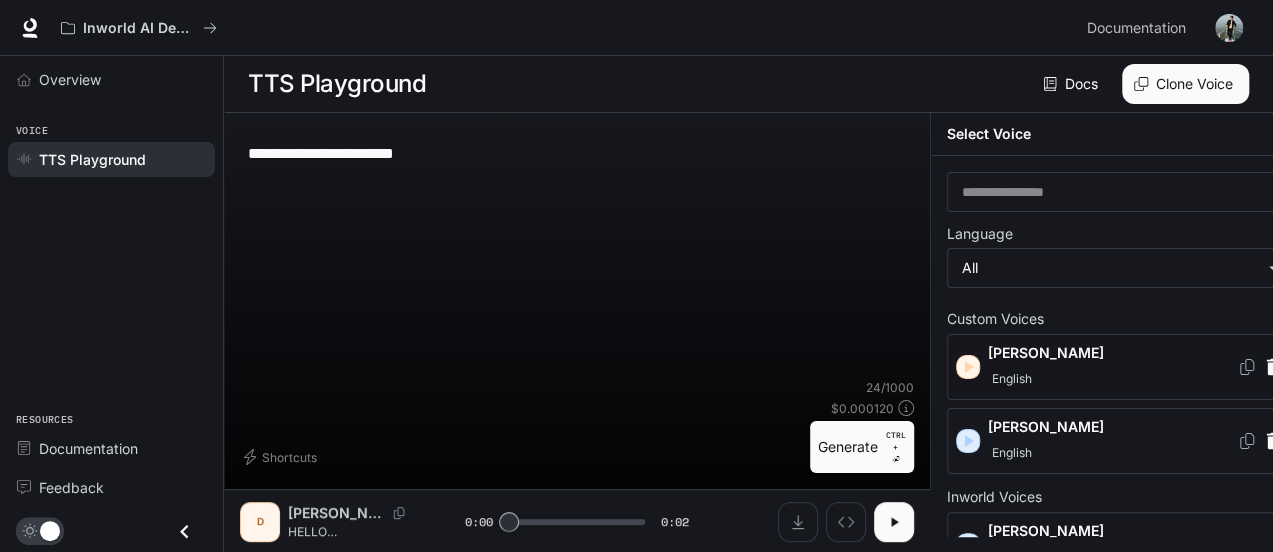 click on "Apoorv pareek" at bounding box center (1112, 353) 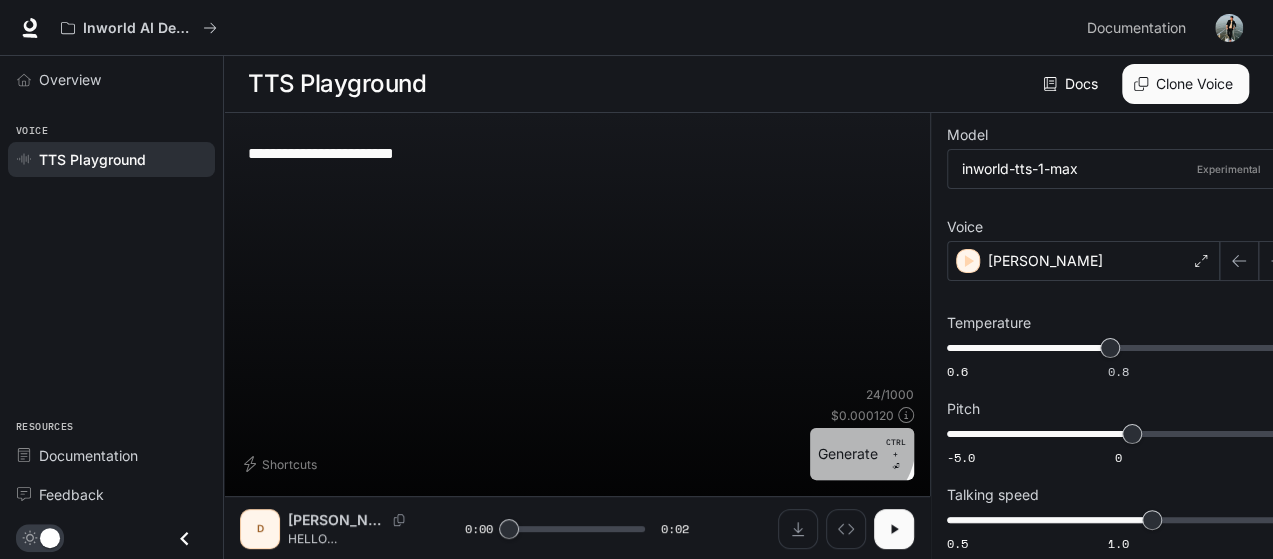 click on "Generate CTRL +  ⏎" at bounding box center [862, 454] 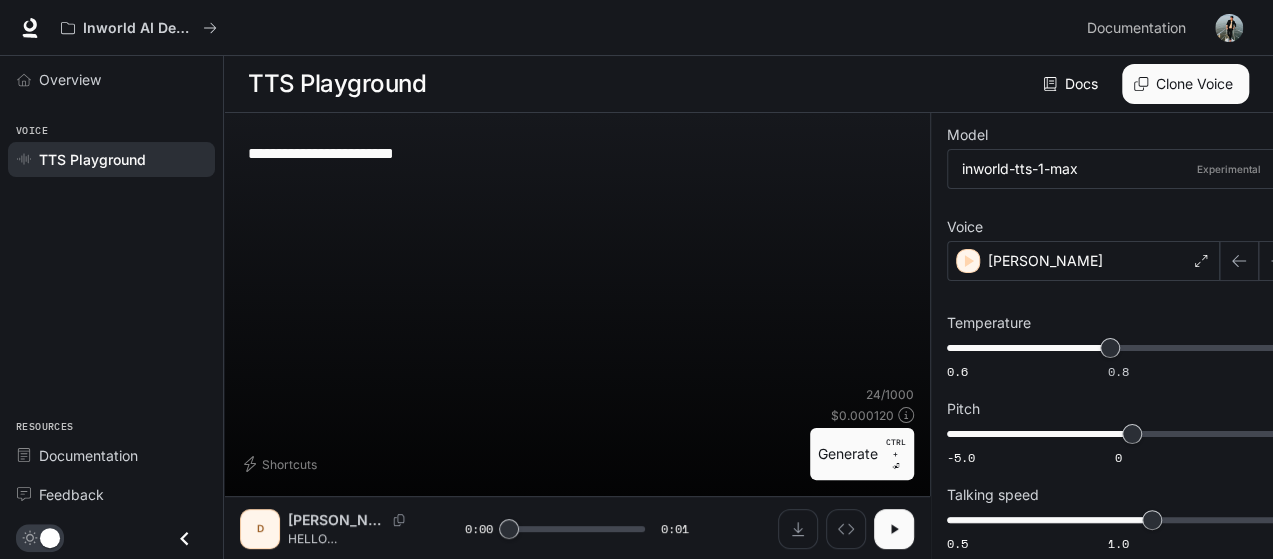 click on "Apoorv pareek" at bounding box center [336, 520] 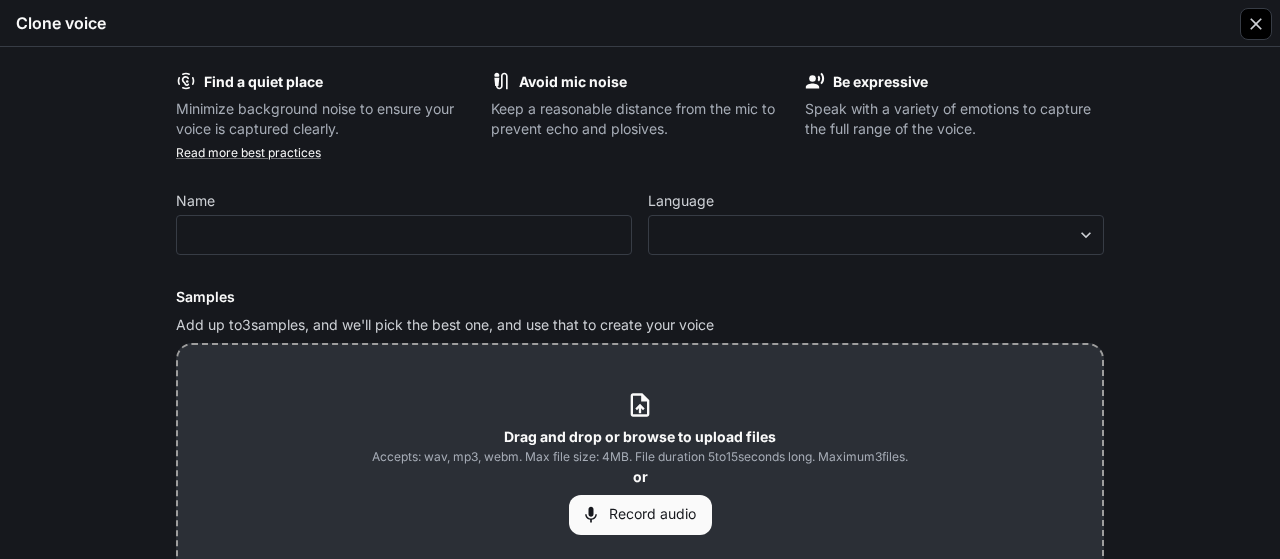 click at bounding box center (1256, 24) 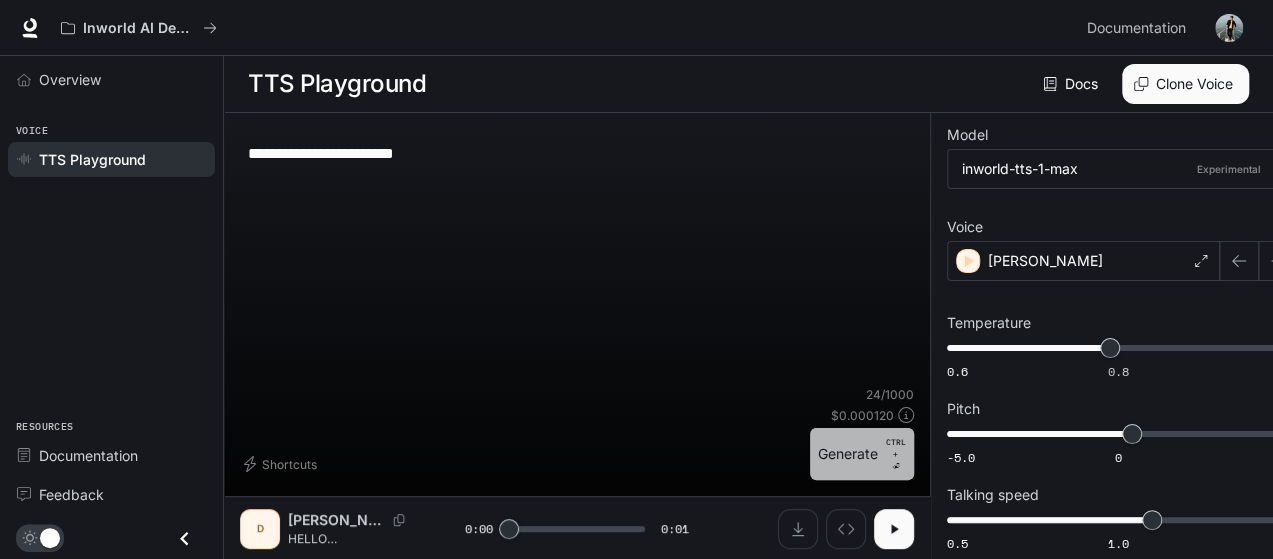 click on "CTRL +  ⏎" at bounding box center [896, 454] 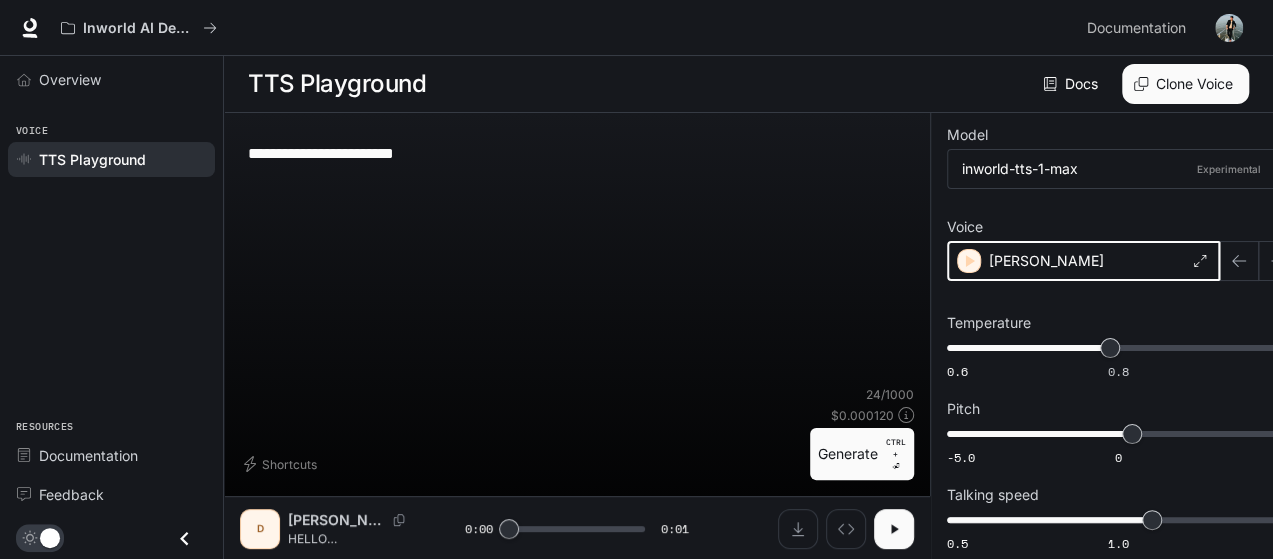 click 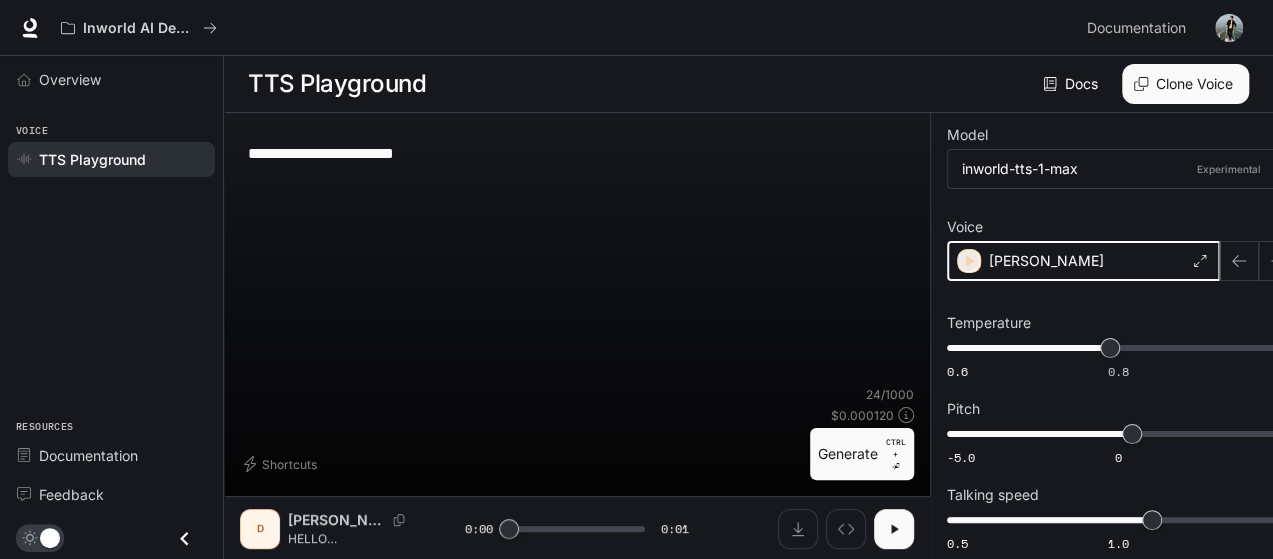 click 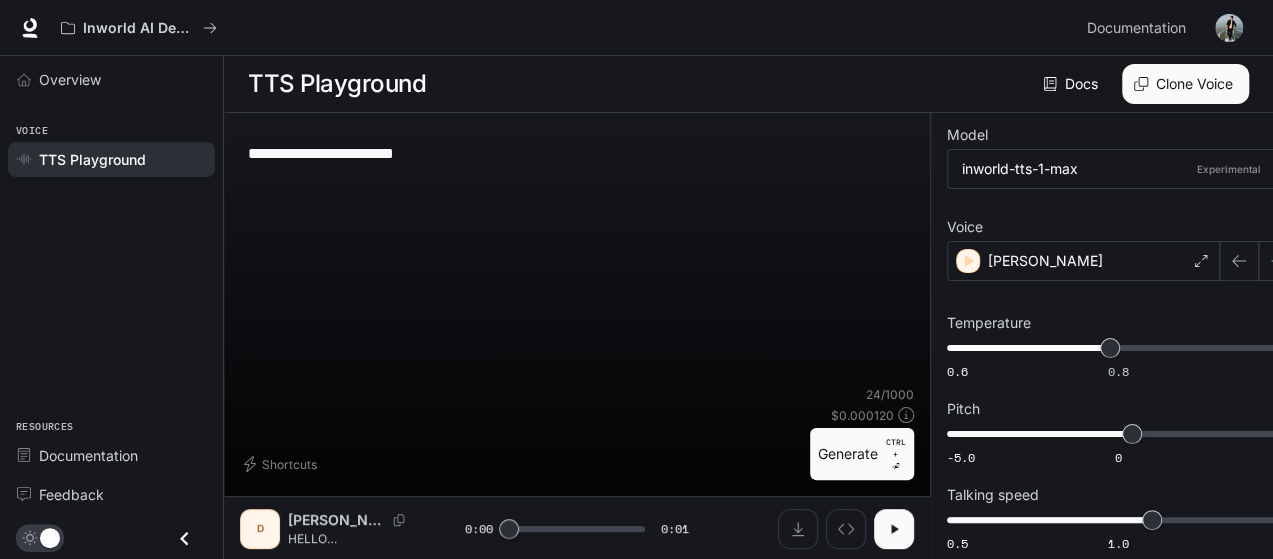 click on "CTRL +" at bounding box center [896, 448] 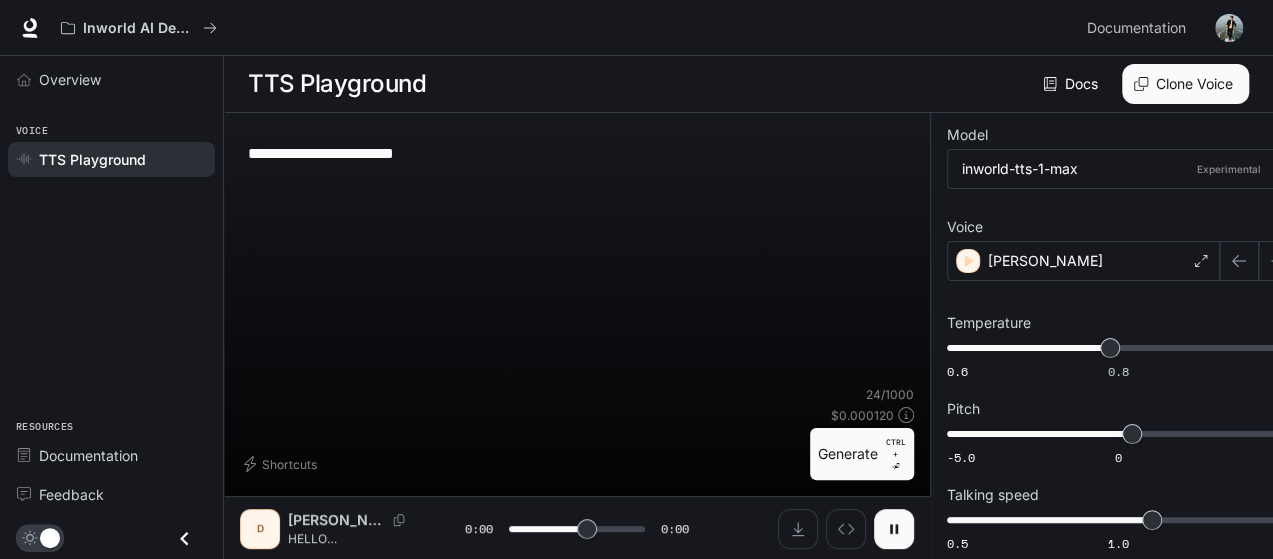 type on "*" 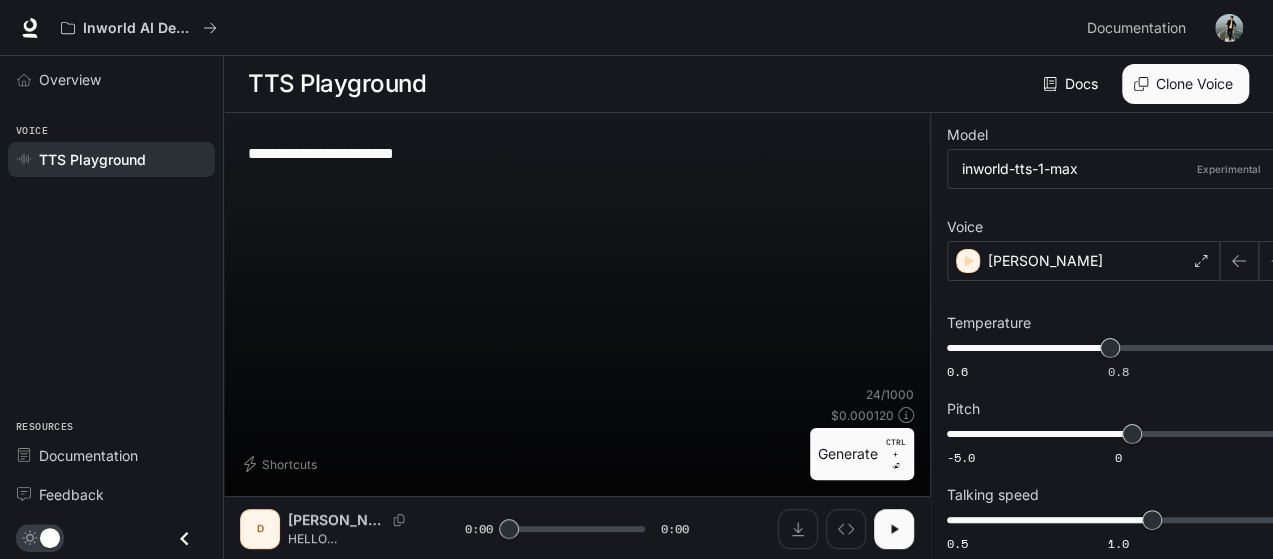 click on "**********" at bounding box center (577, 153) 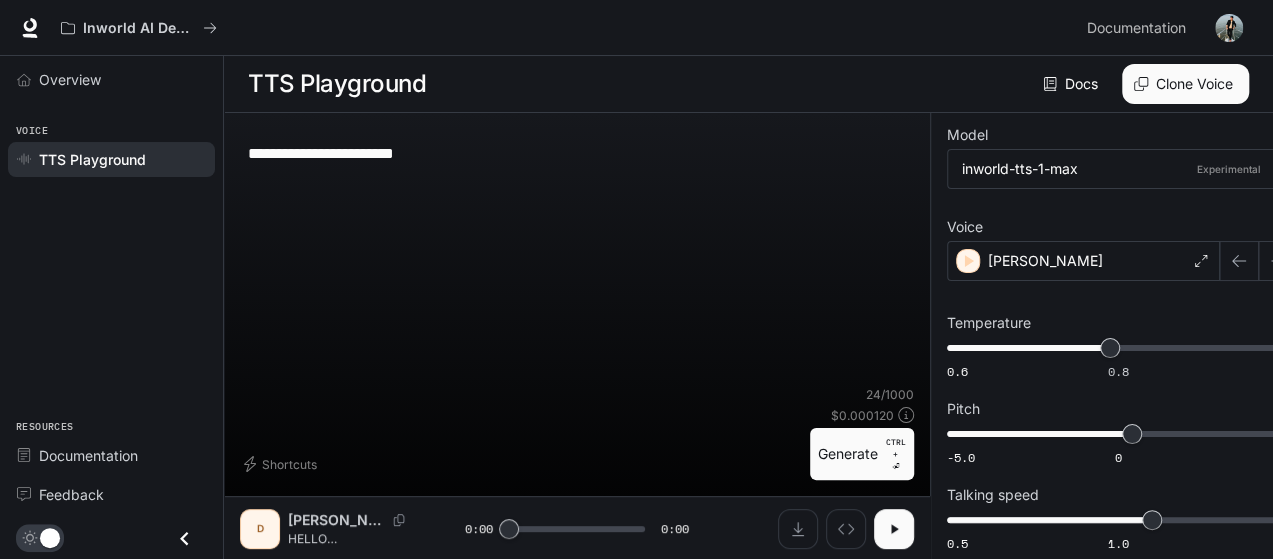drag, startPoint x: 467, startPoint y: 148, endPoint x: 127, endPoint y: 171, distance: 340.77704 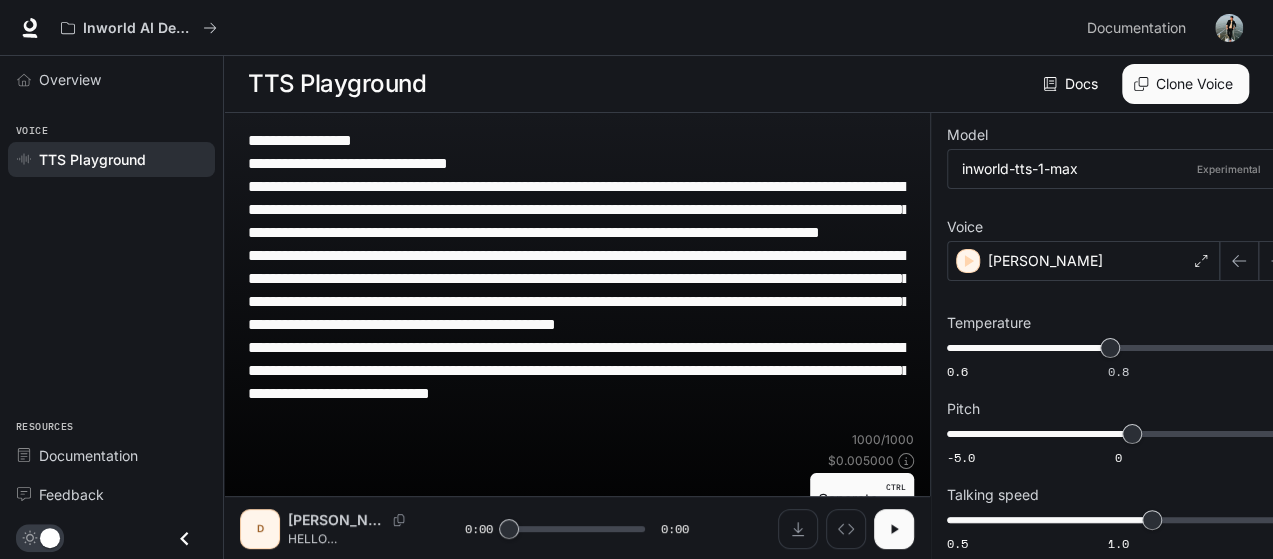 type on "**********" 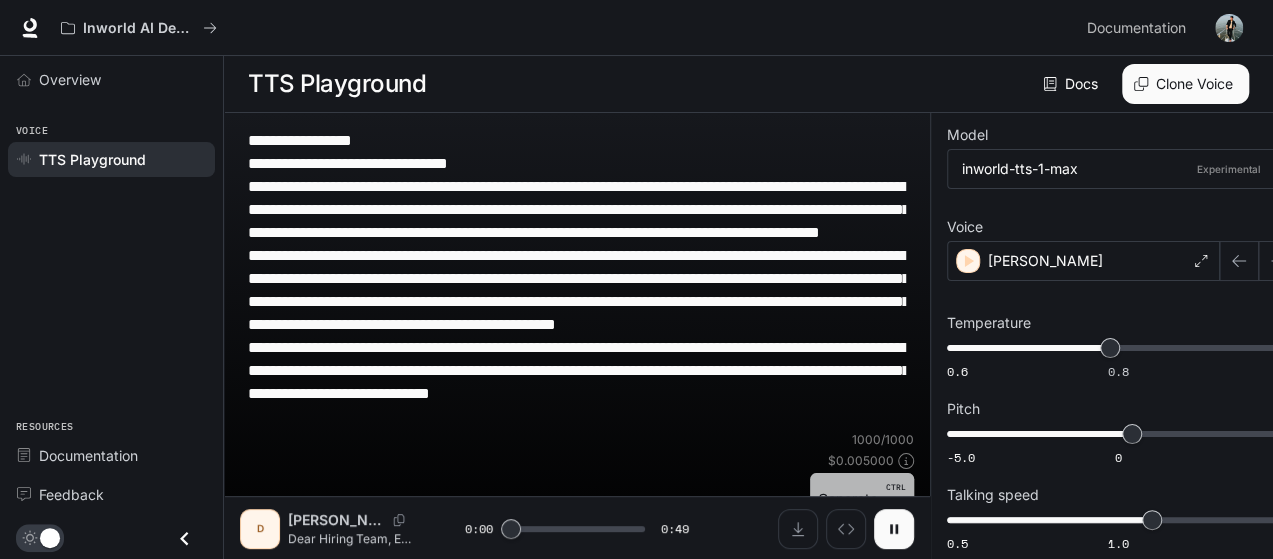 click on "Generate CTRL +  ⏎" at bounding box center (862, 499) 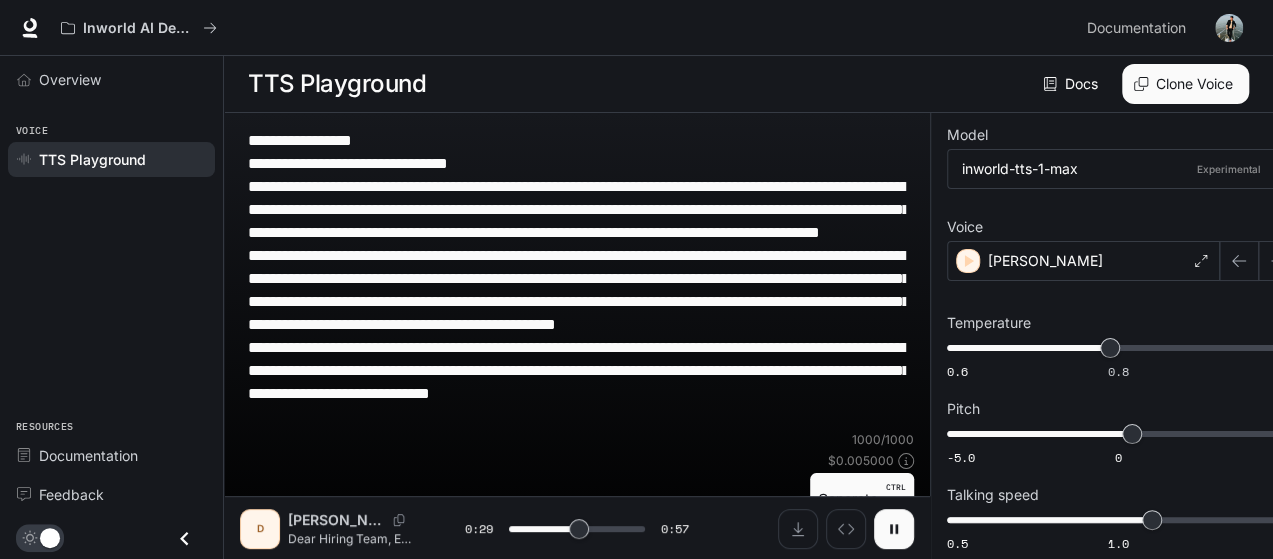 click on "Generate CTRL +  ⏎" at bounding box center (862, 499) 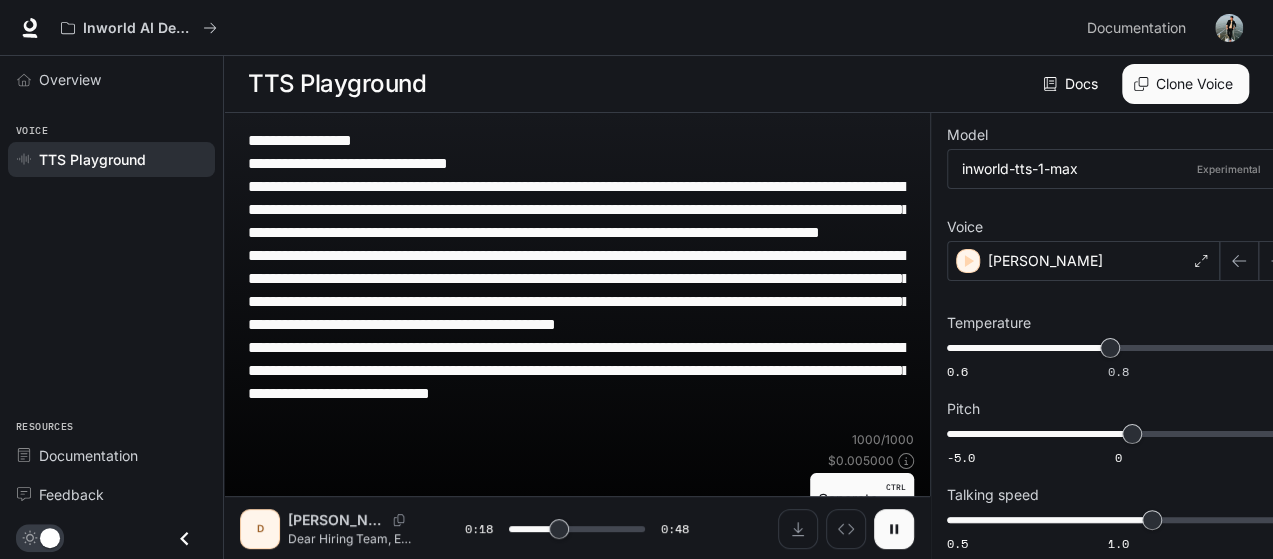 click on "**********" at bounding box center (577, 280) 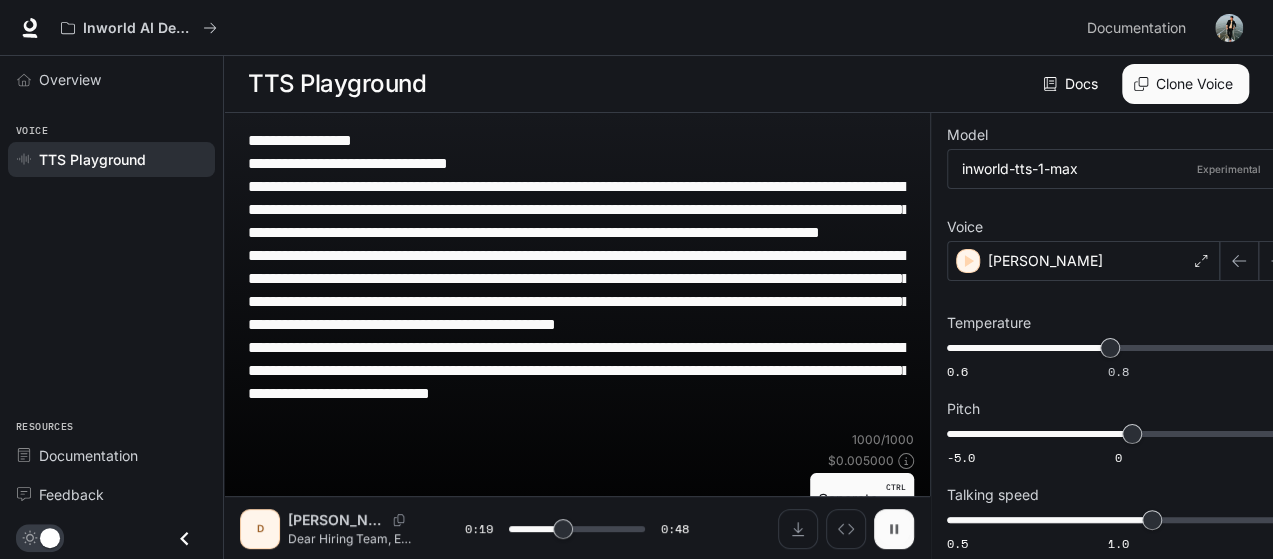 click at bounding box center [894, 529] 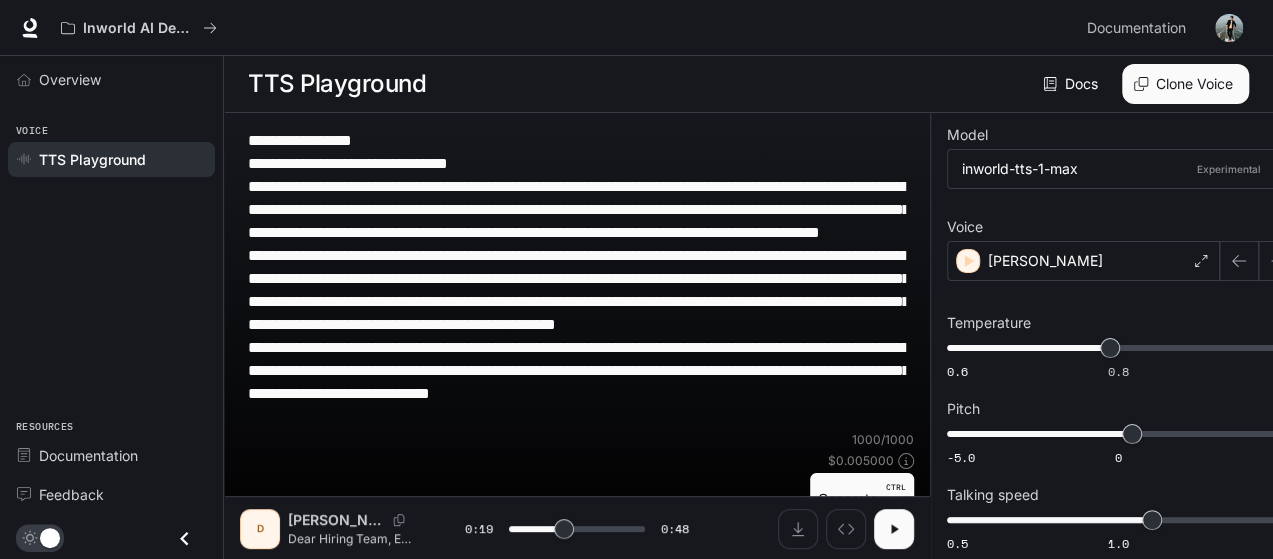 click at bounding box center [894, 529] 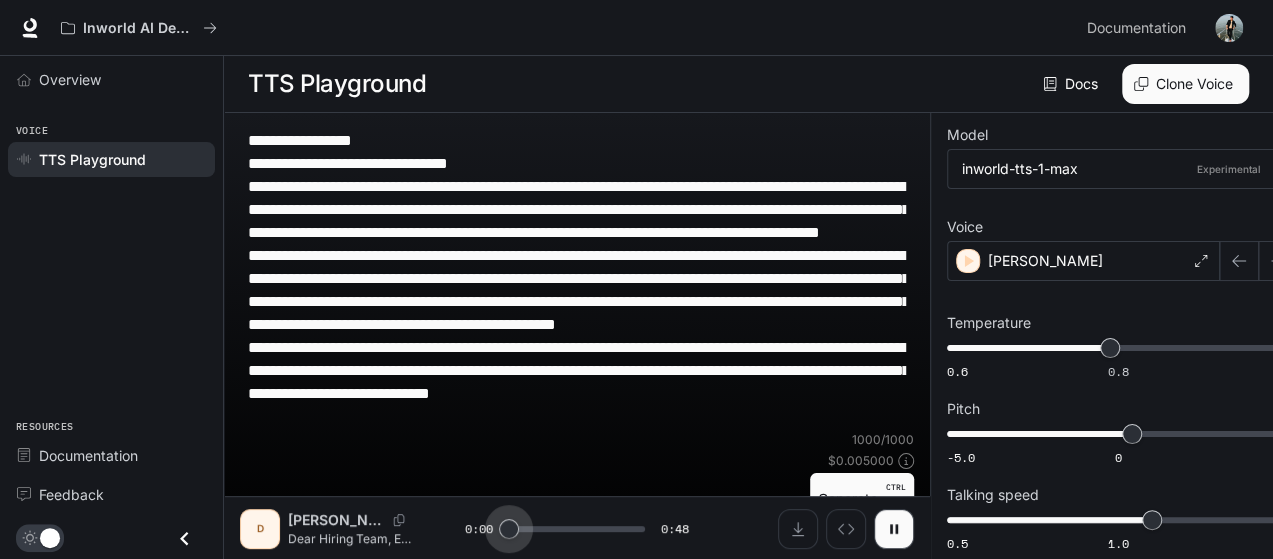 drag, startPoint x: 514, startPoint y: 537, endPoint x: 480, endPoint y: 536, distance: 34.0147 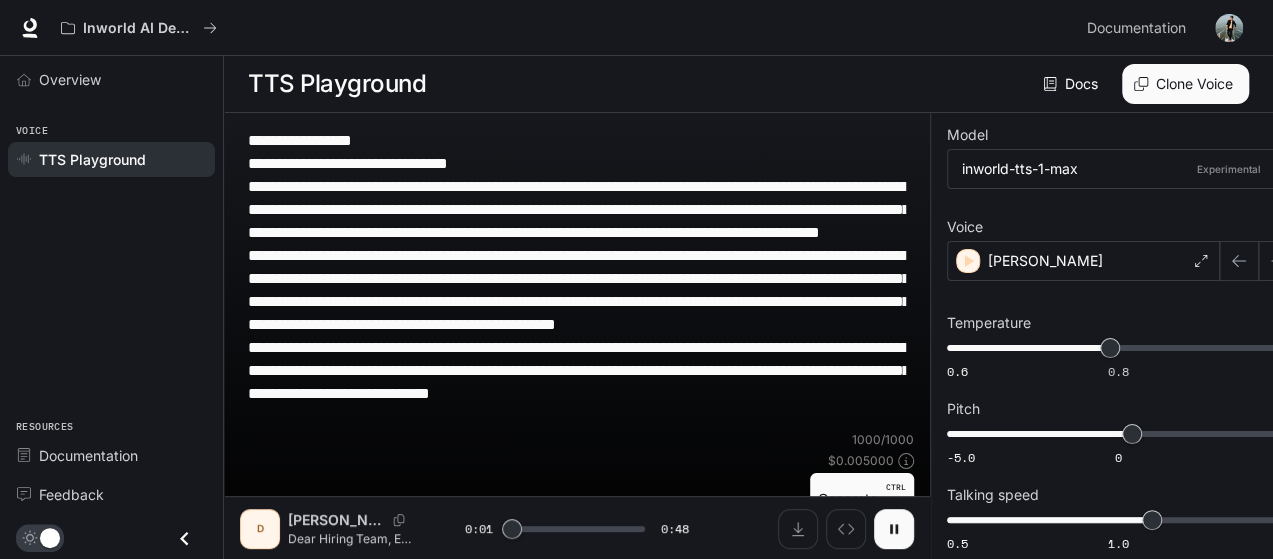 click at bounding box center [894, 529] 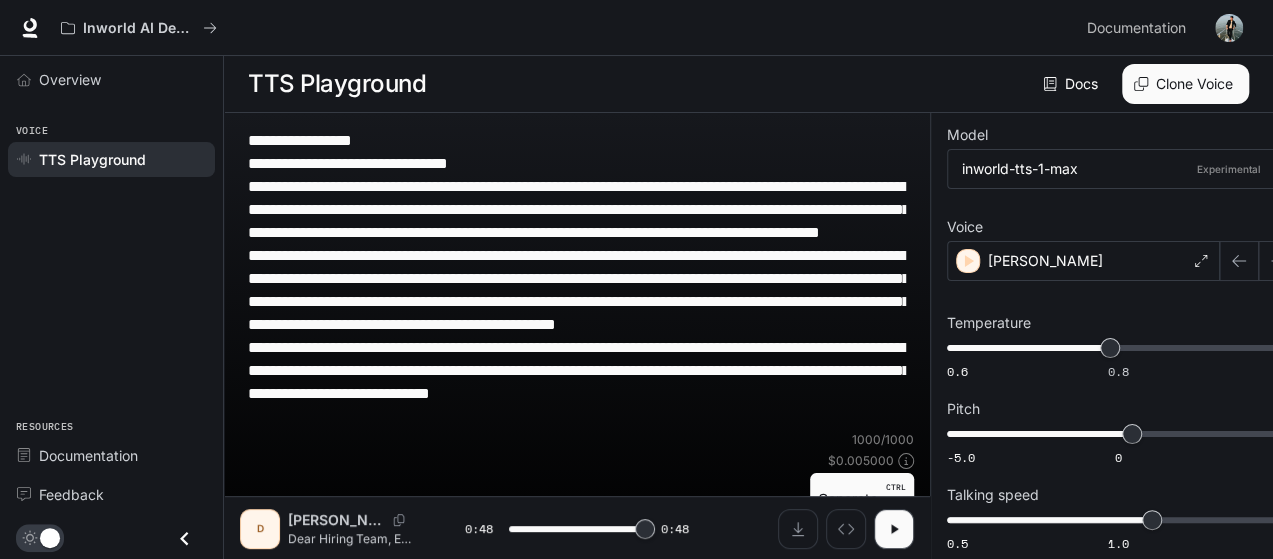 type on "*" 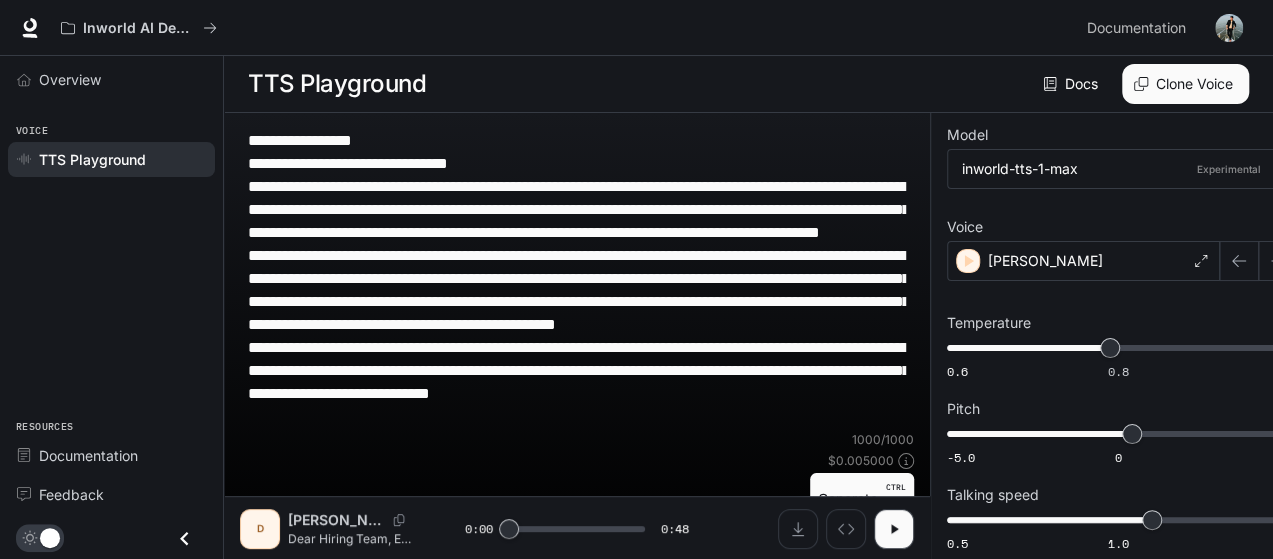 drag, startPoint x: 790, startPoint y: 421, endPoint x: 203, endPoint y: 115, distance: 661.9705 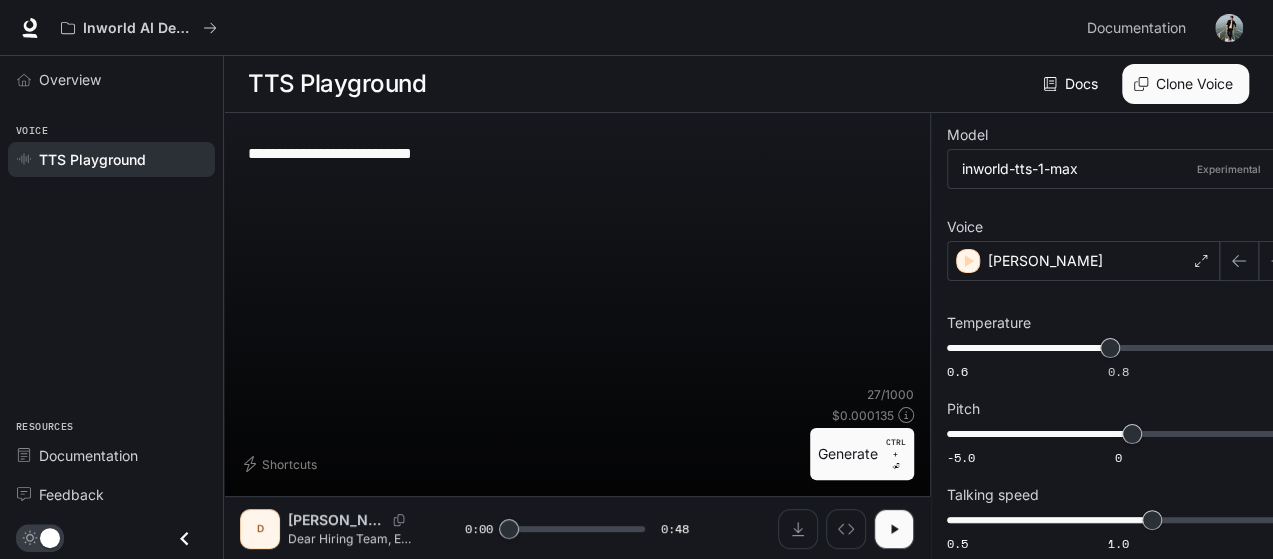 type on "**********" 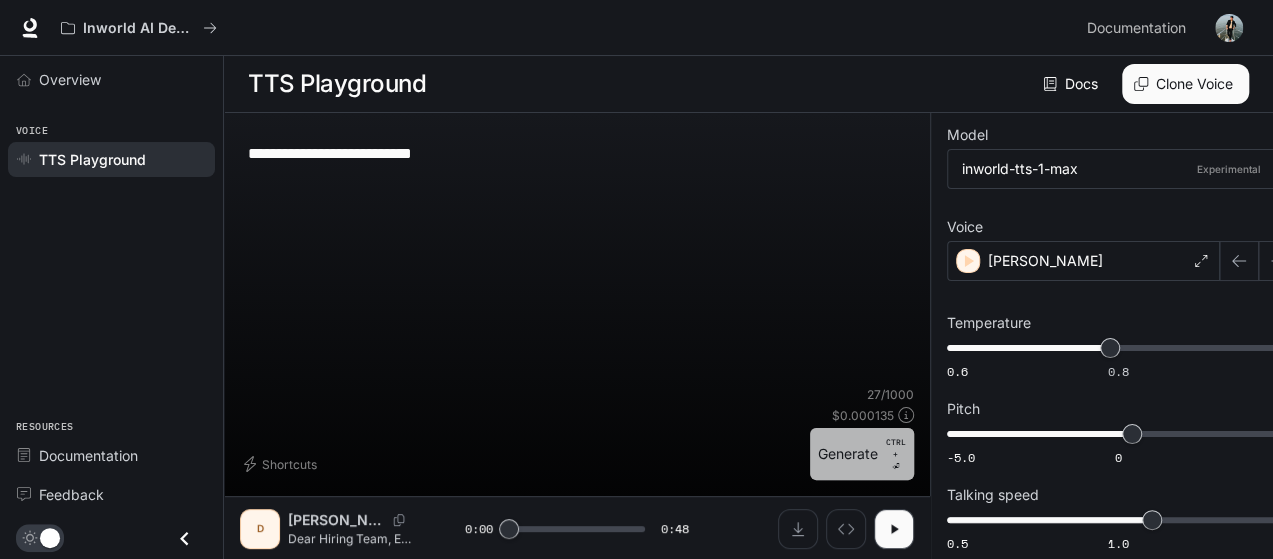 click on "Generate CTRL +  ⏎" at bounding box center (862, 454) 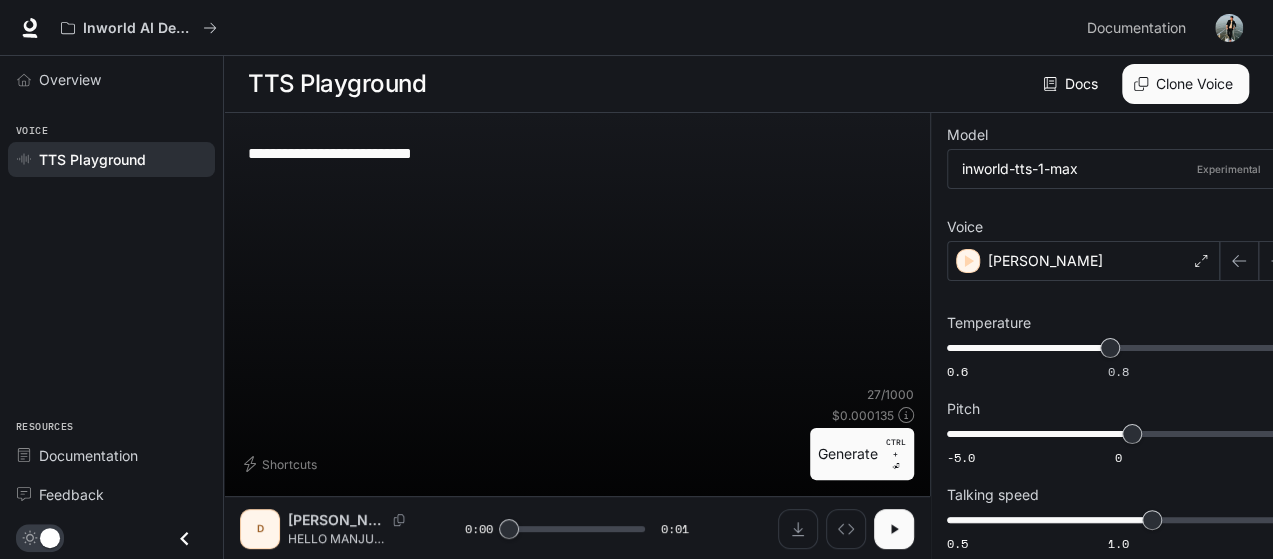 click at bounding box center (894, 529) 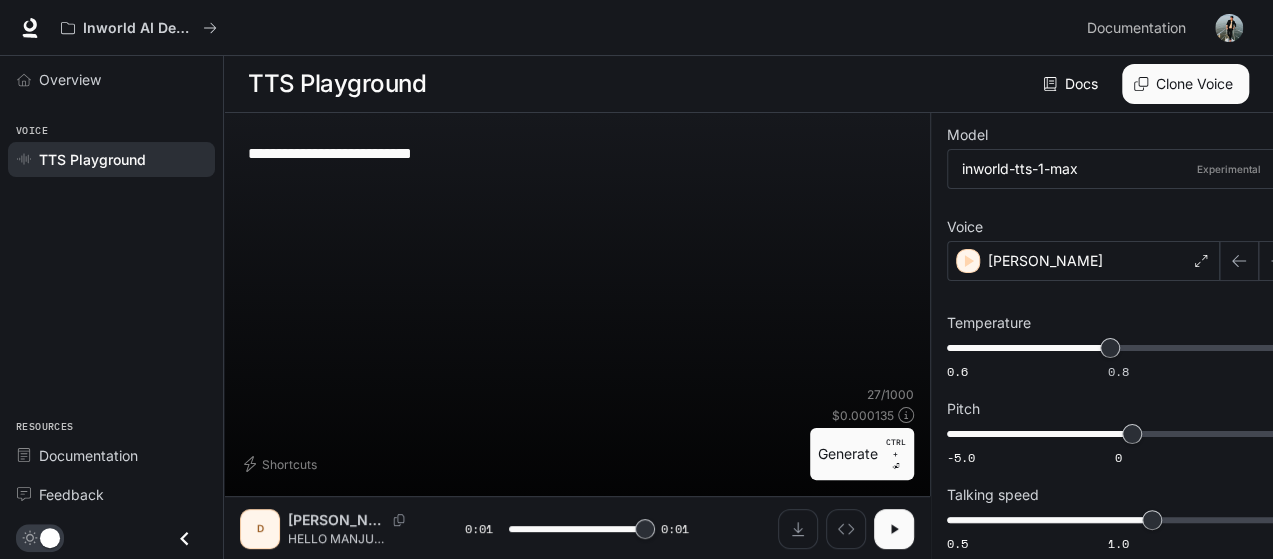 type on "*" 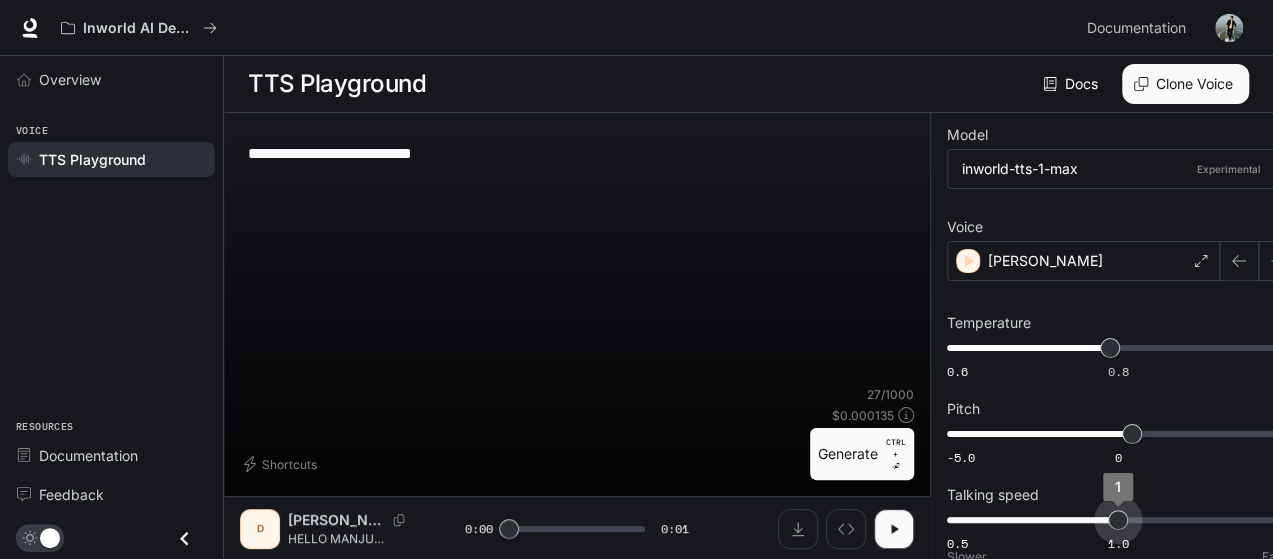 type on "*" 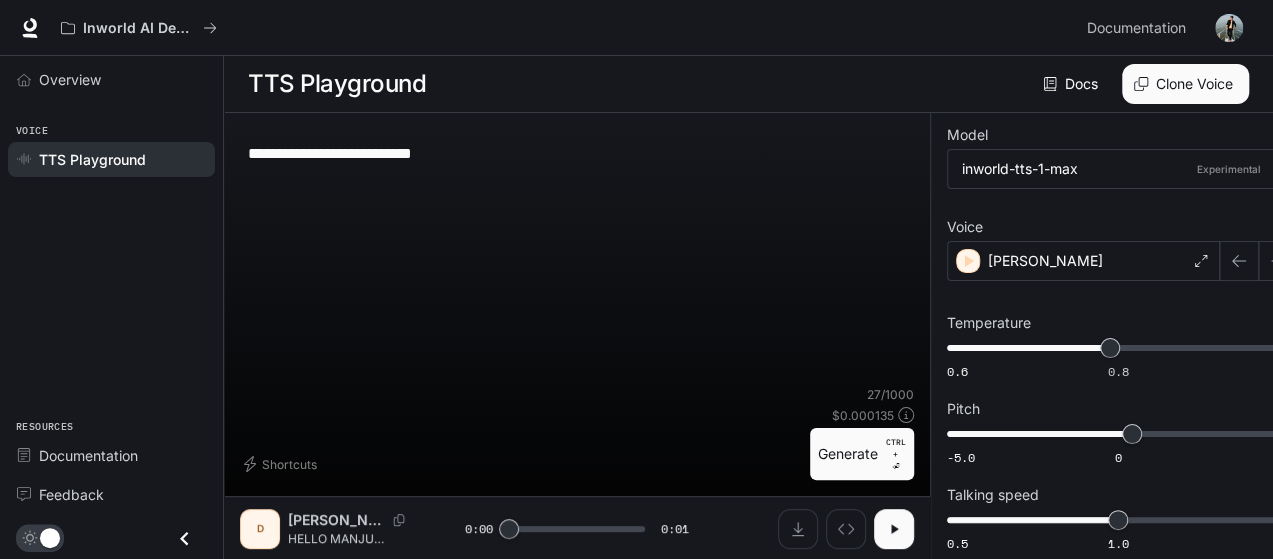 click at bounding box center (894, 529) 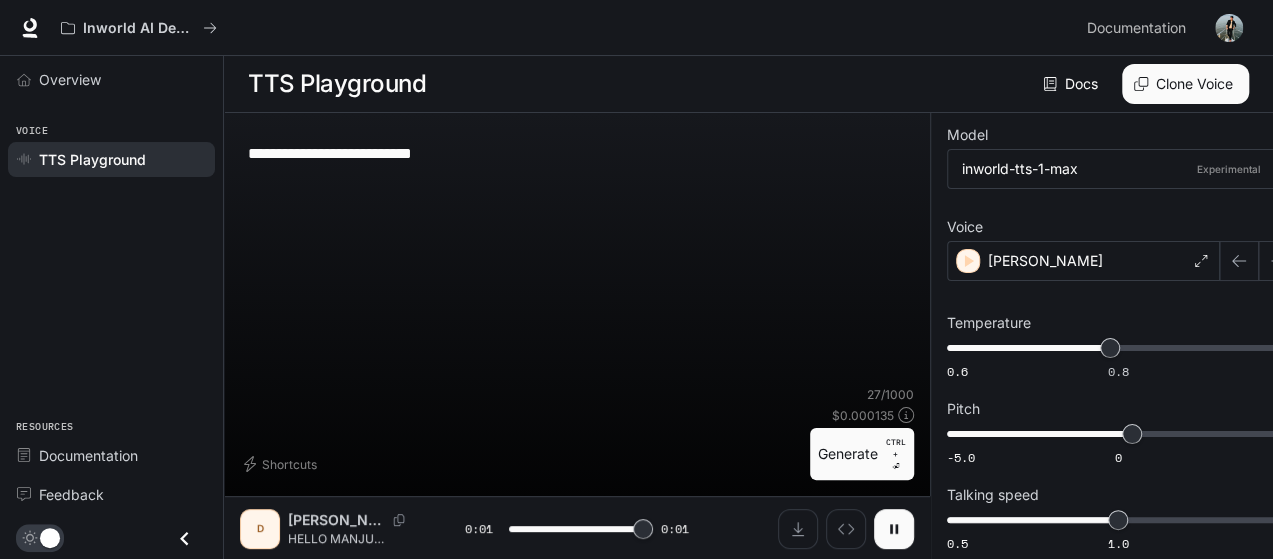 type on "*" 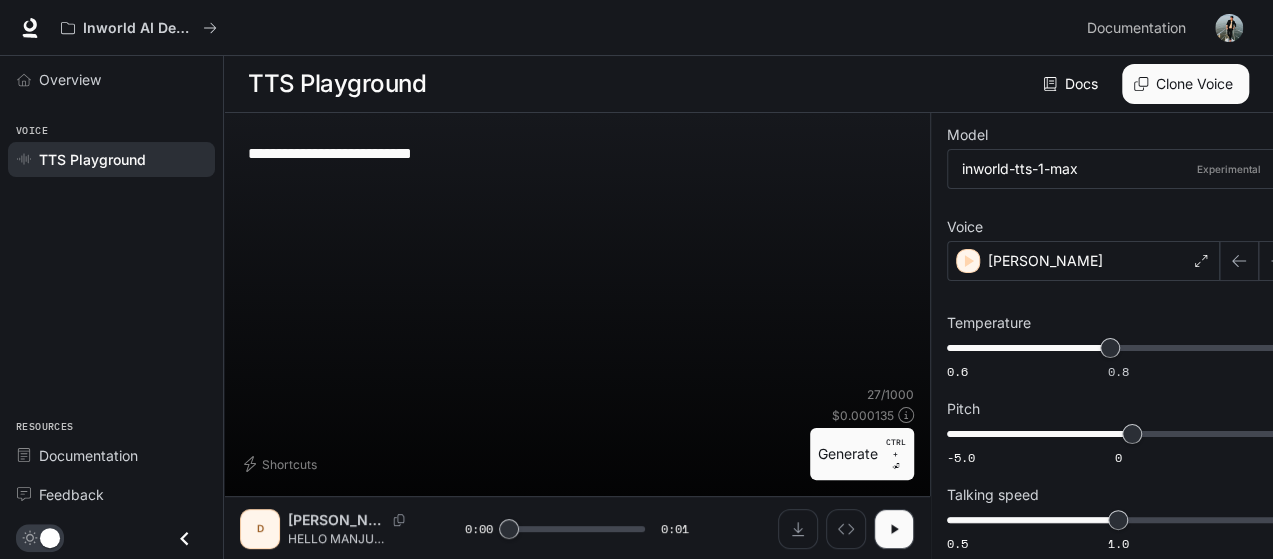 drag, startPoint x: 504, startPoint y: 146, endPoint x: 224, endPoint y: 180, distance: 282.05673 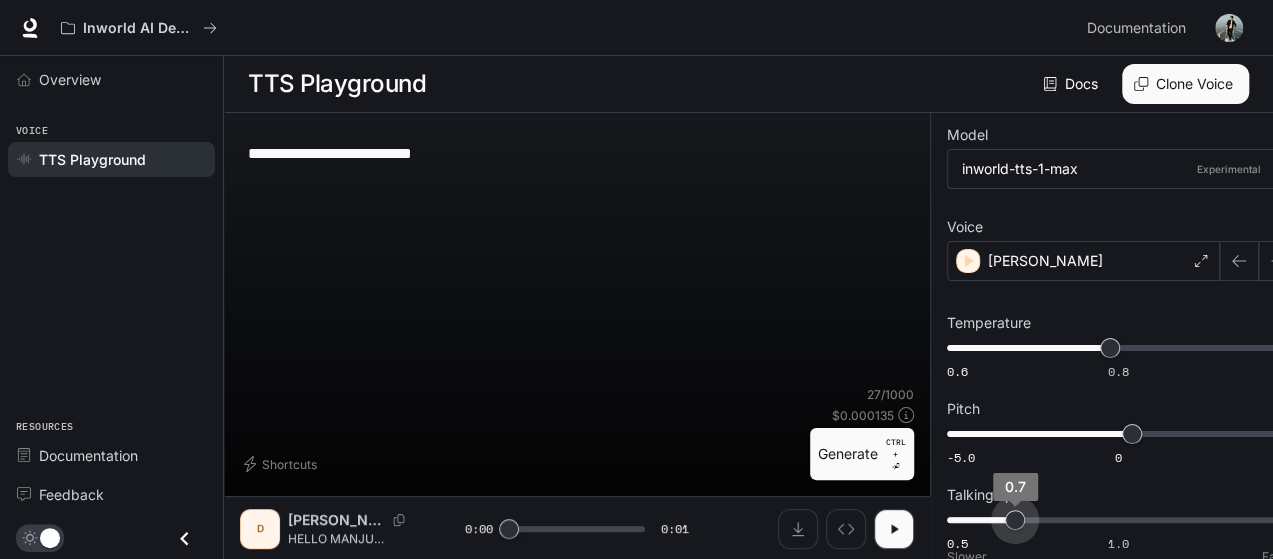type on "***" 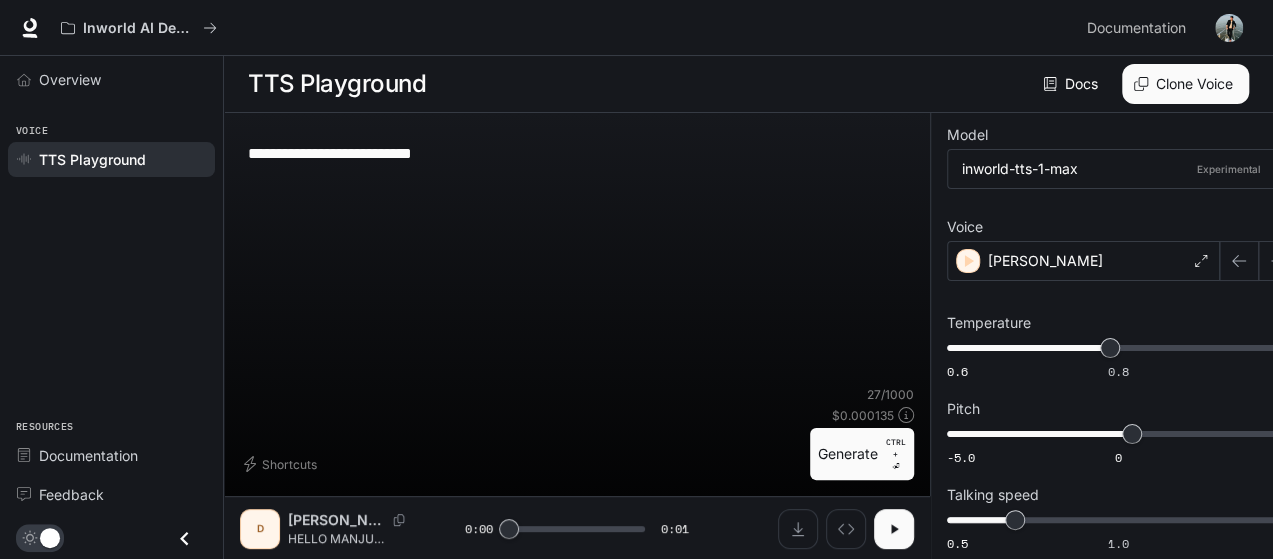 click at bounding box center (894, 529) 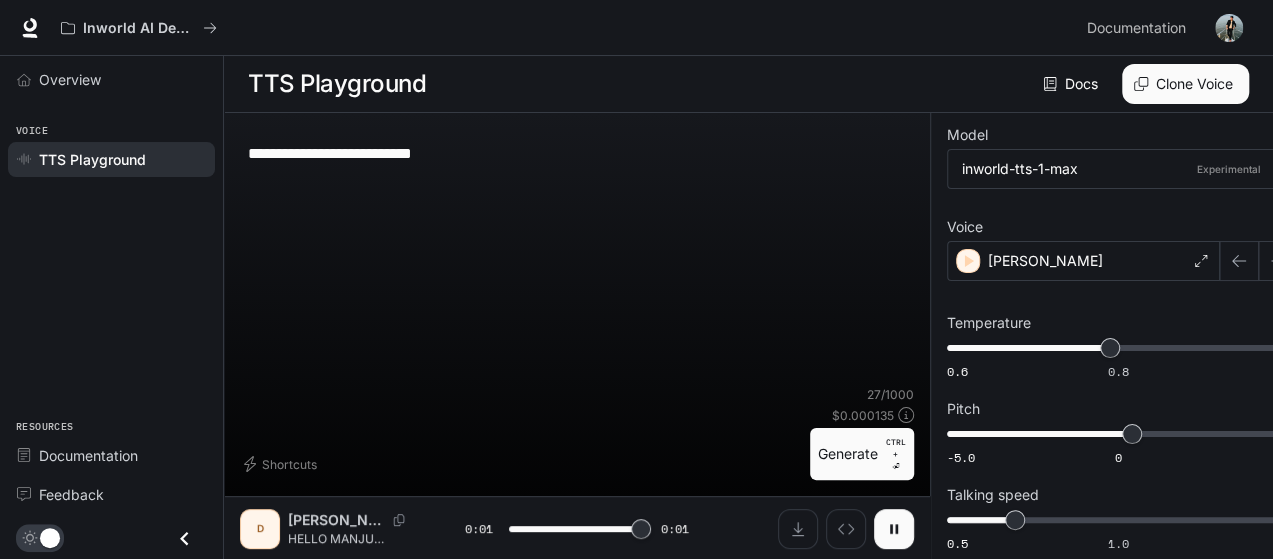 type on "*" 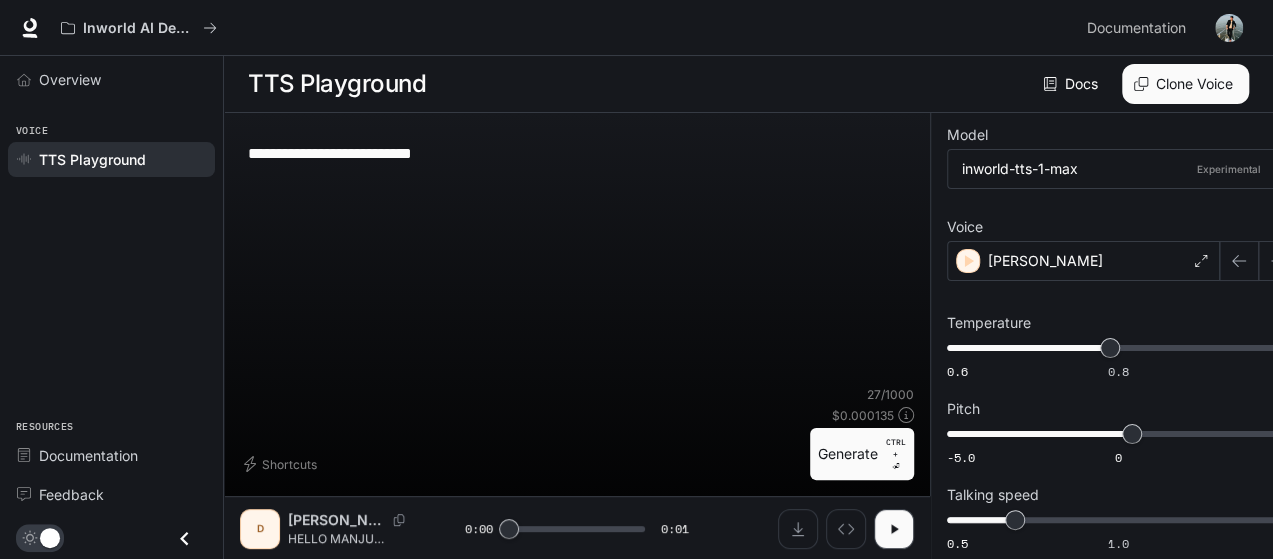 drag, startPoint x: 520, startPoint y: 138, endPoint x: 161, endPoint y: 201, distance: 364.48593 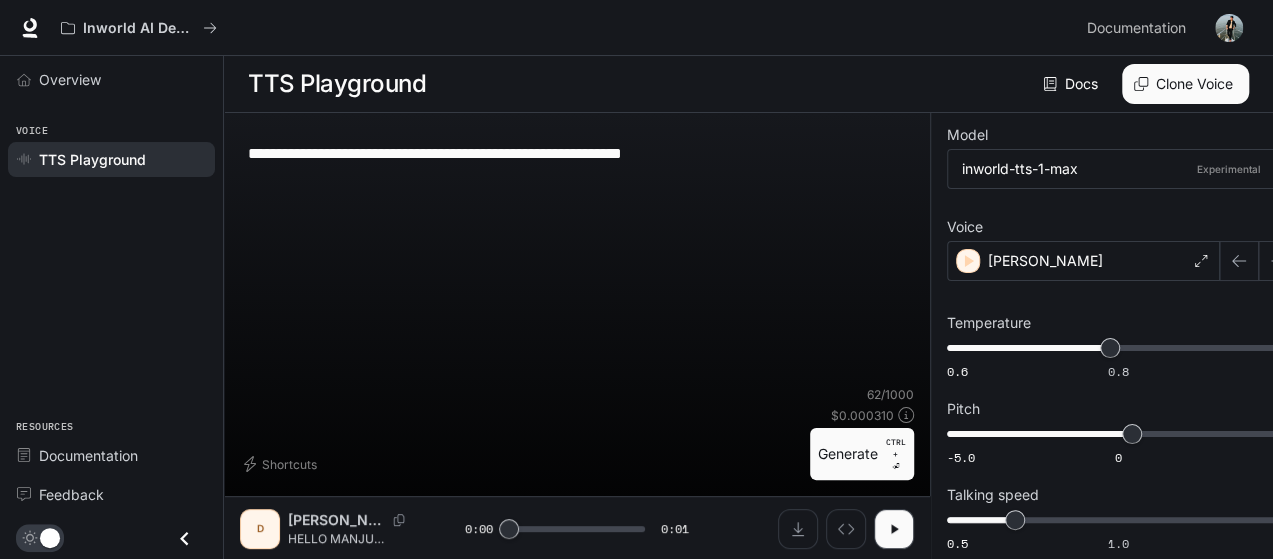 type on "**********" 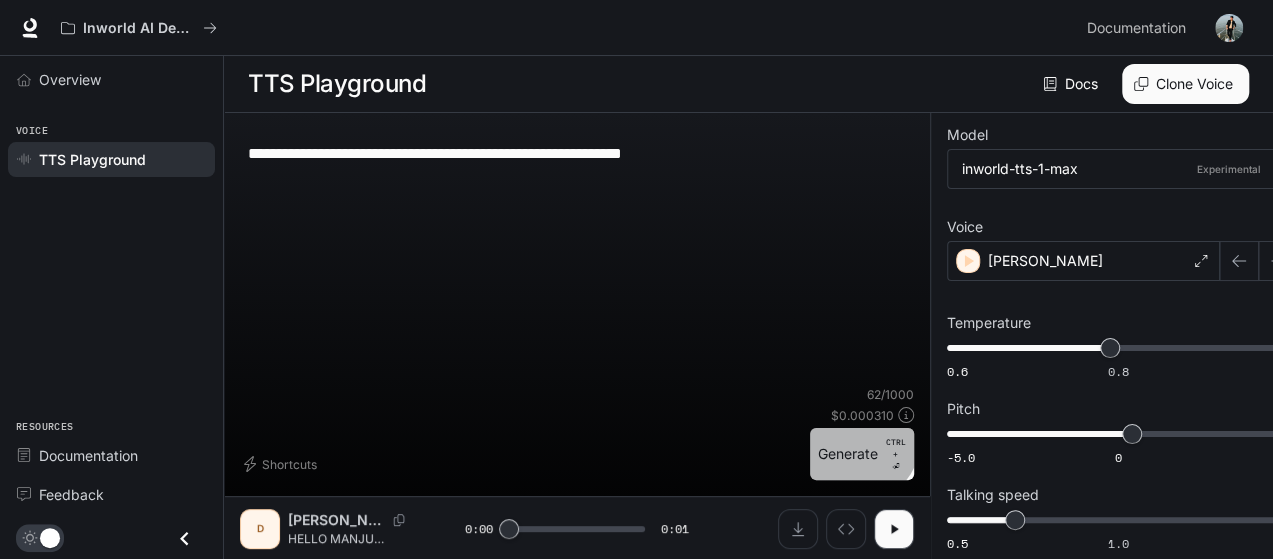 click on "Generate CTRL +  ⏎" at bounding box center [862, 454] 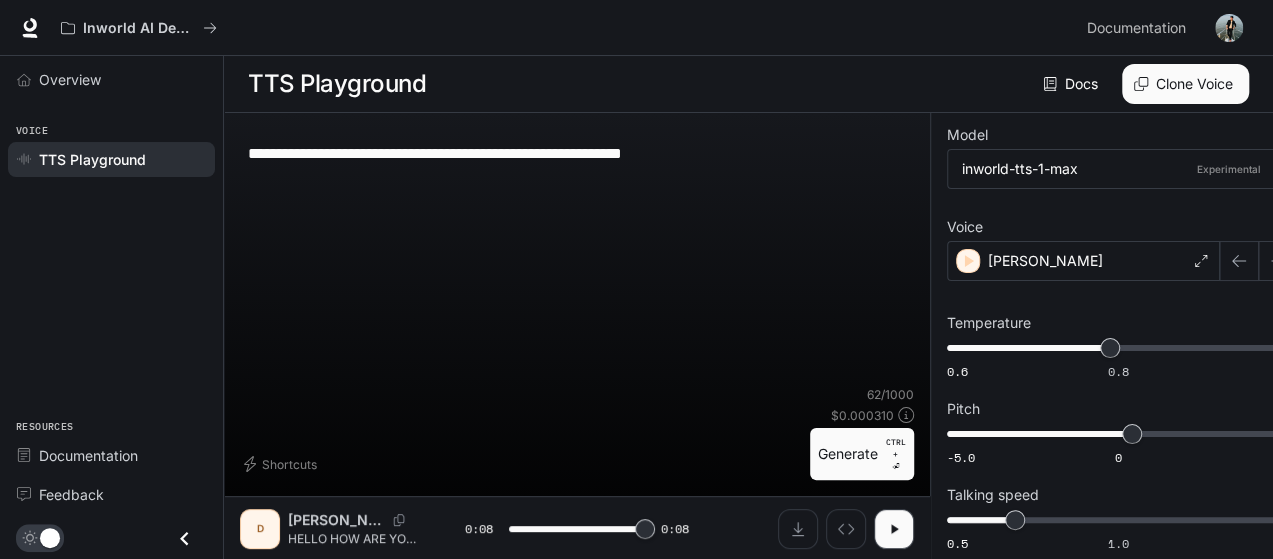 type on "*" 